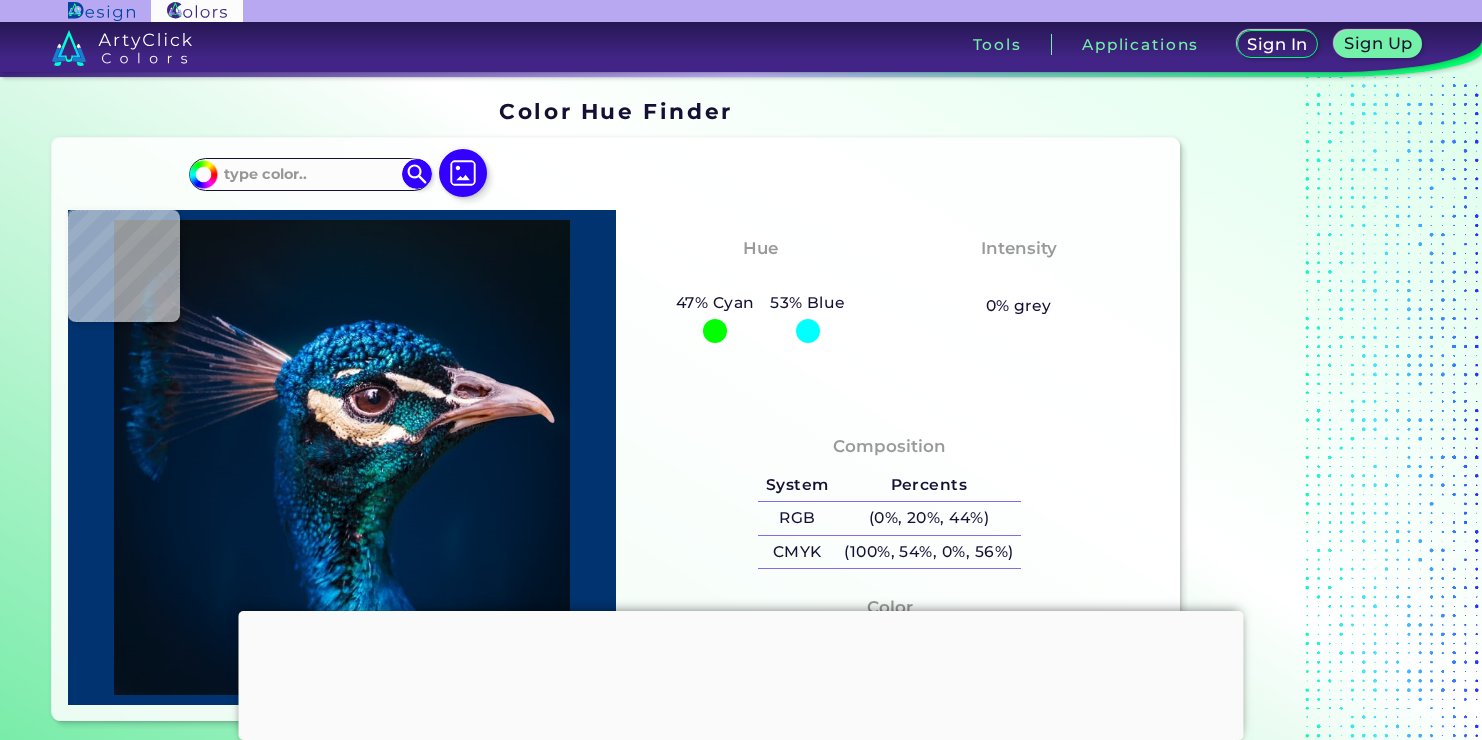 scroll, scrollTop: 0, scrollLeft: 0, axis: both 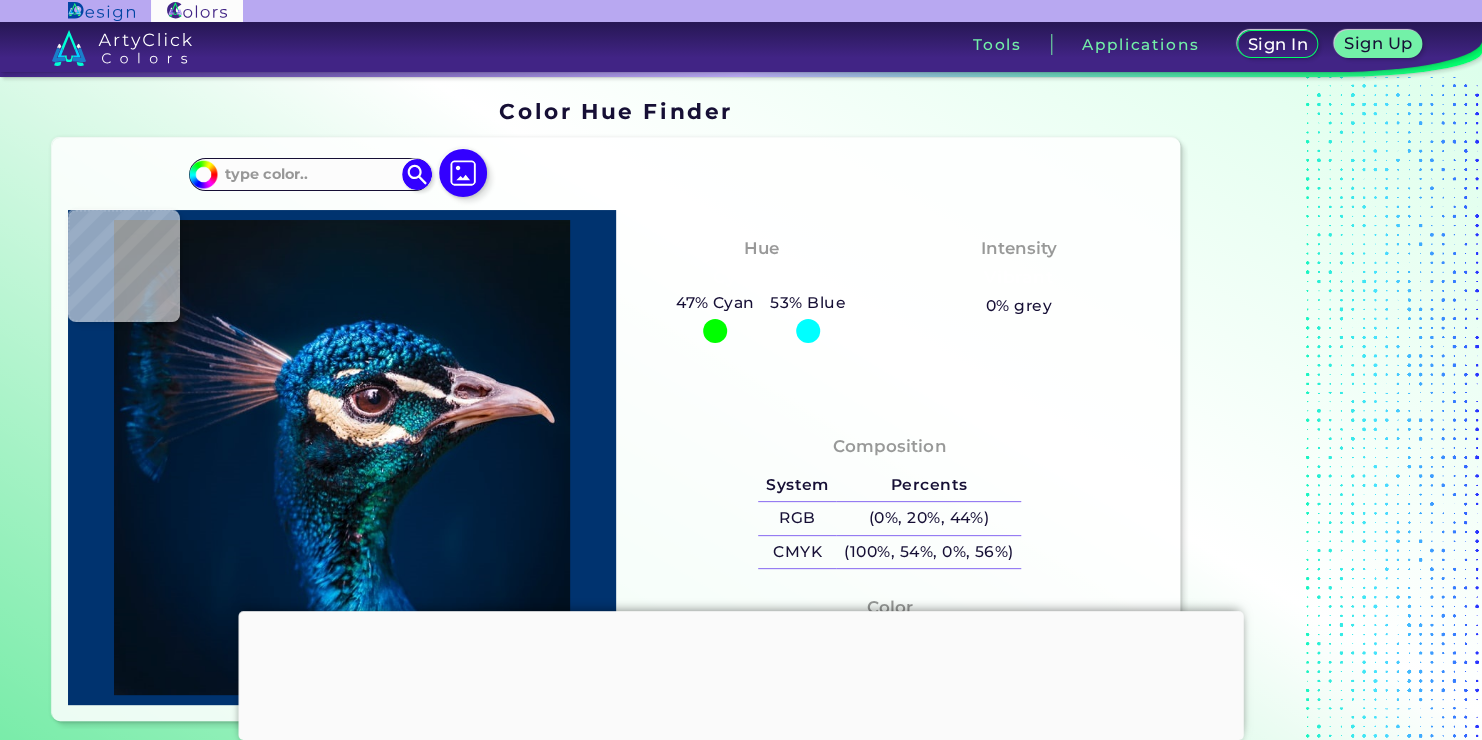type on "#1e272e" 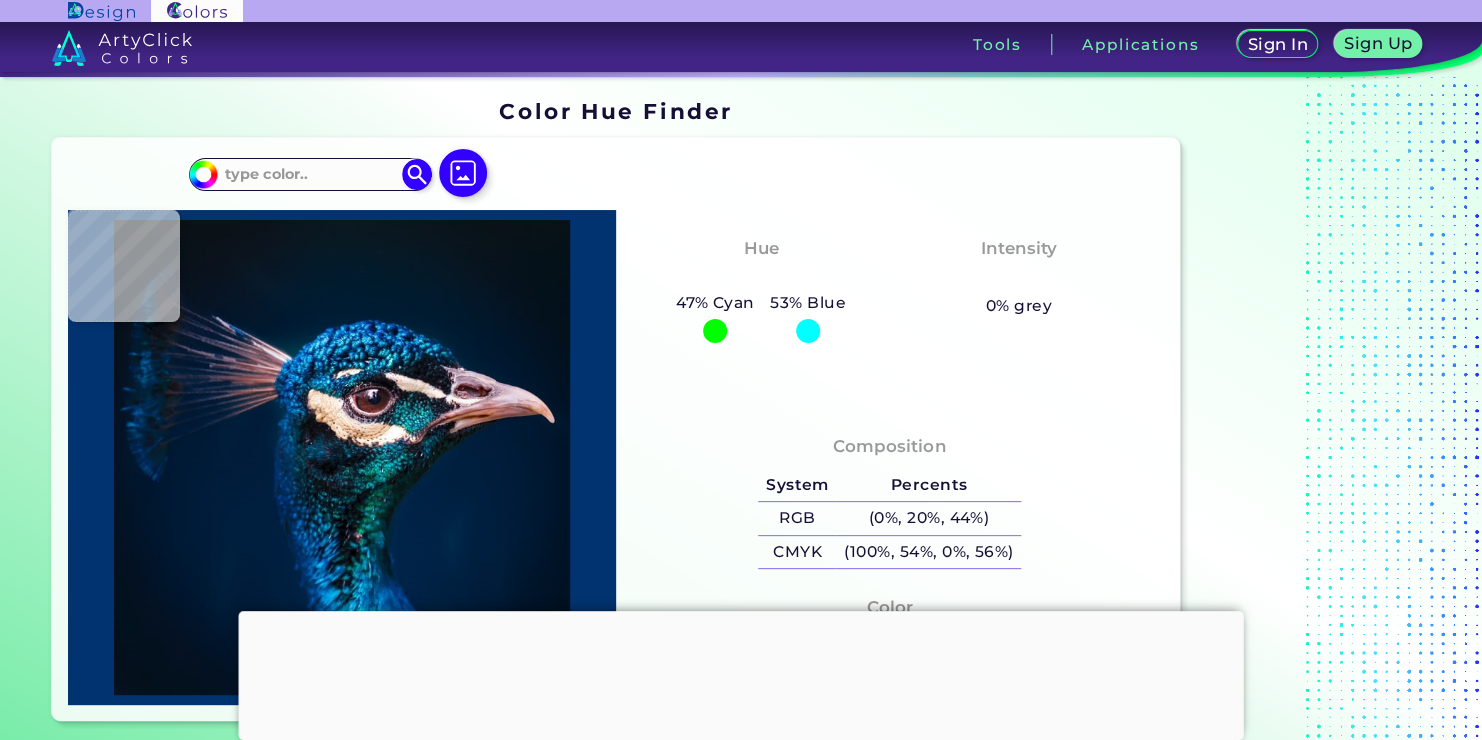 type on "#1E272E" 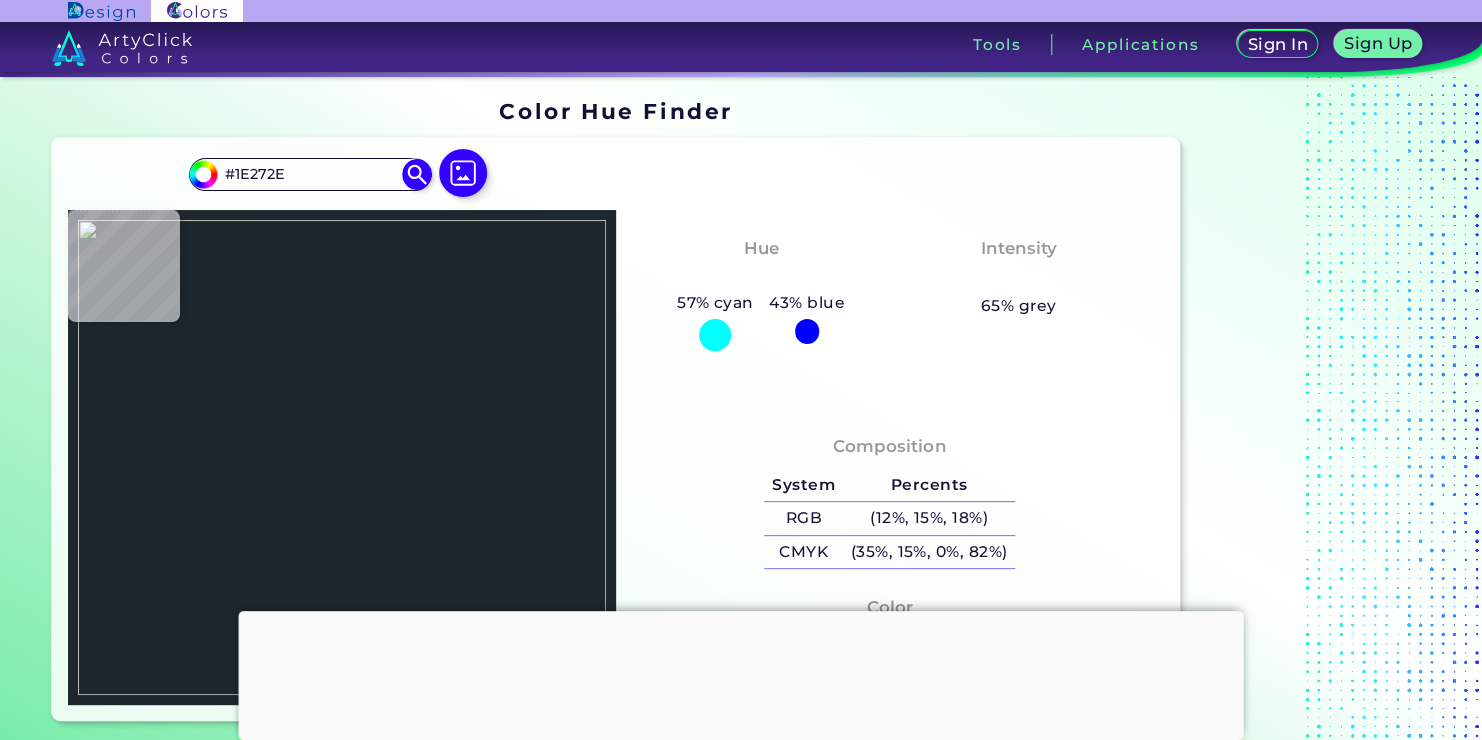 type on "#2c3e48" 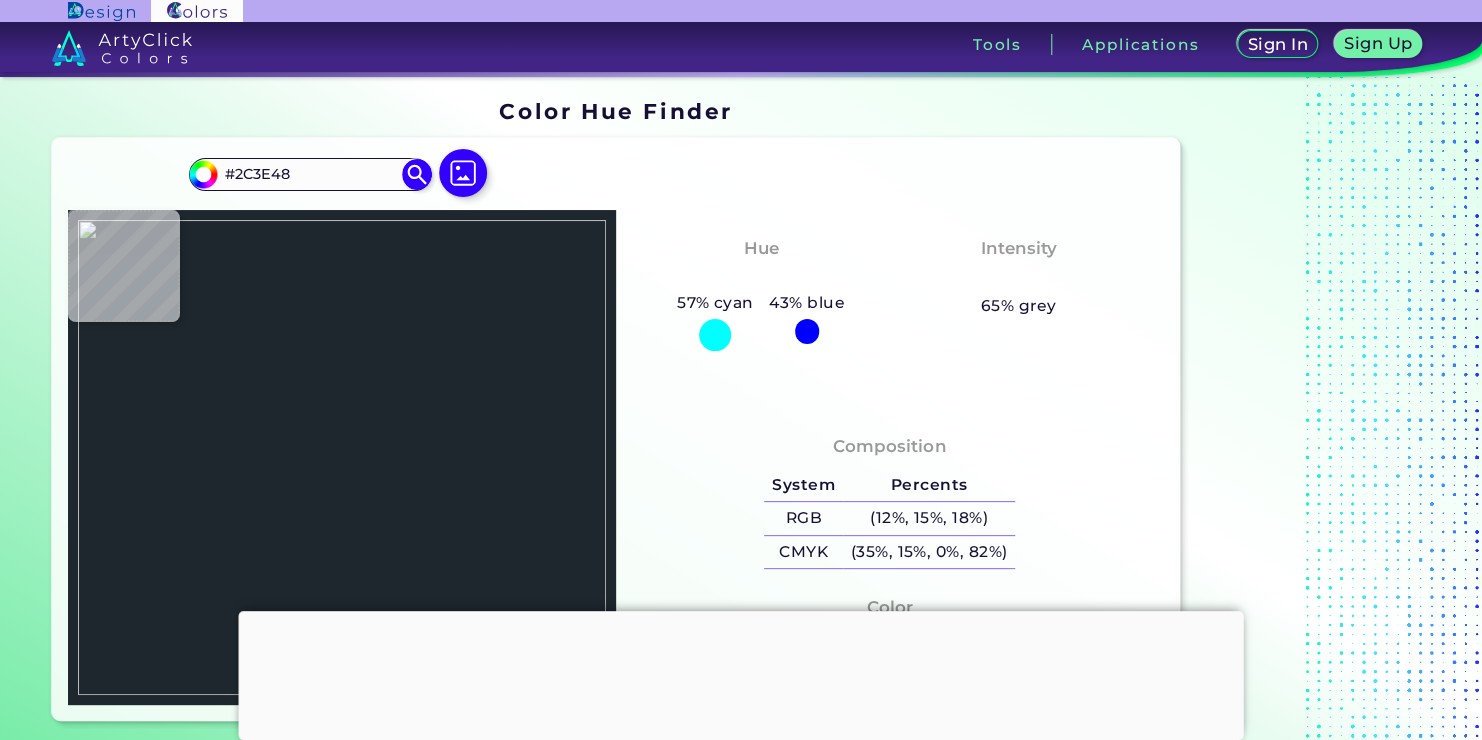 type on "#334551" 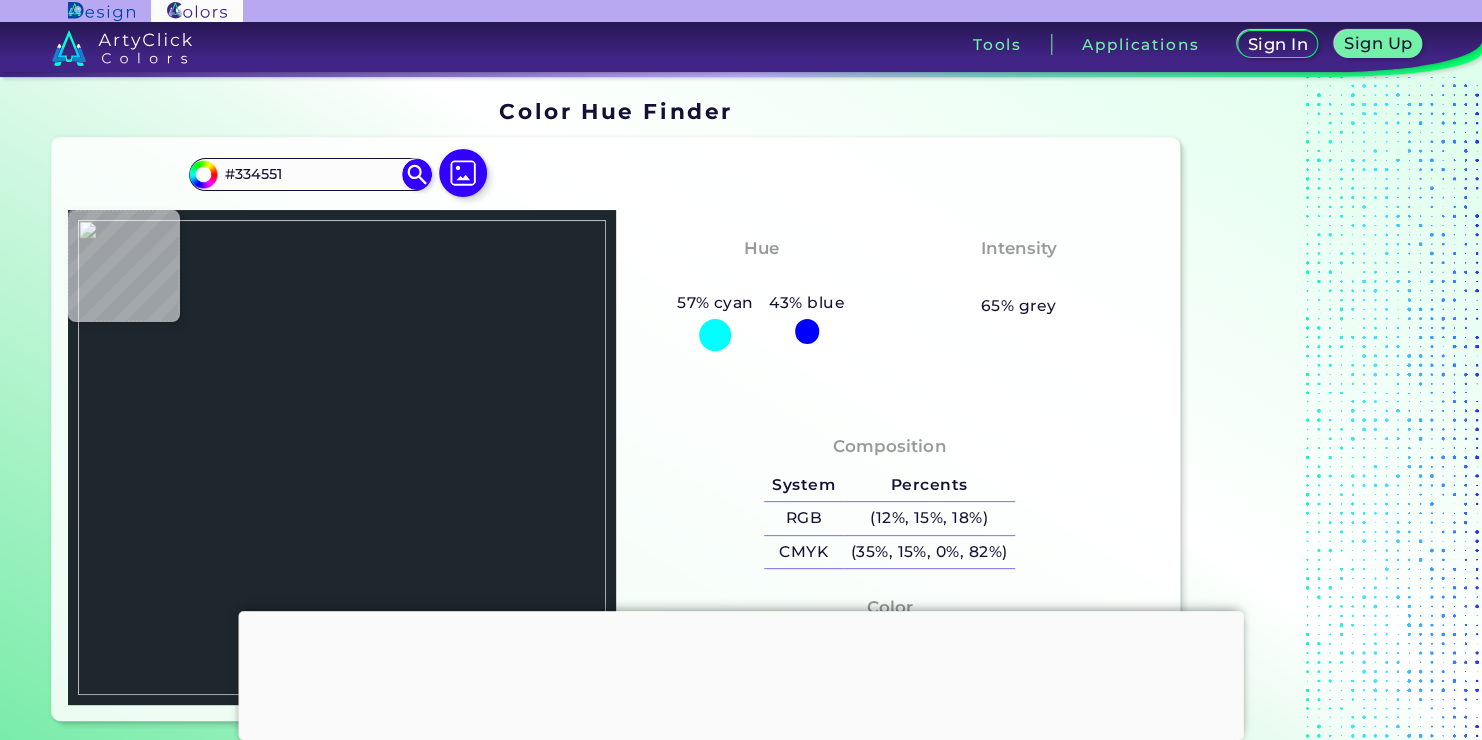 type on "#bbcbe4" 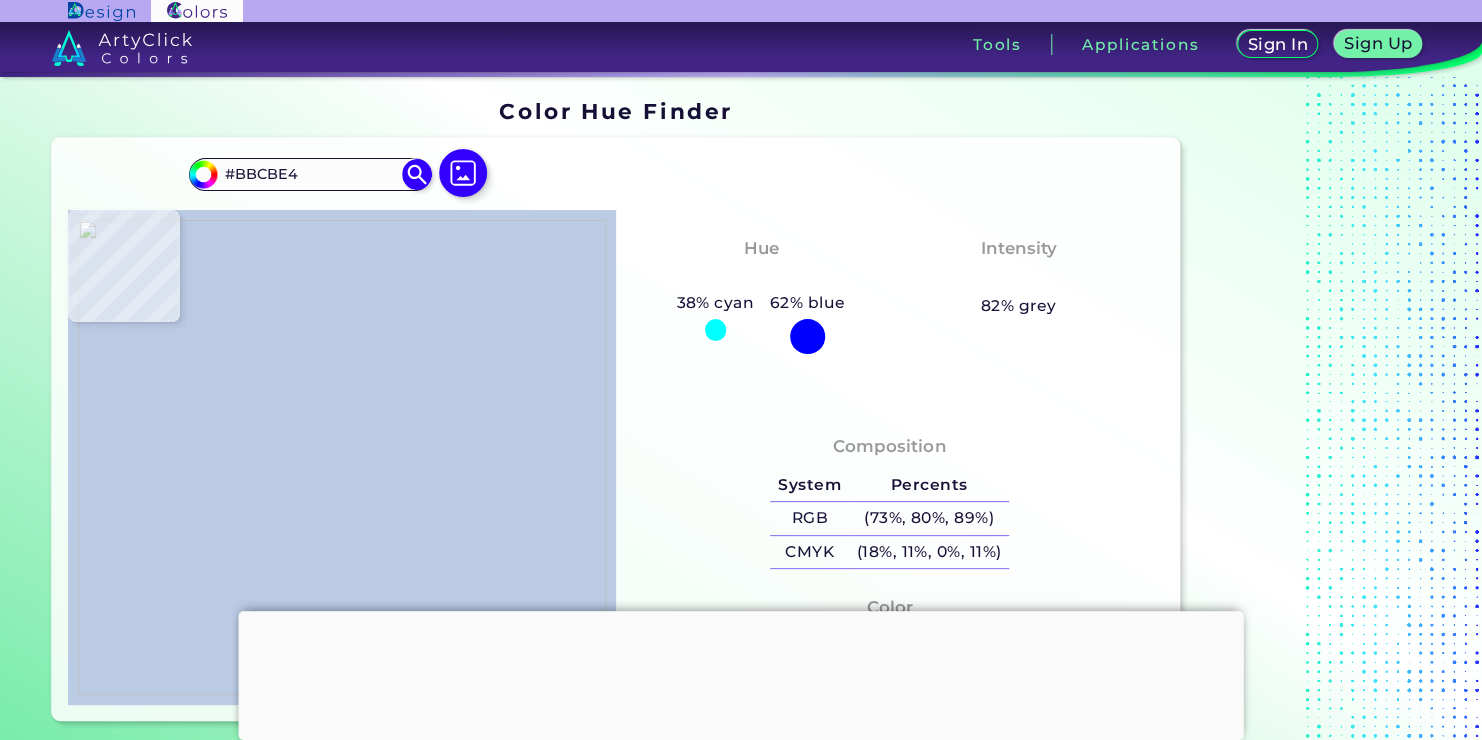 type on "#b9cae4" 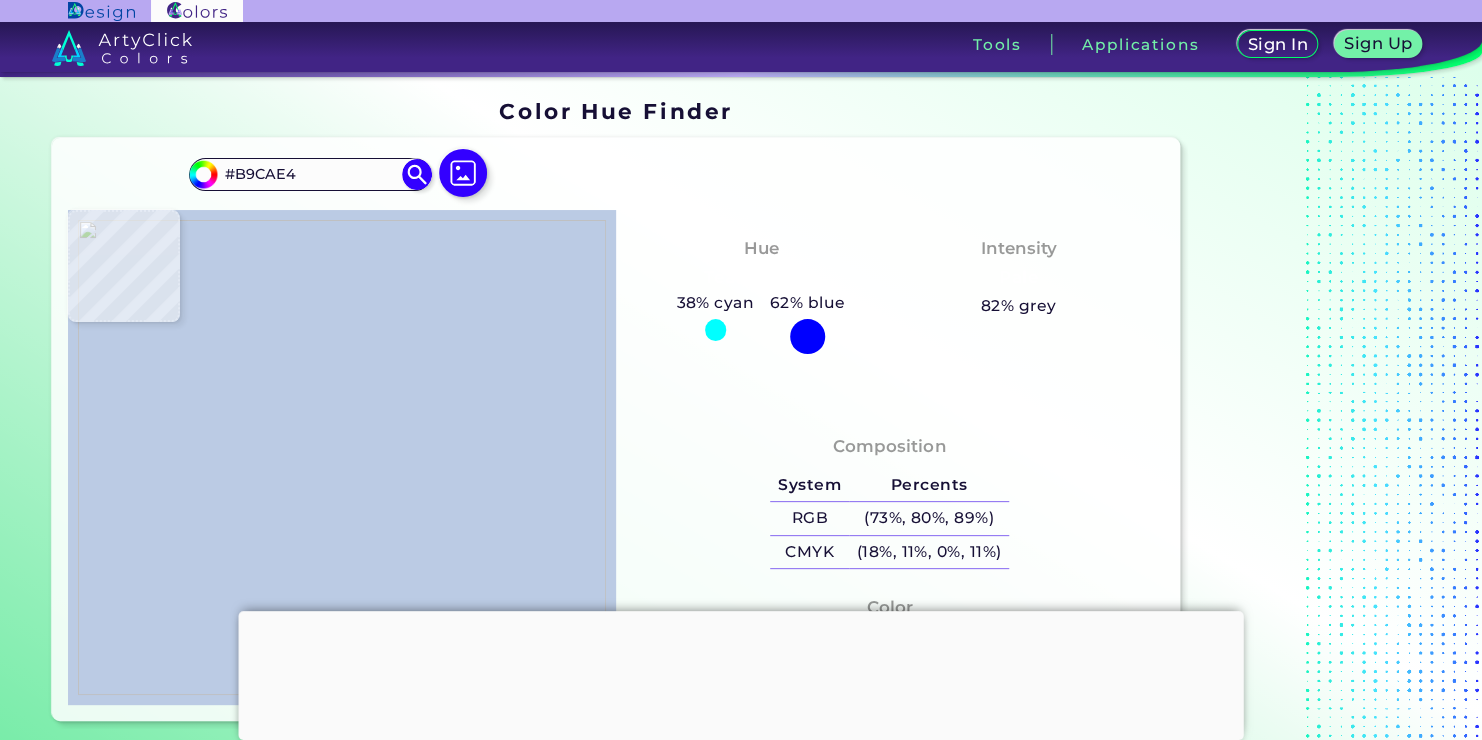 type on "#b8c9e3" 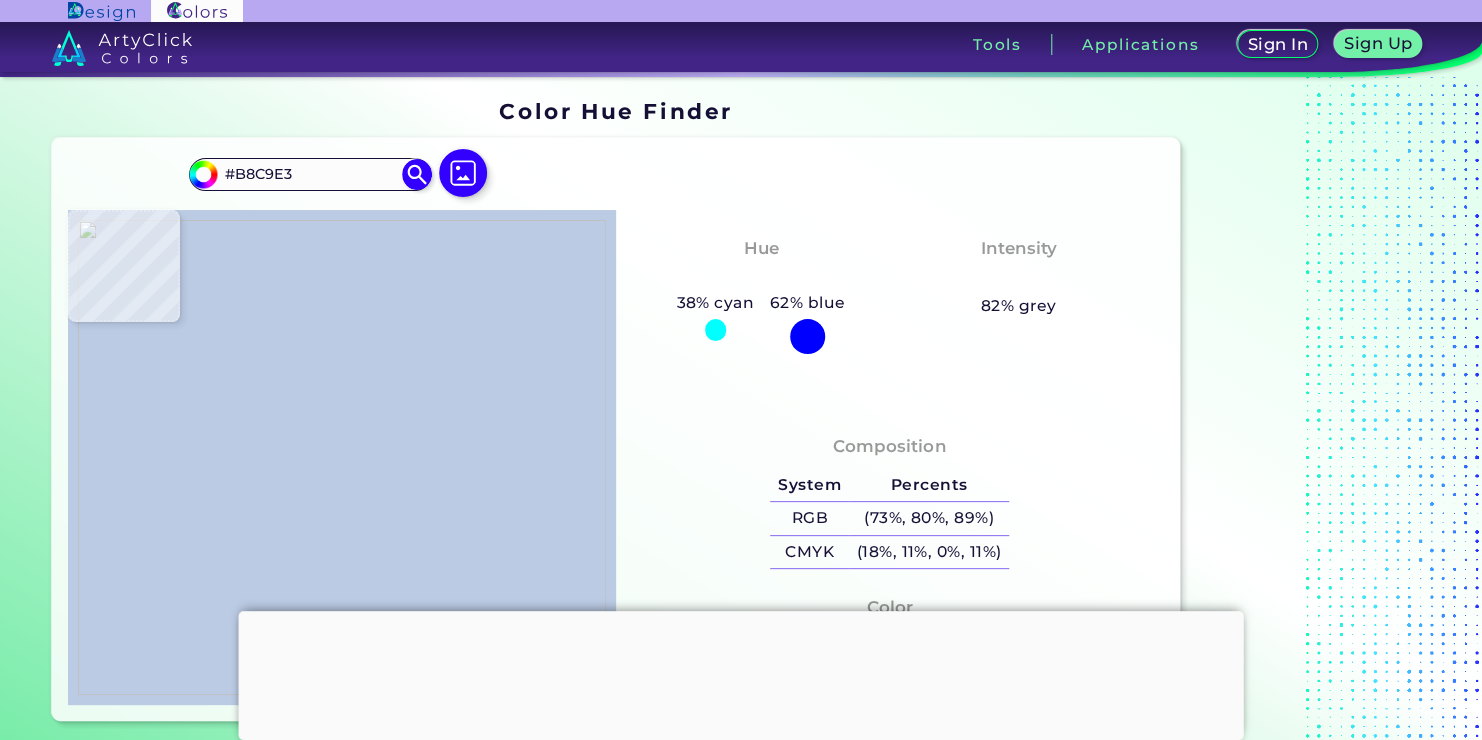 type on "#b7c8e4" 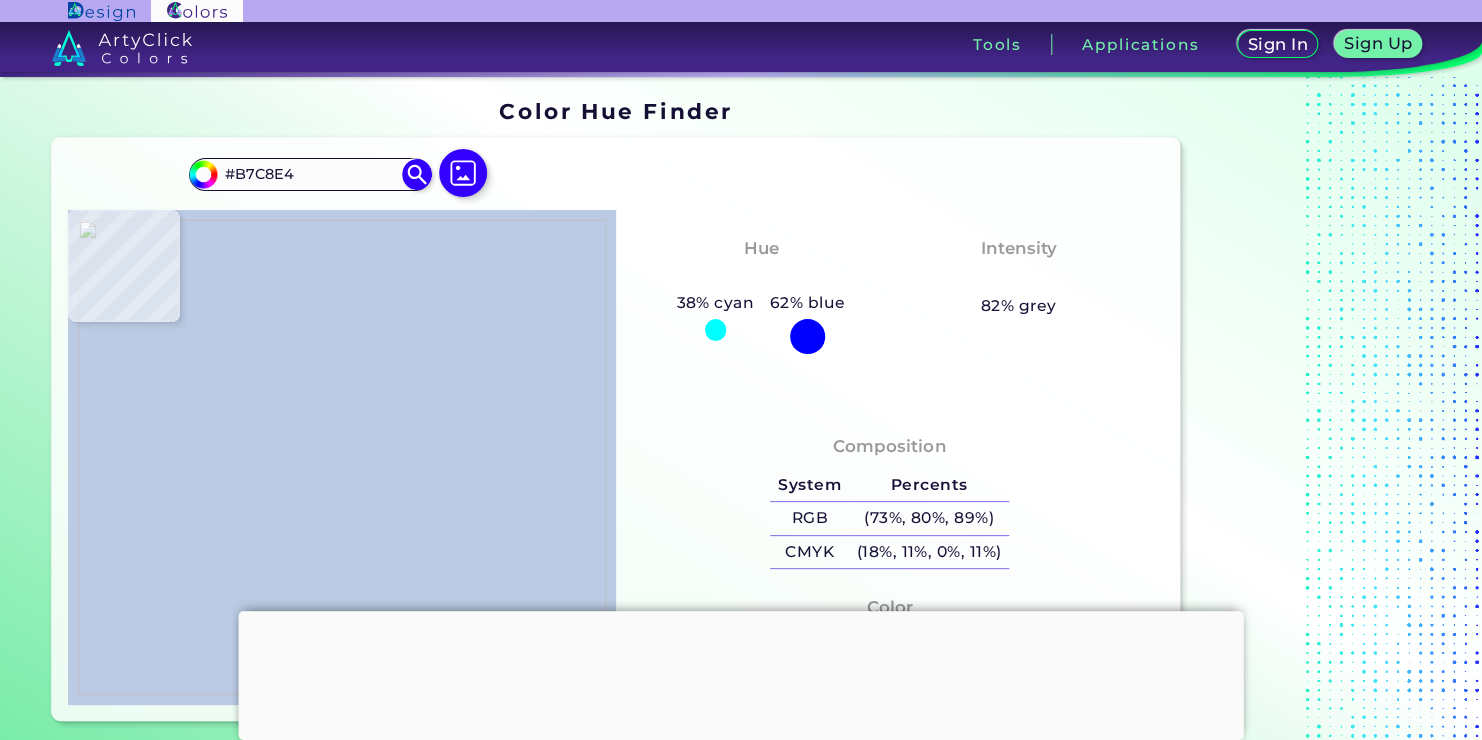 type on "#000000" 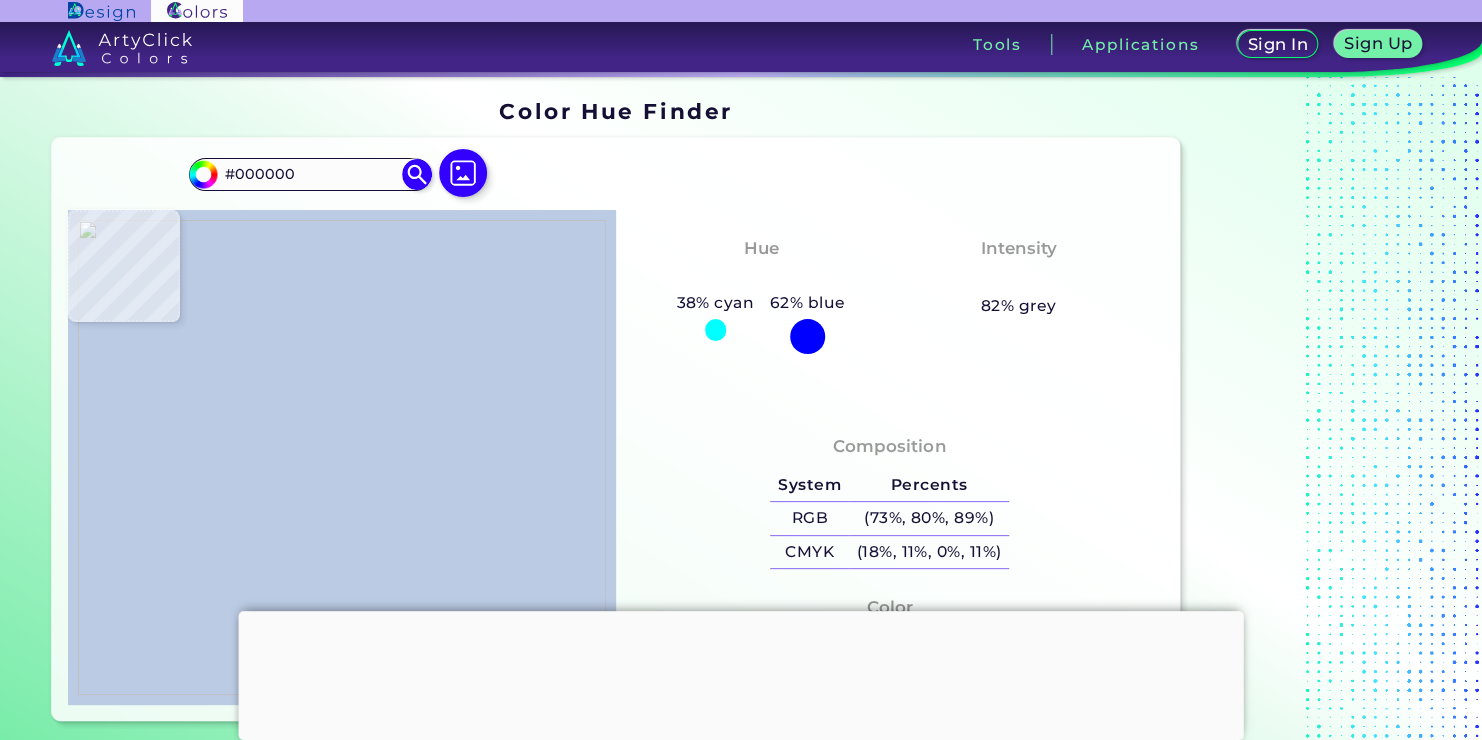 type on "#a9bcdc" 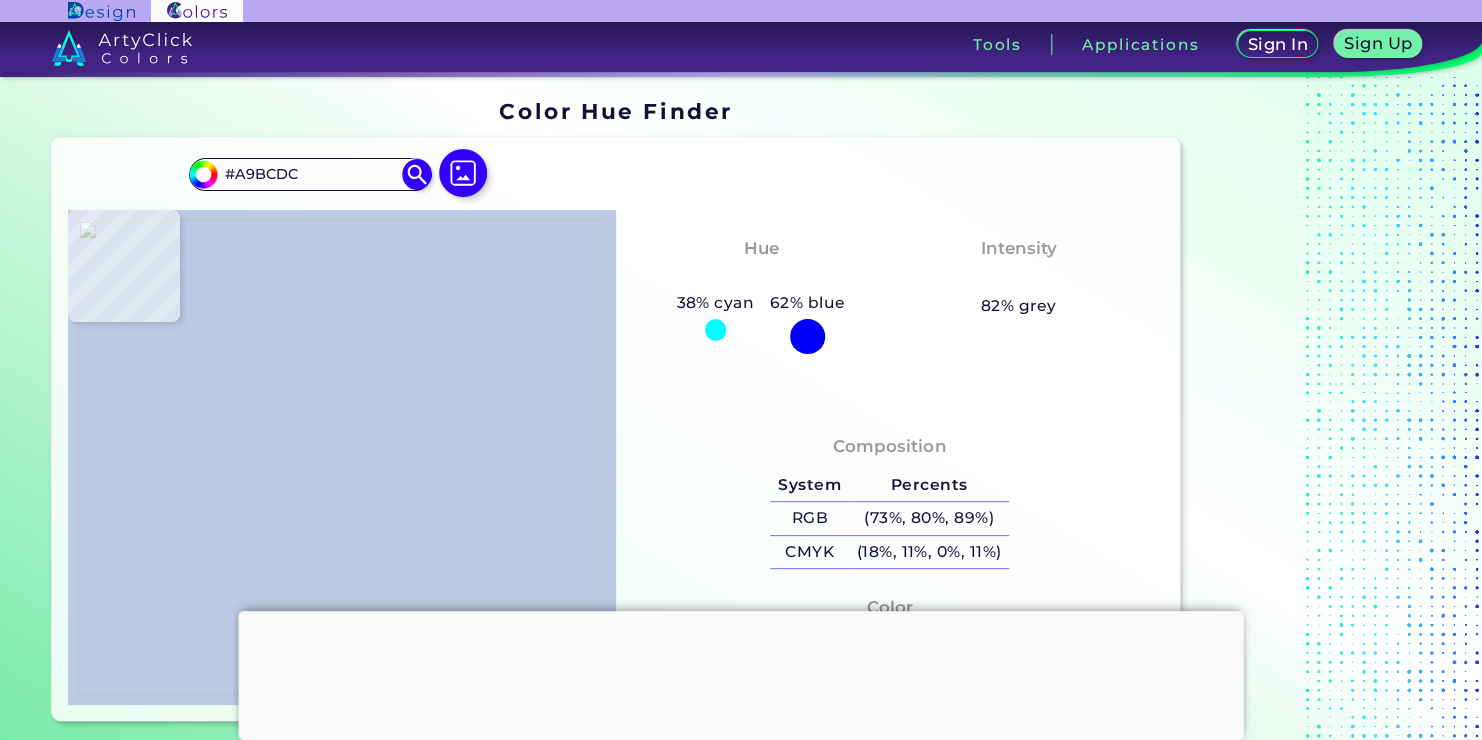 type on "#a8bbdb" 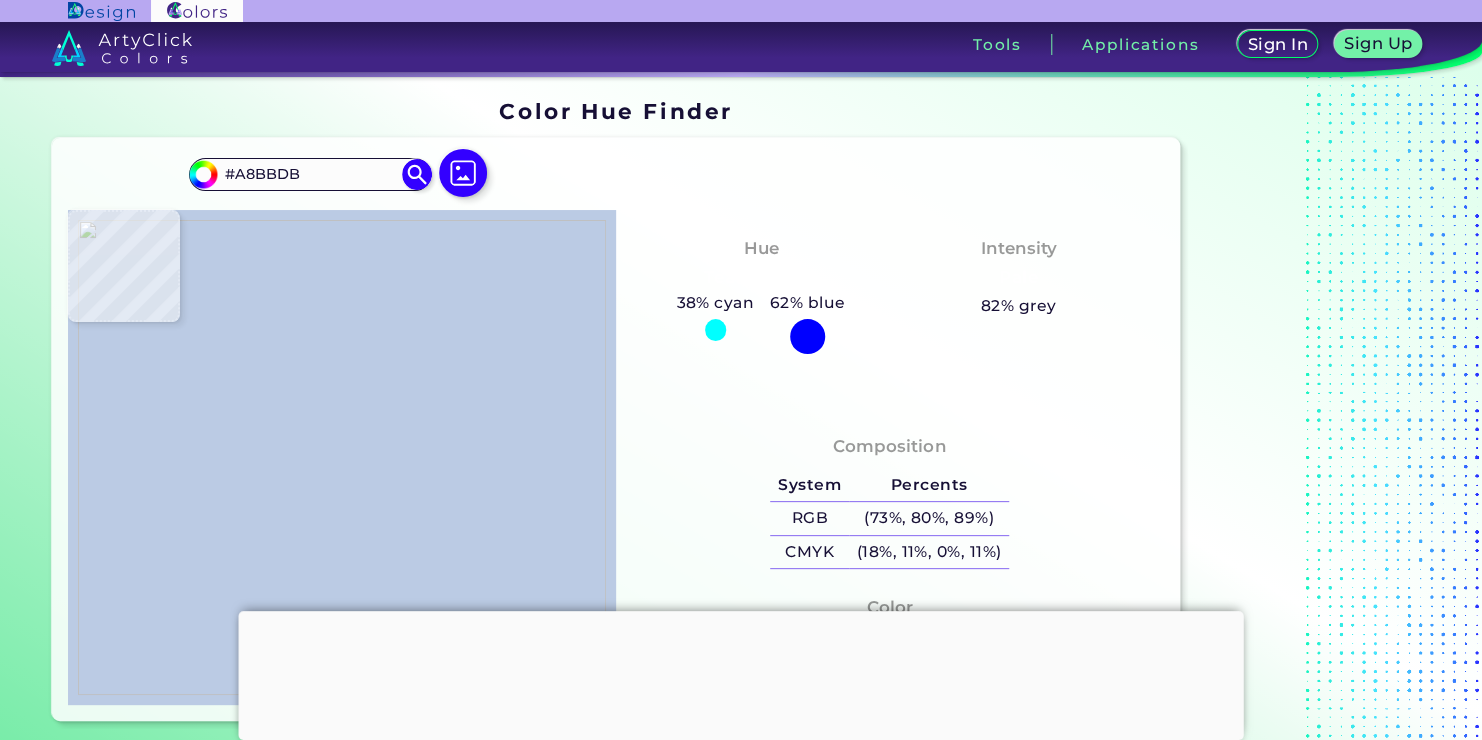 type on "#a6b9d9" 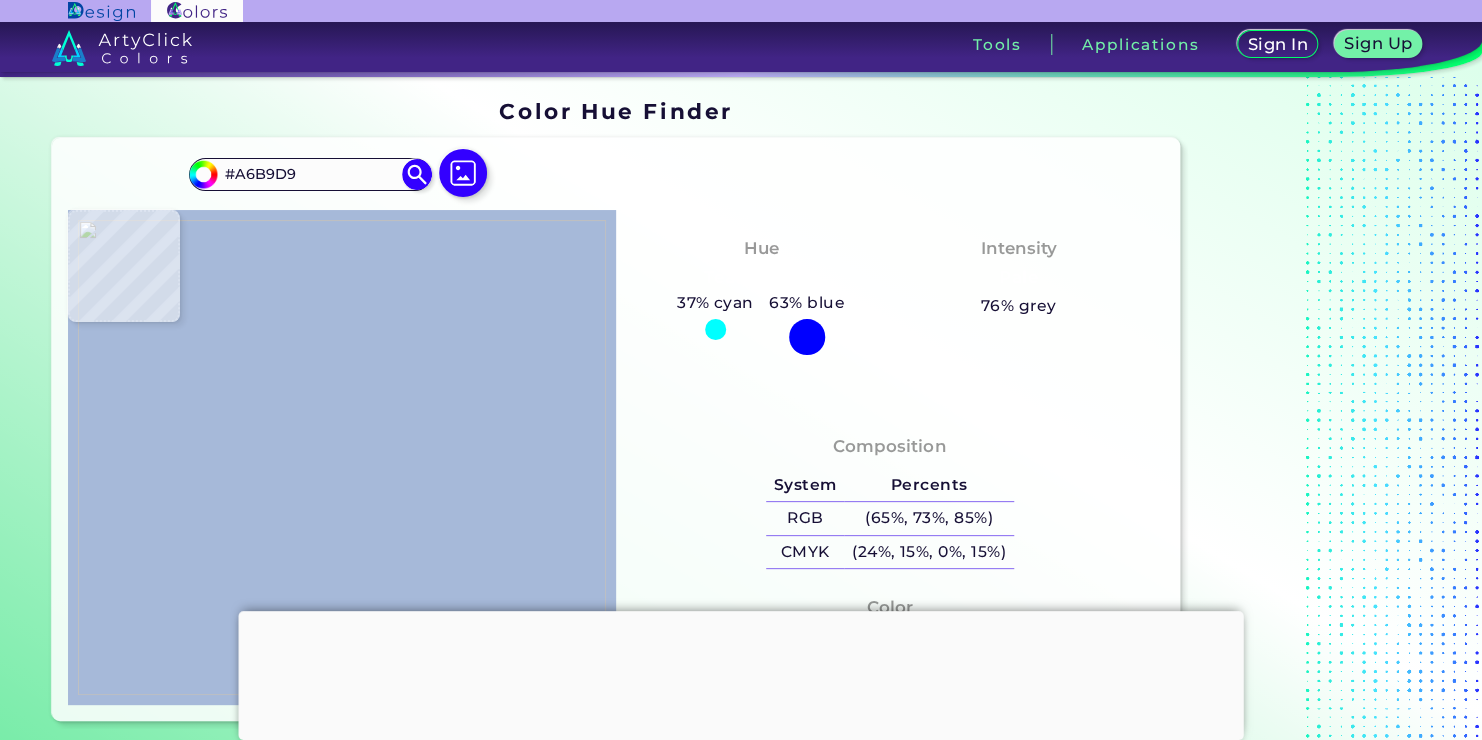 type on "#a5b8d8" 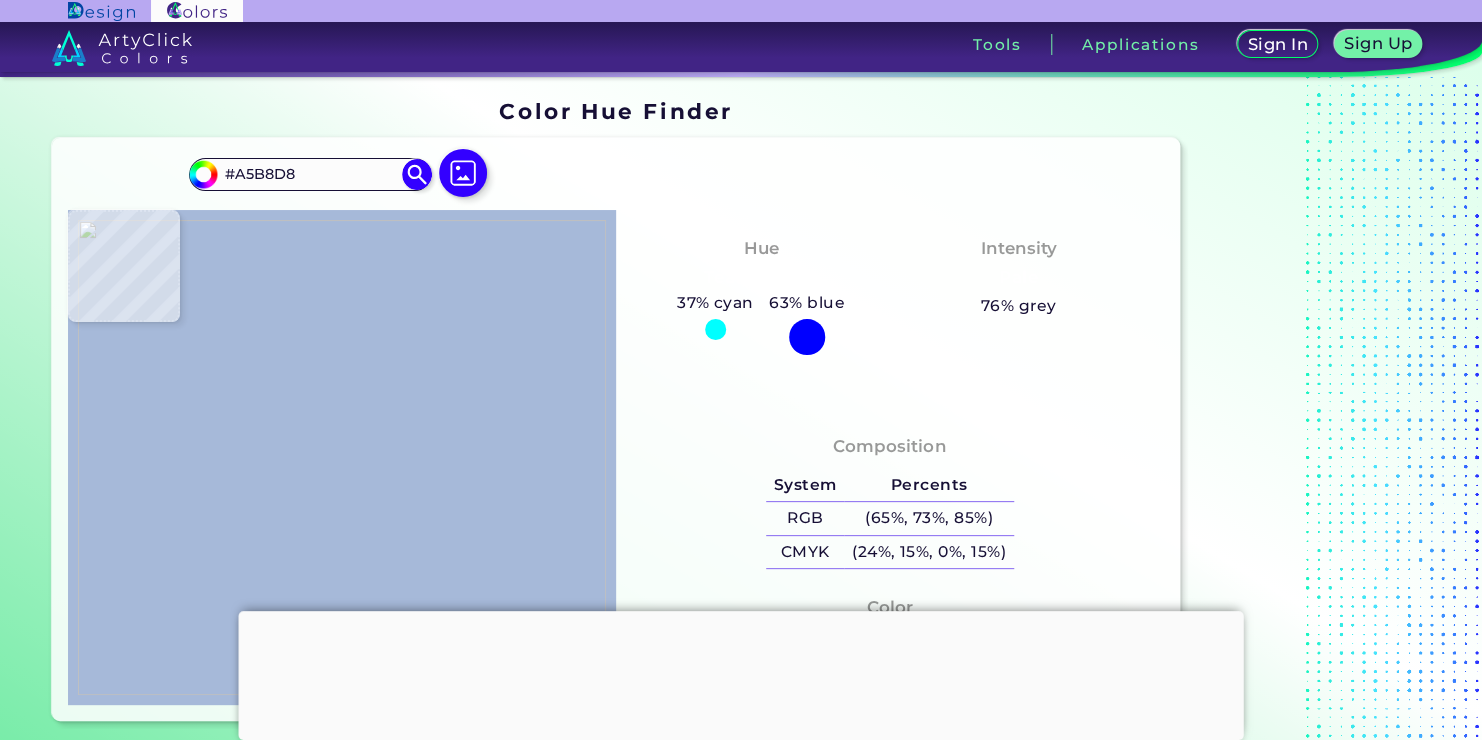 type on "#a8b9d7" 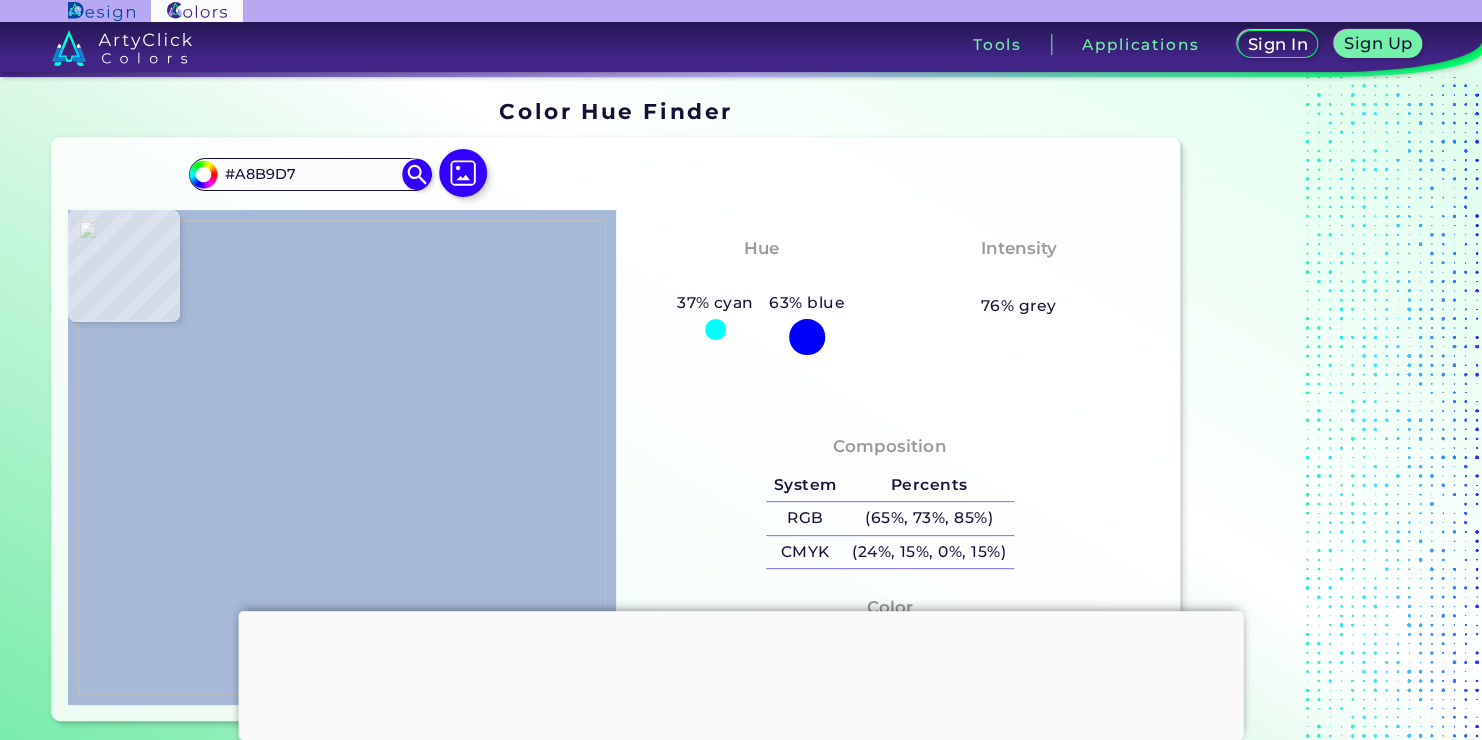 type on "#a9bad6" 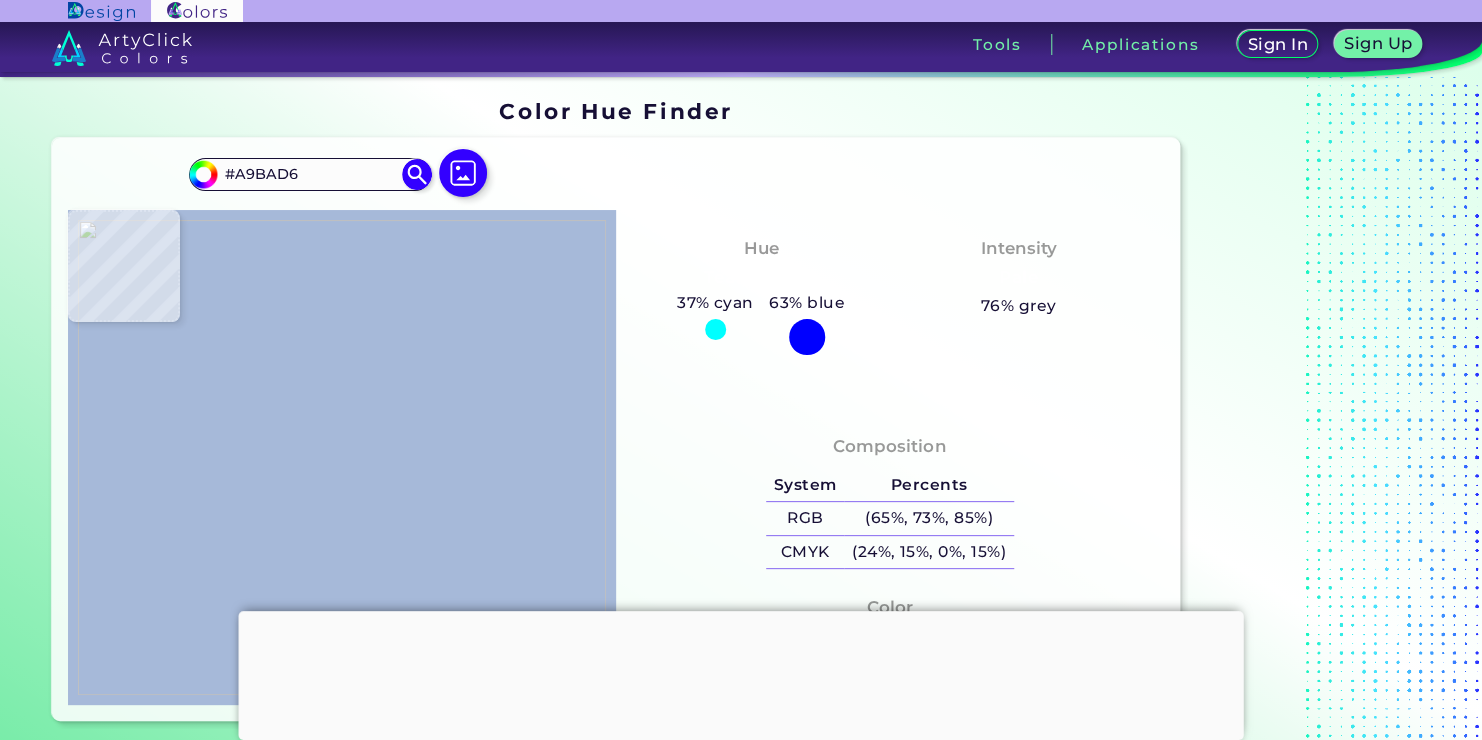 type on "#abbcd8" 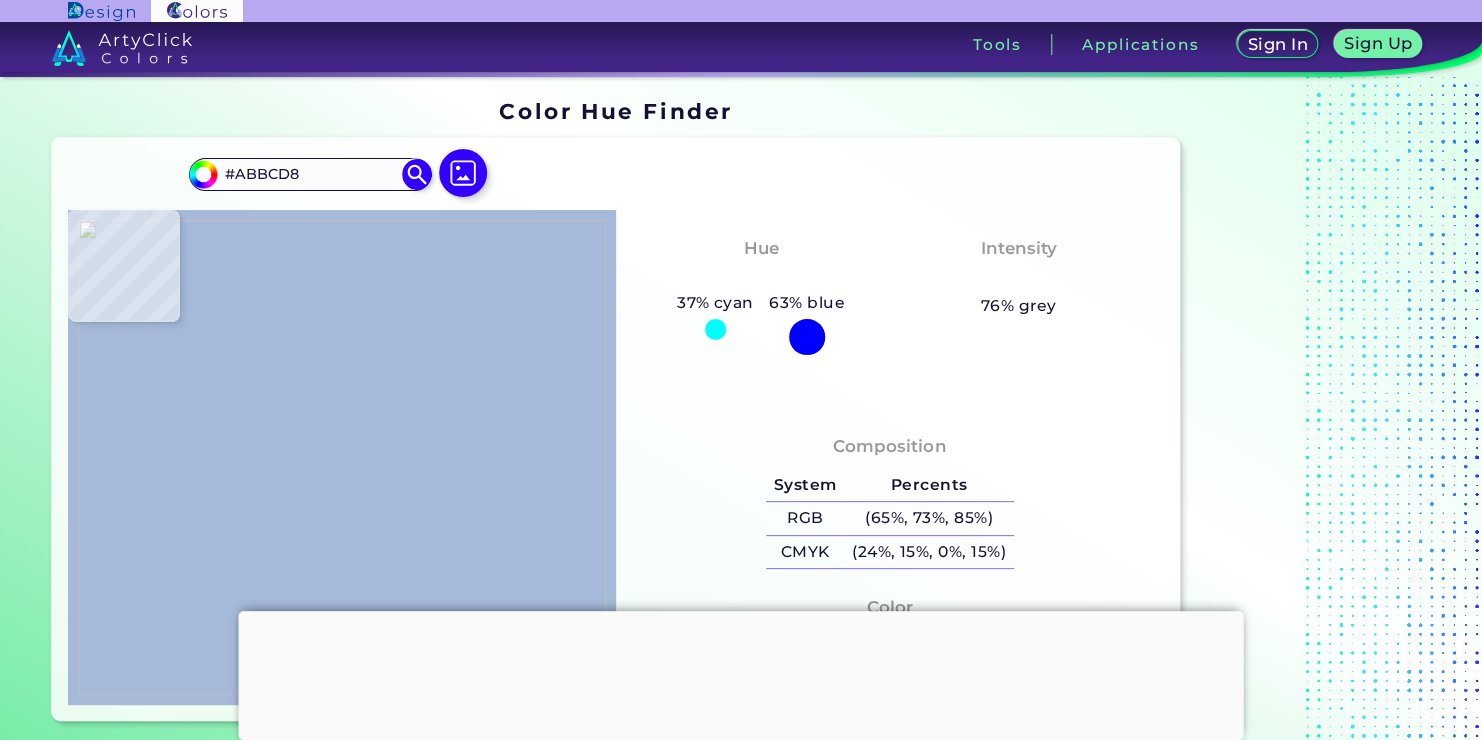type on "#aebed7" 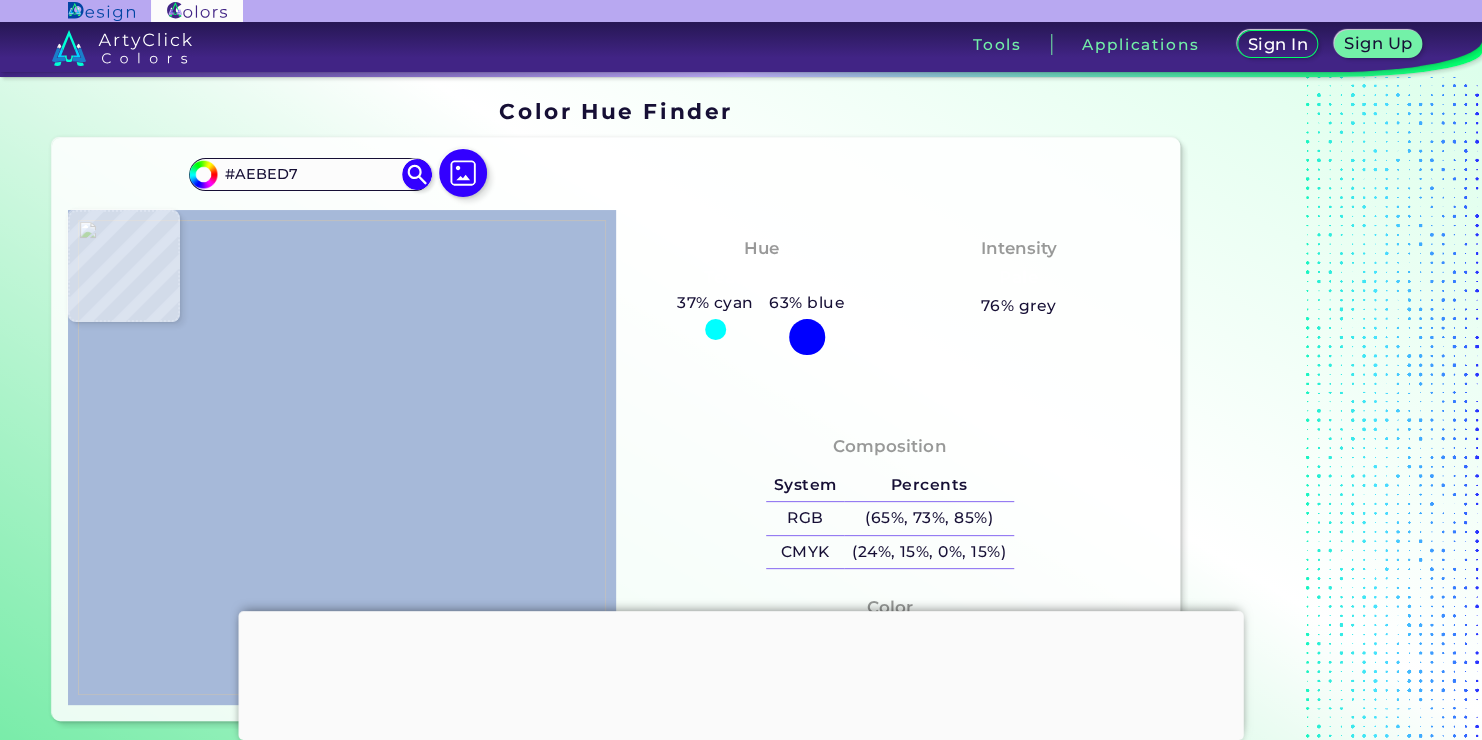 type on "#b2c1d8" 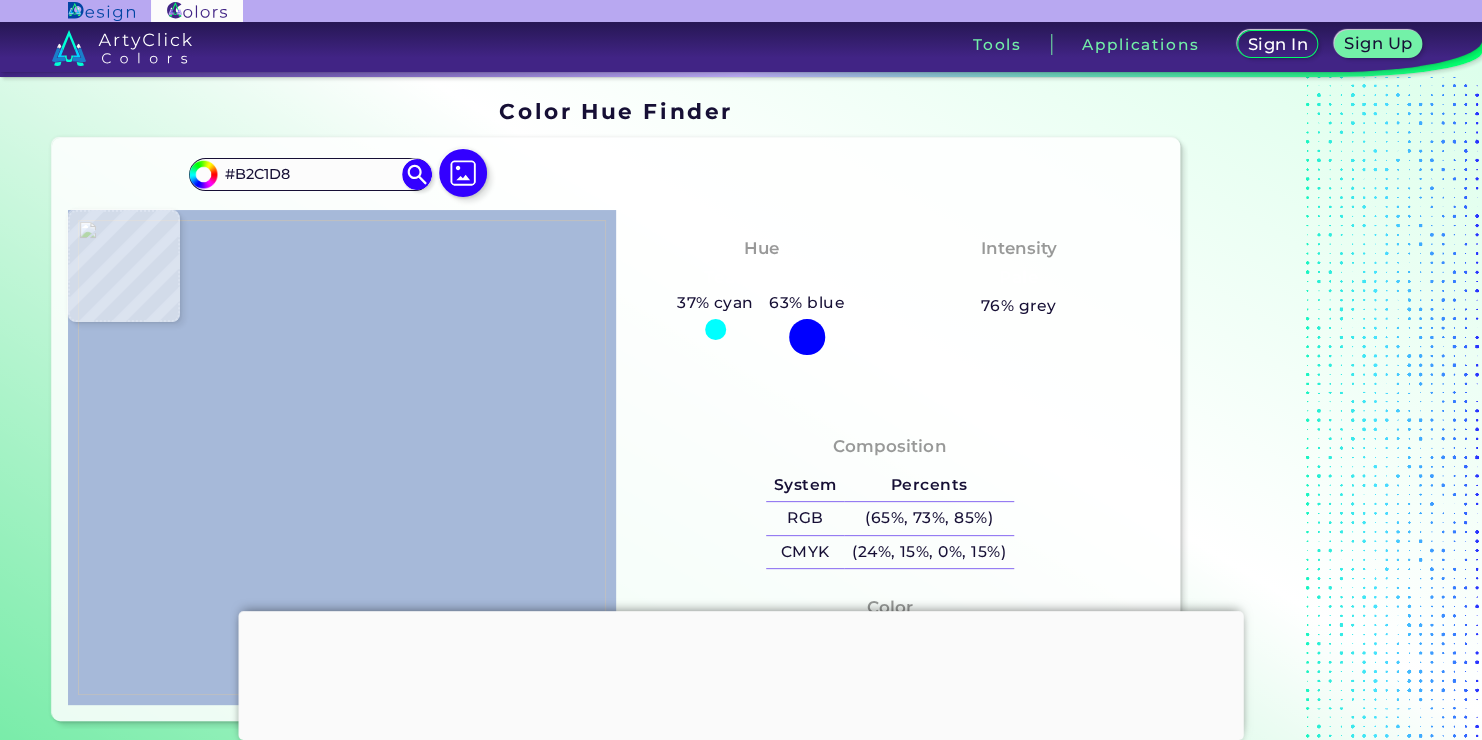 type on "#b9c4d6" 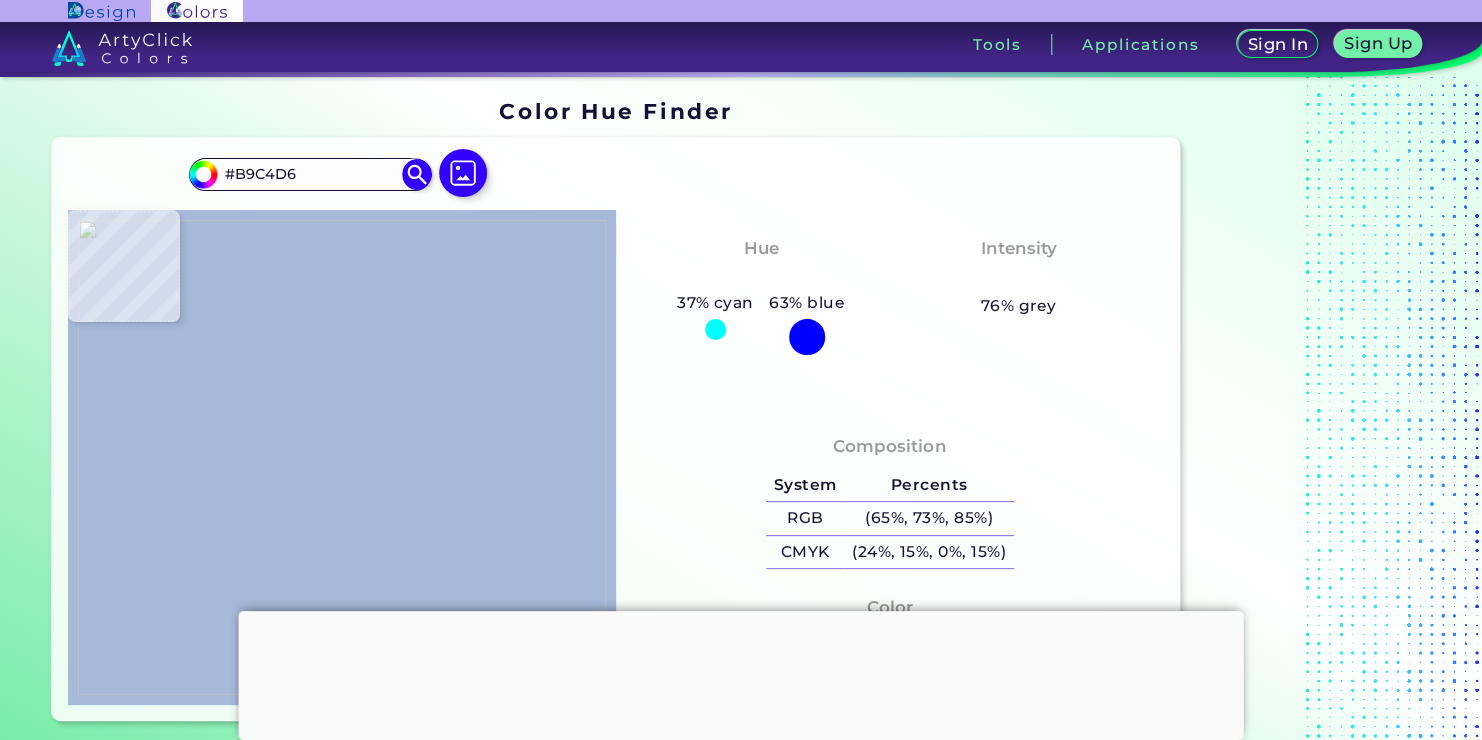 type on "#bac6d6" 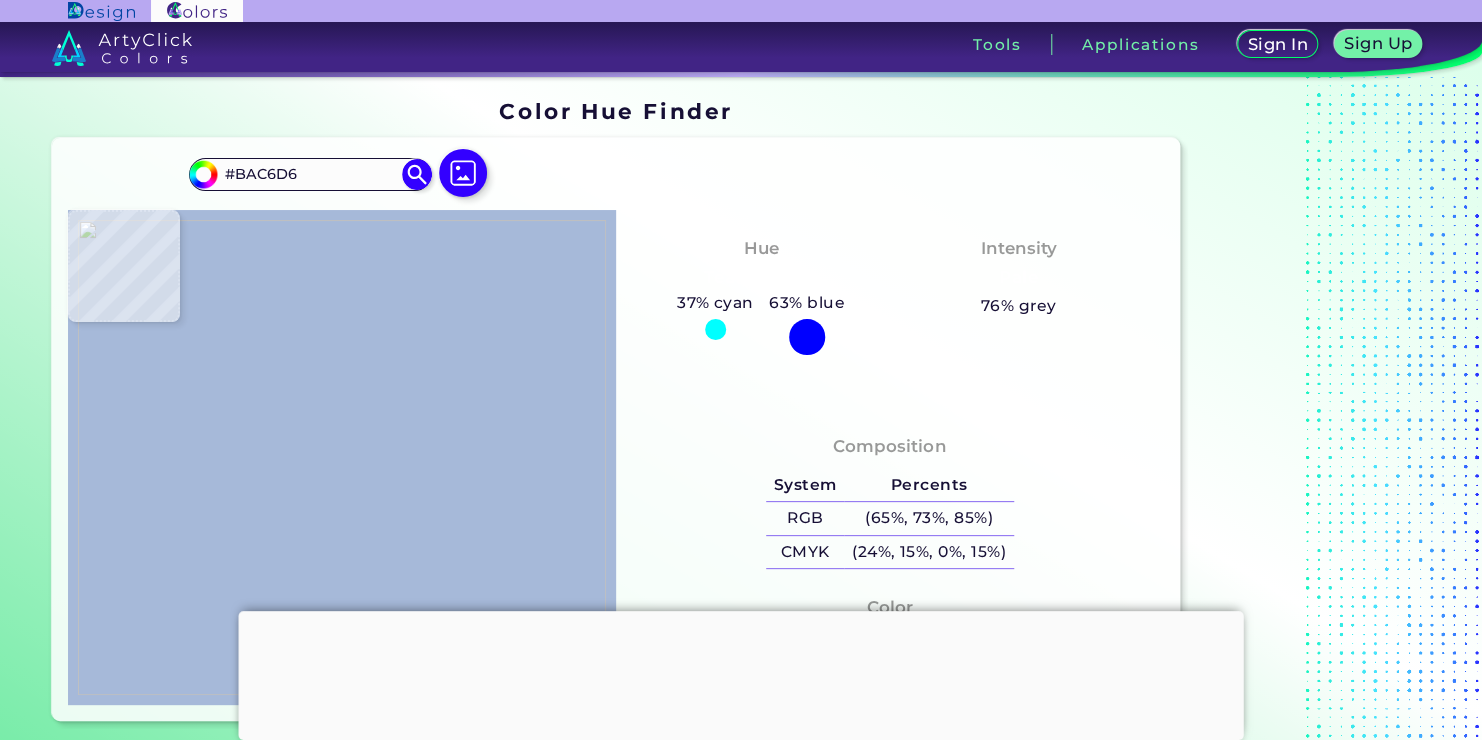 type on "#bdc6d5" 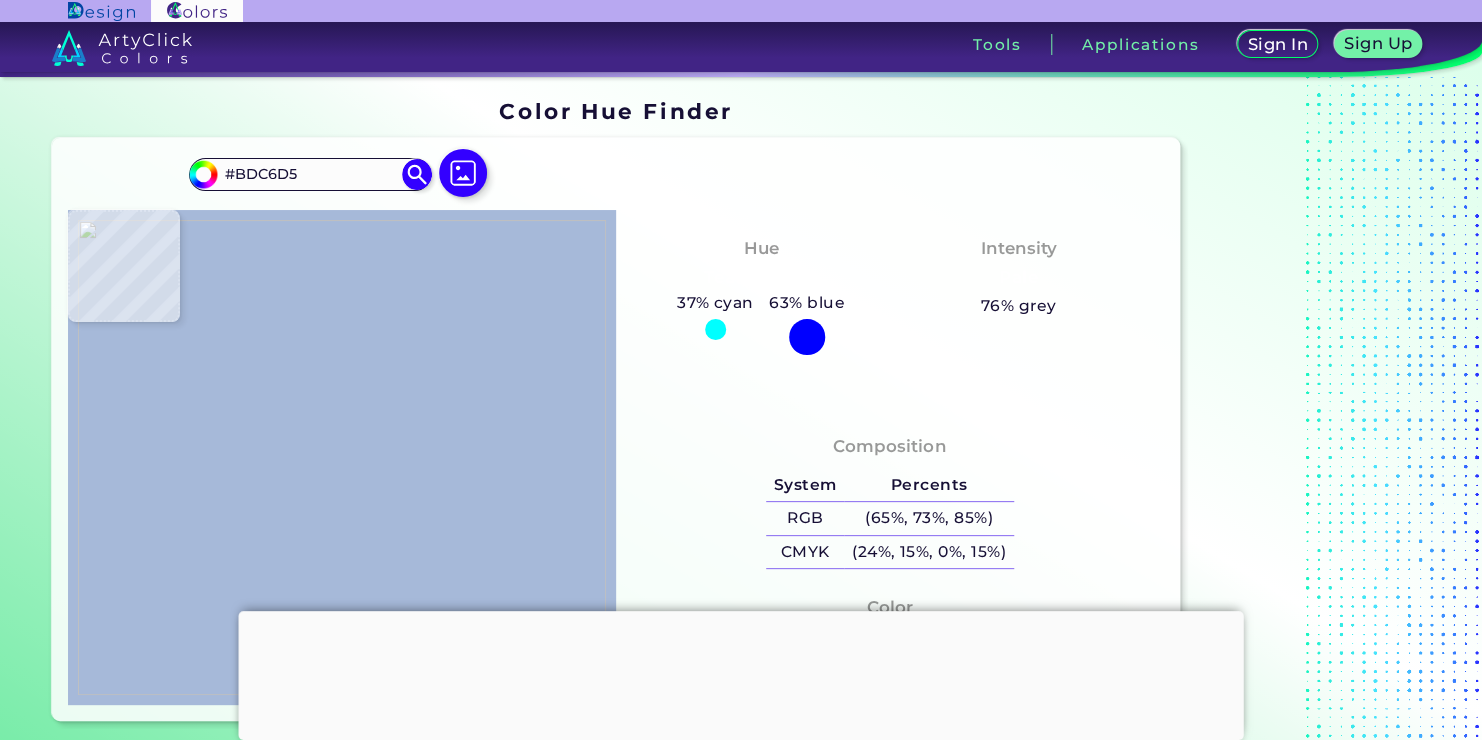 type on "#c2cad7" 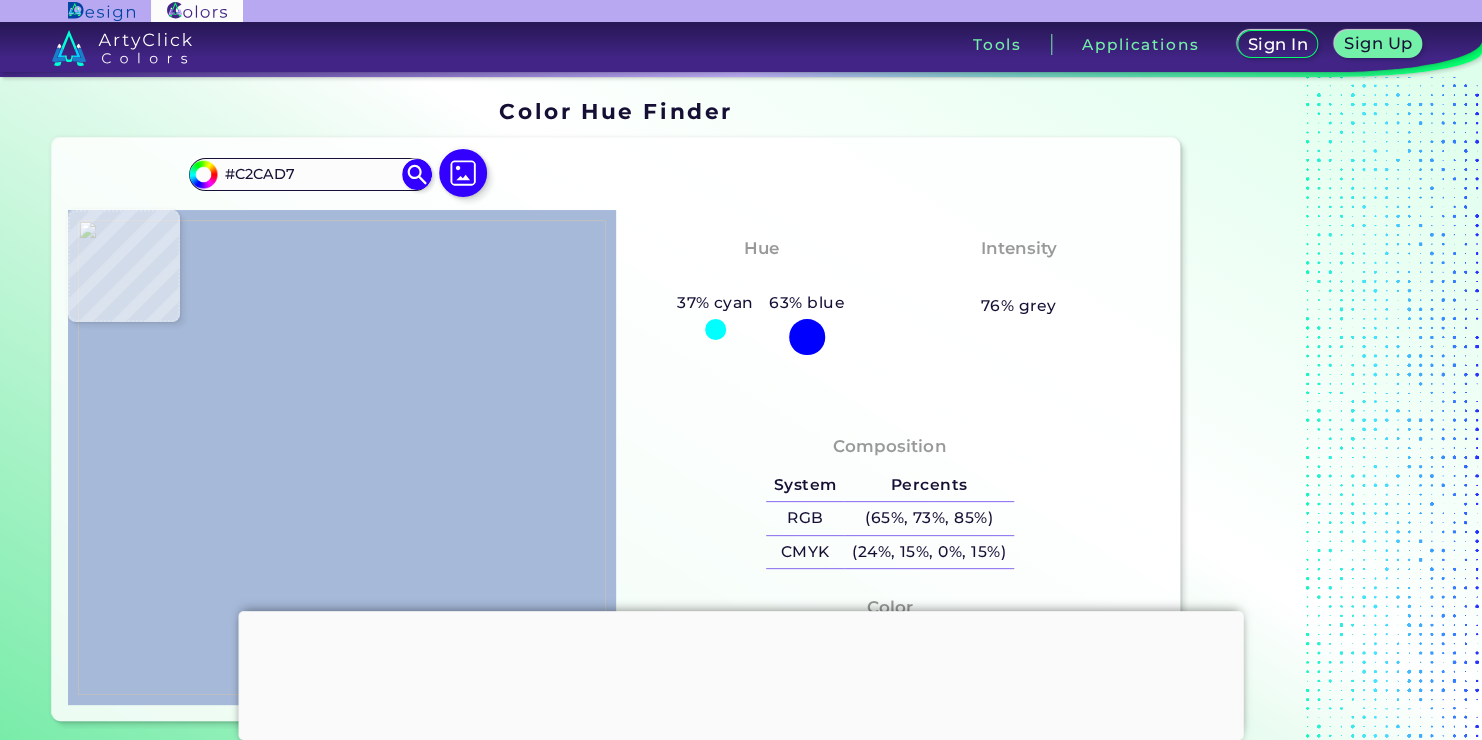 type on "#8a9585" 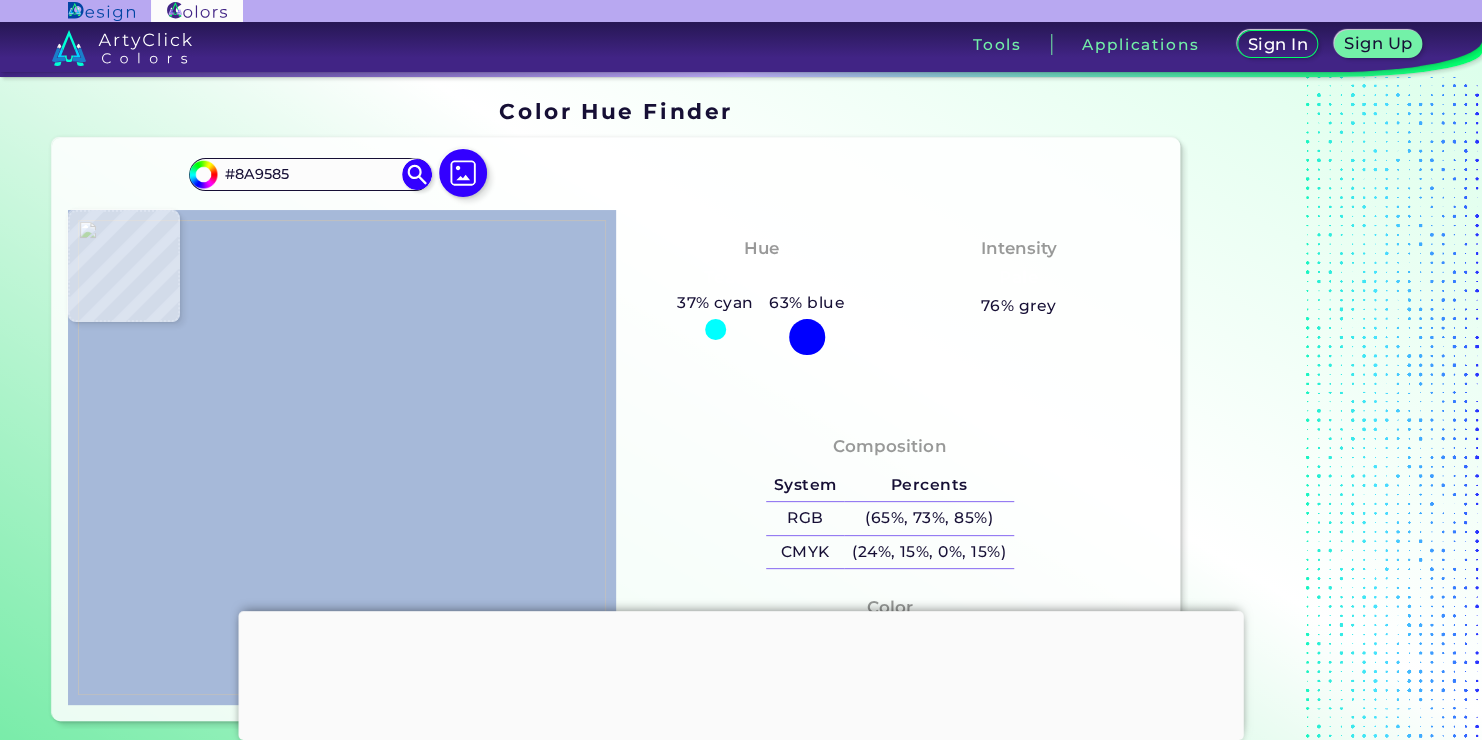 type on "#5a645b" 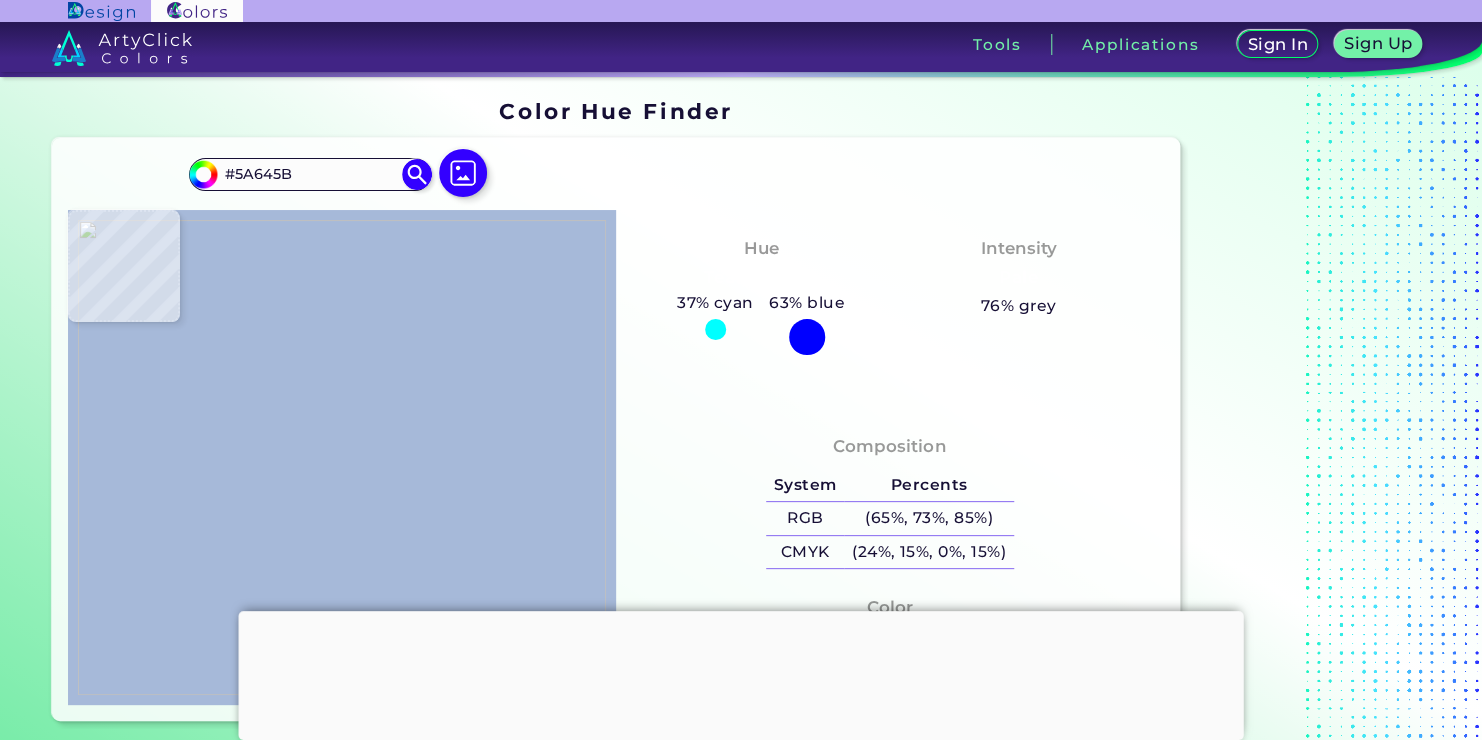 type on "#9aa49c" 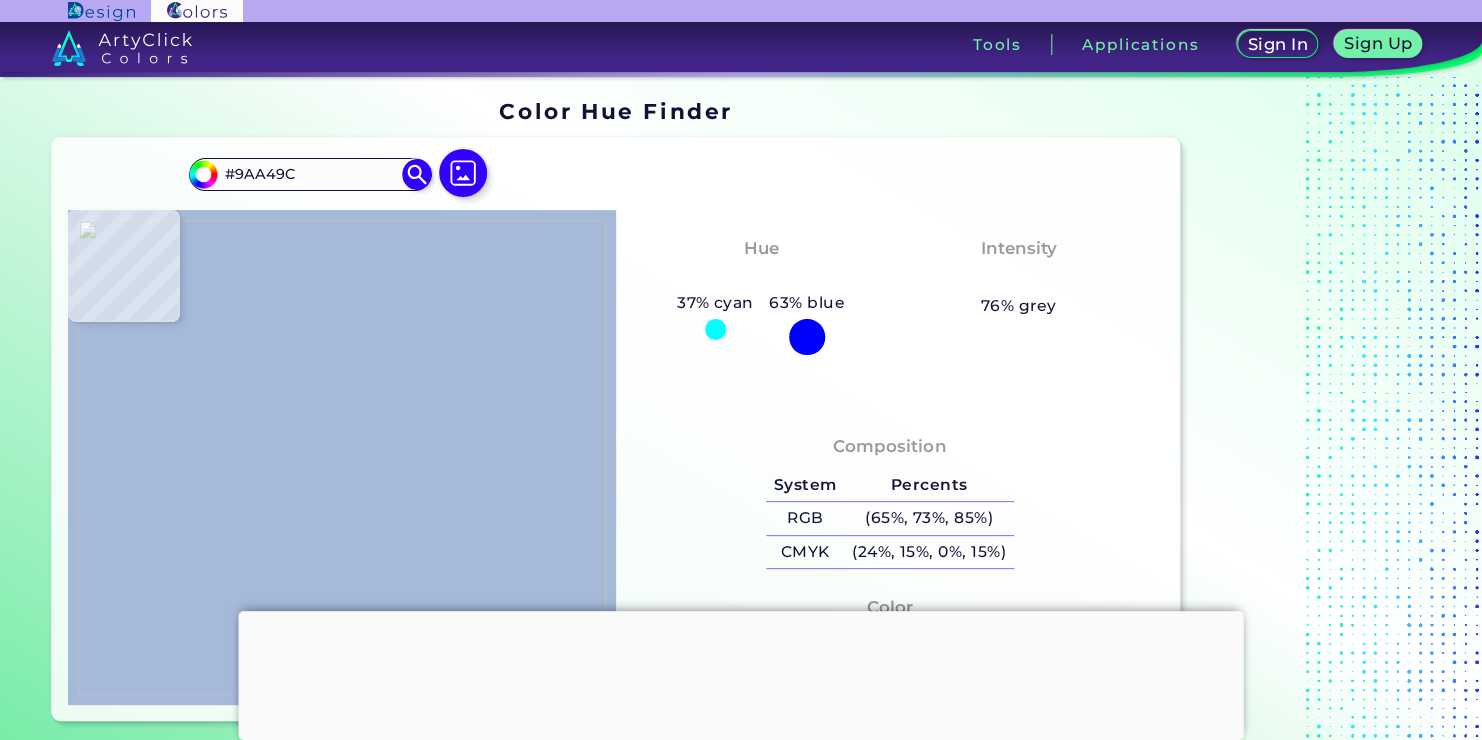type on "#9faaa2" 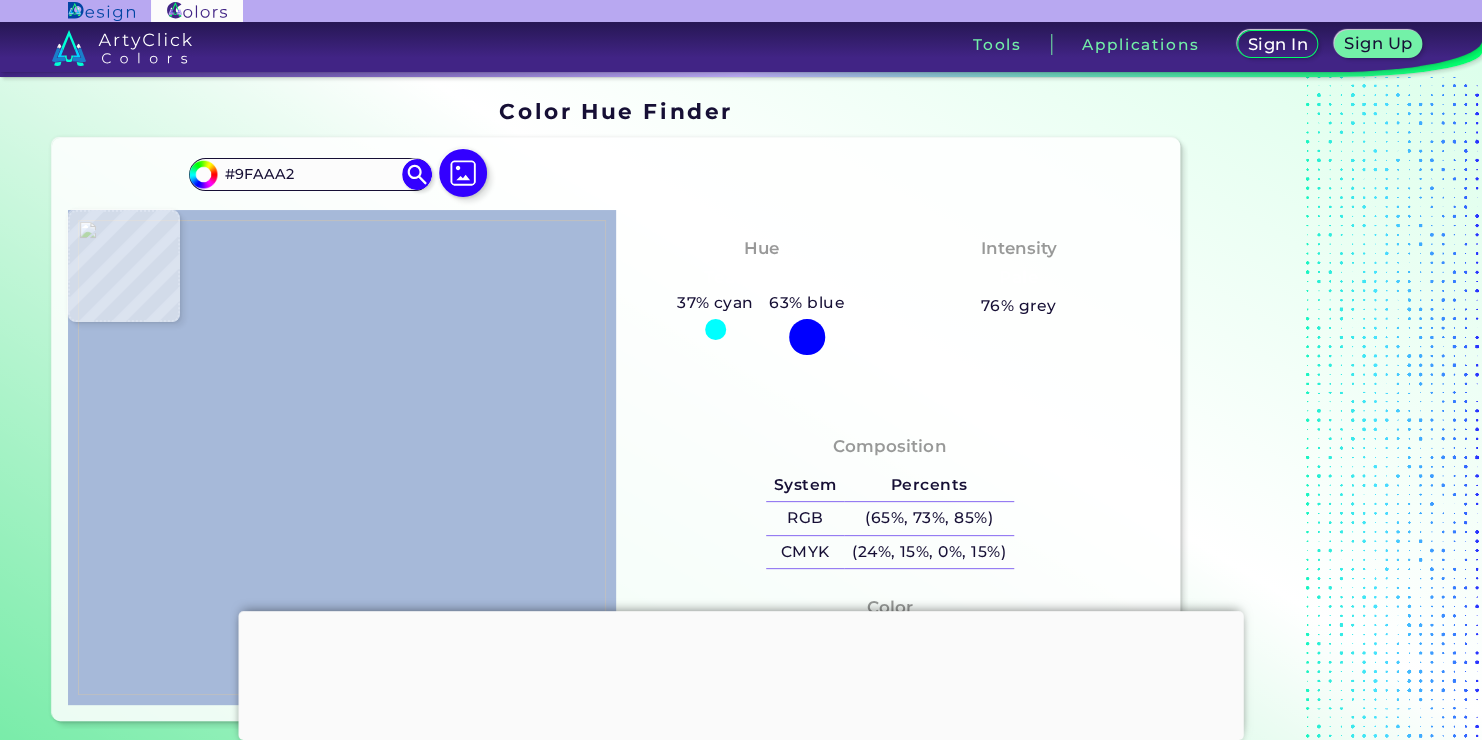 type on "#455249" 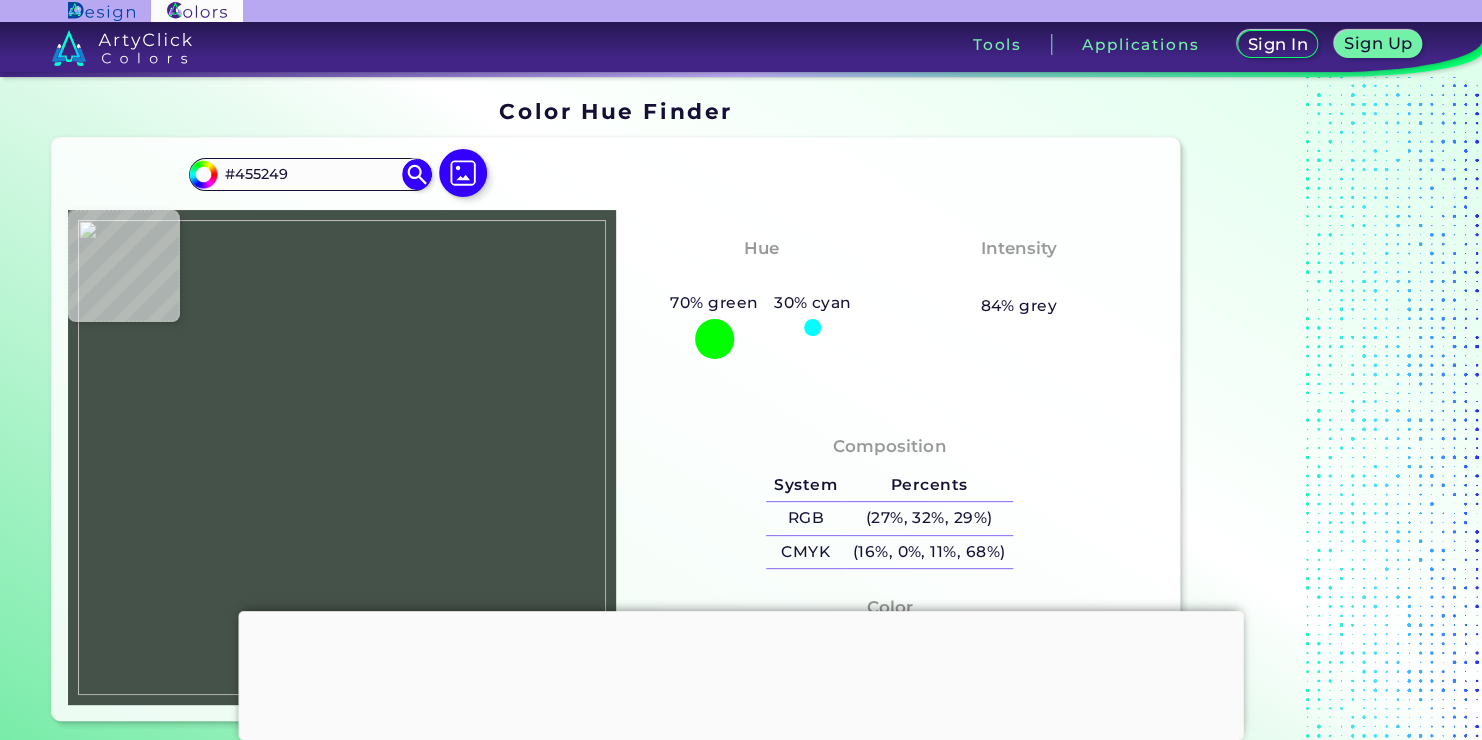 type on "#aaafa9" 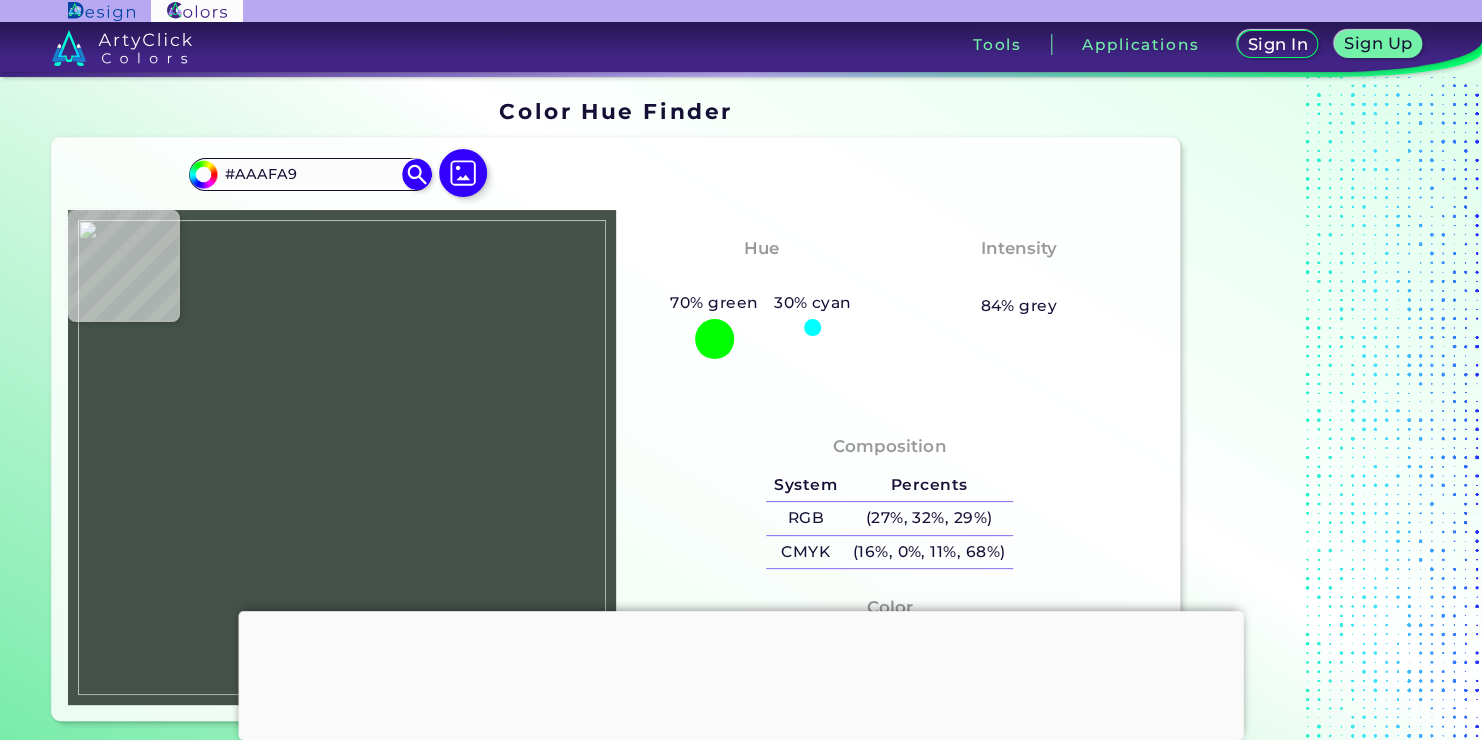type on "#d4dfd7" 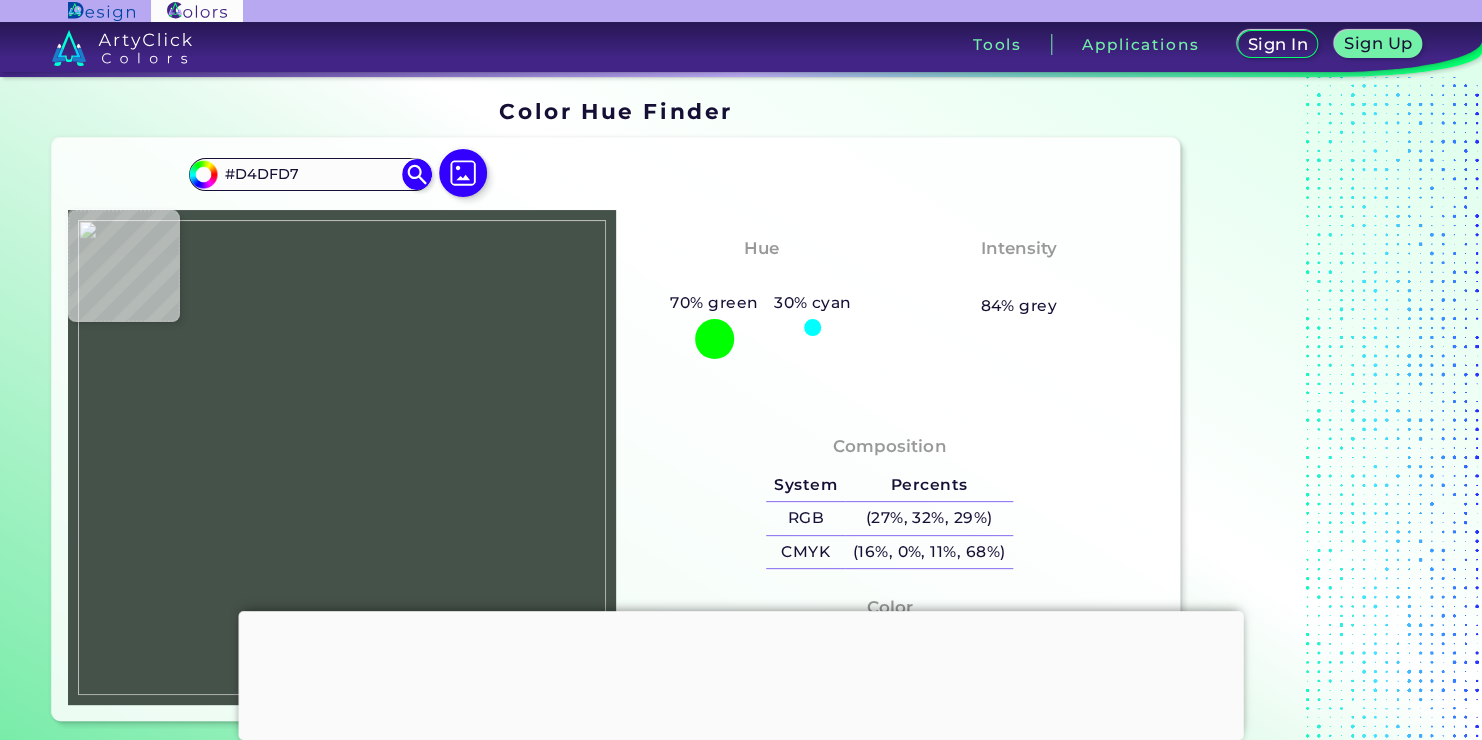 type on "#536359" 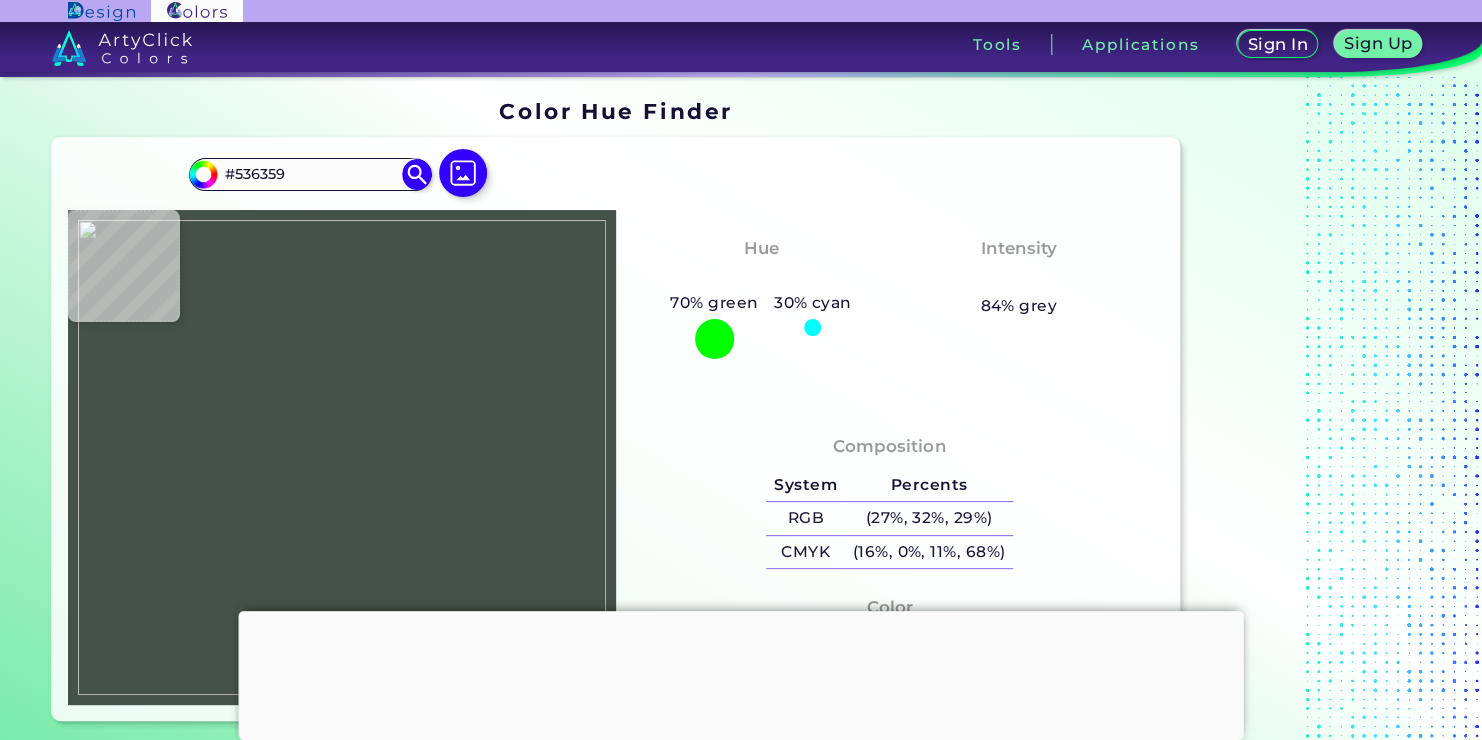 type on "#97989a" 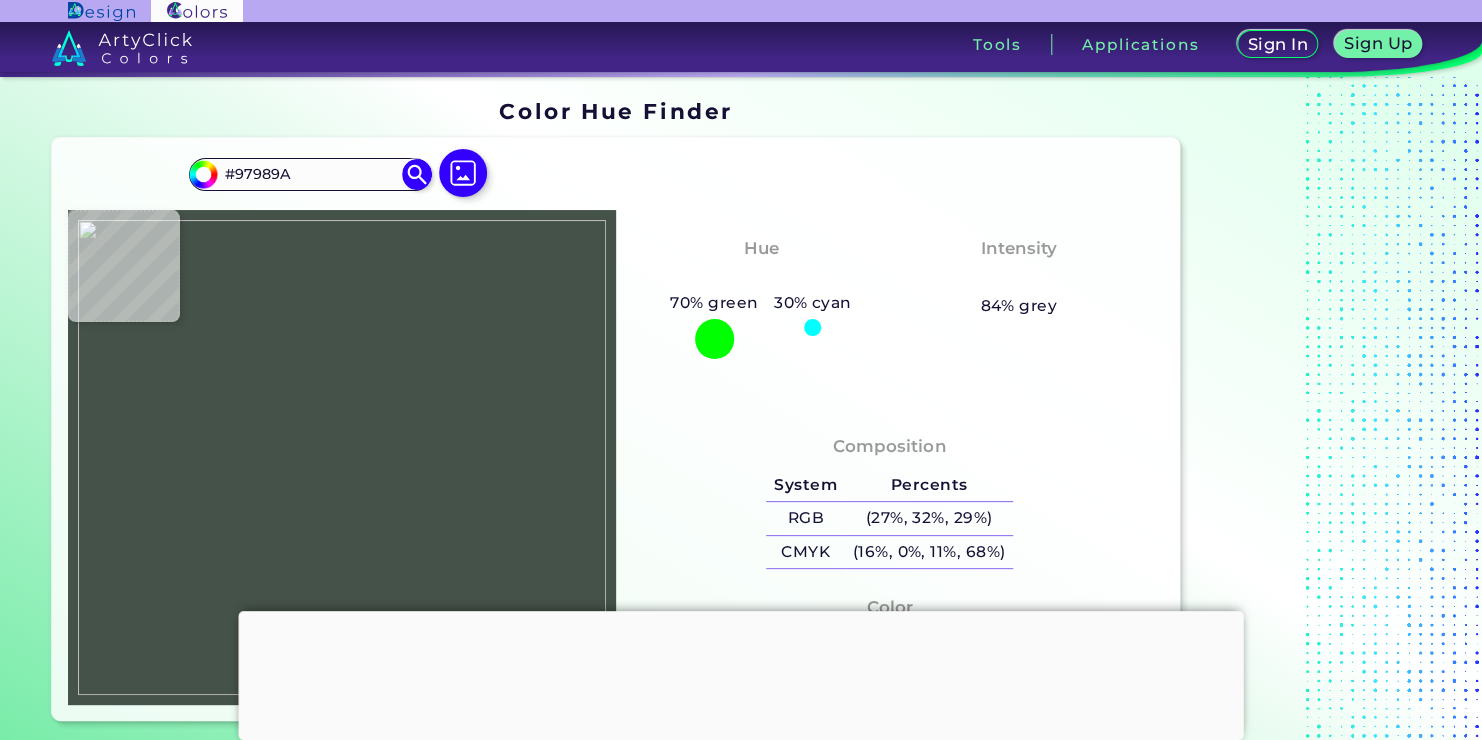 type on "#919598" 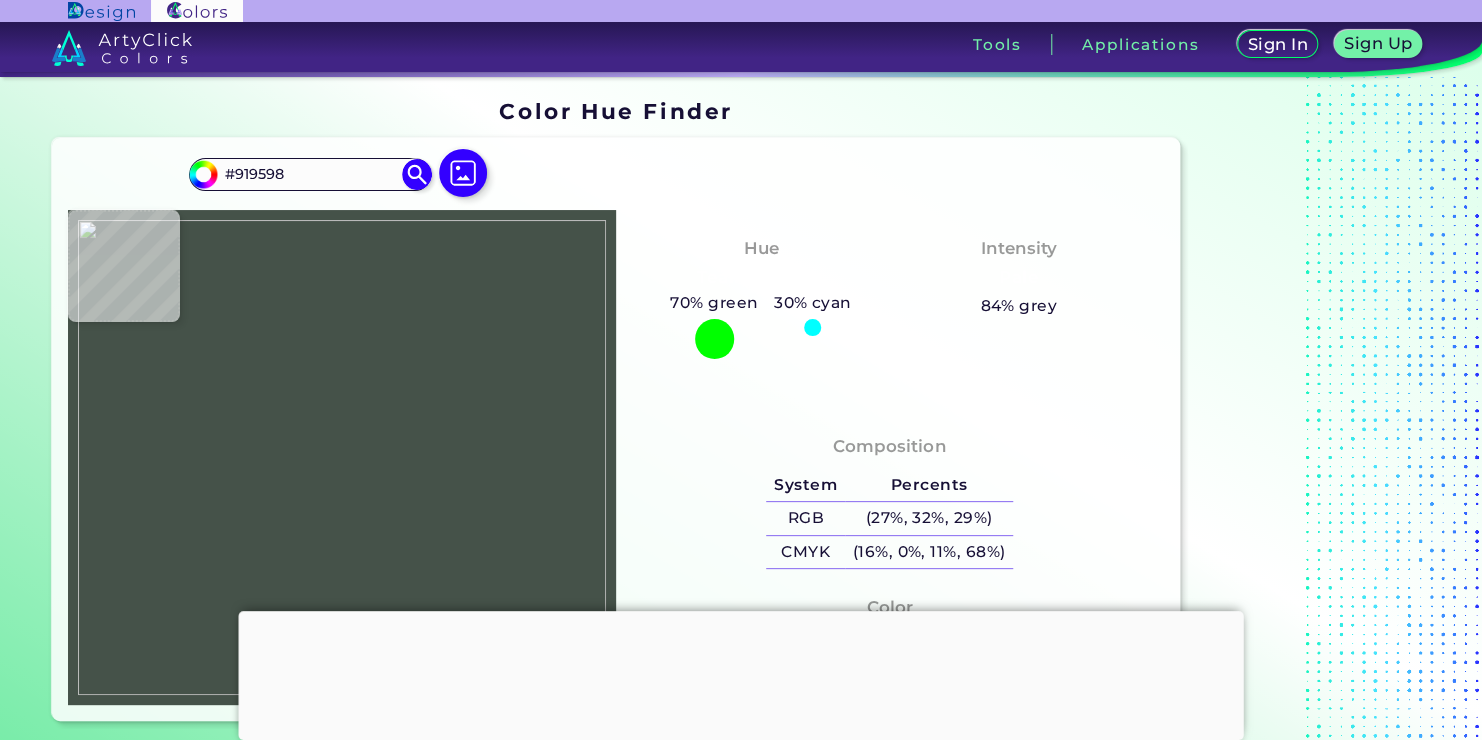 type on "#626260" 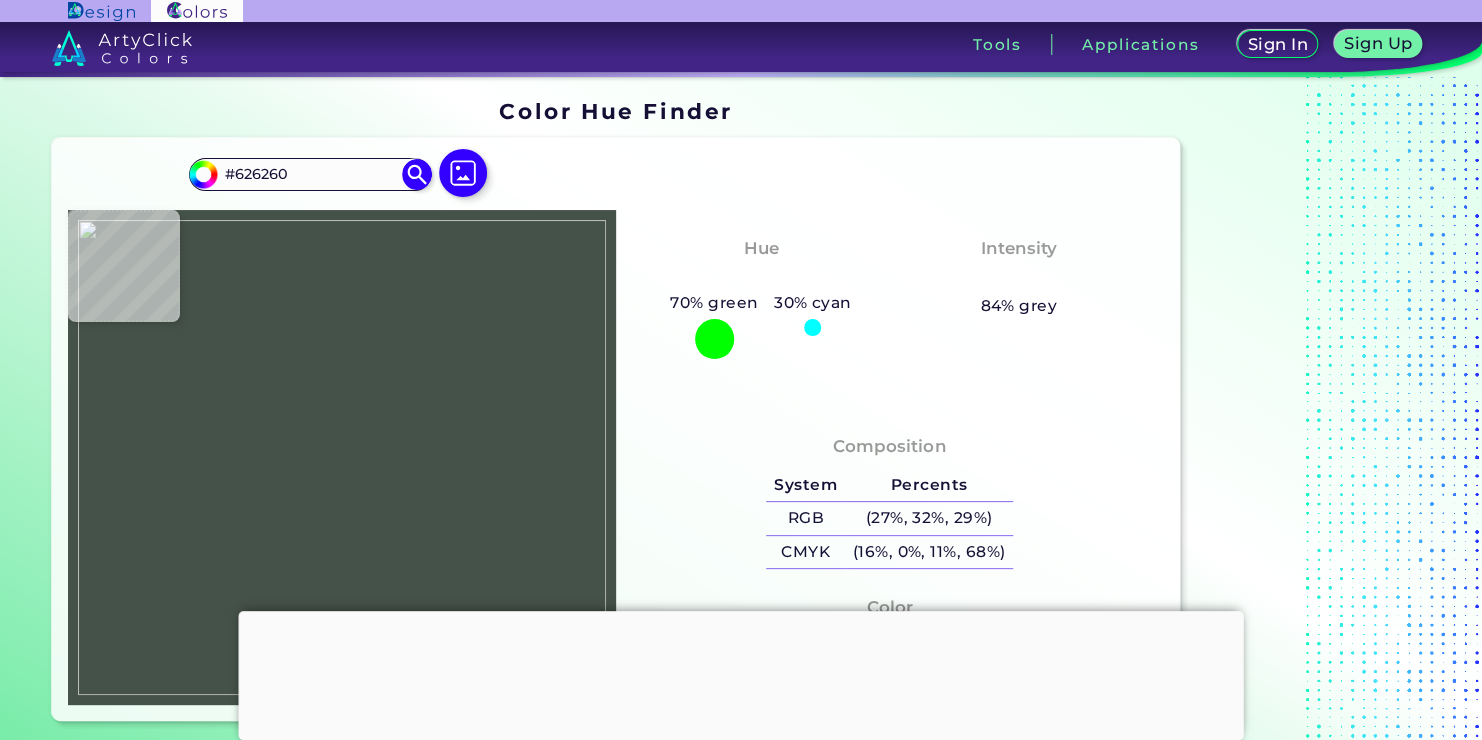type on "#79726c" 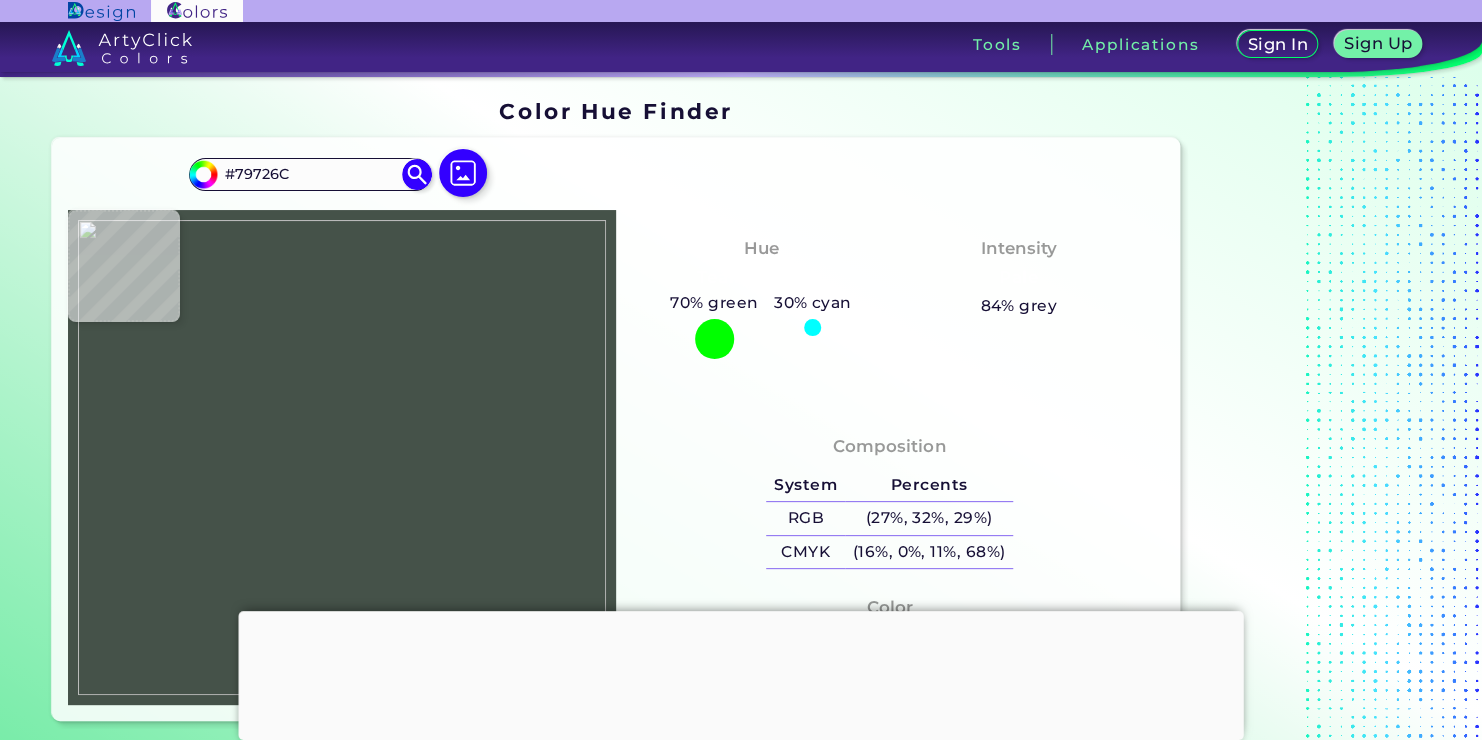 type on "#757472" 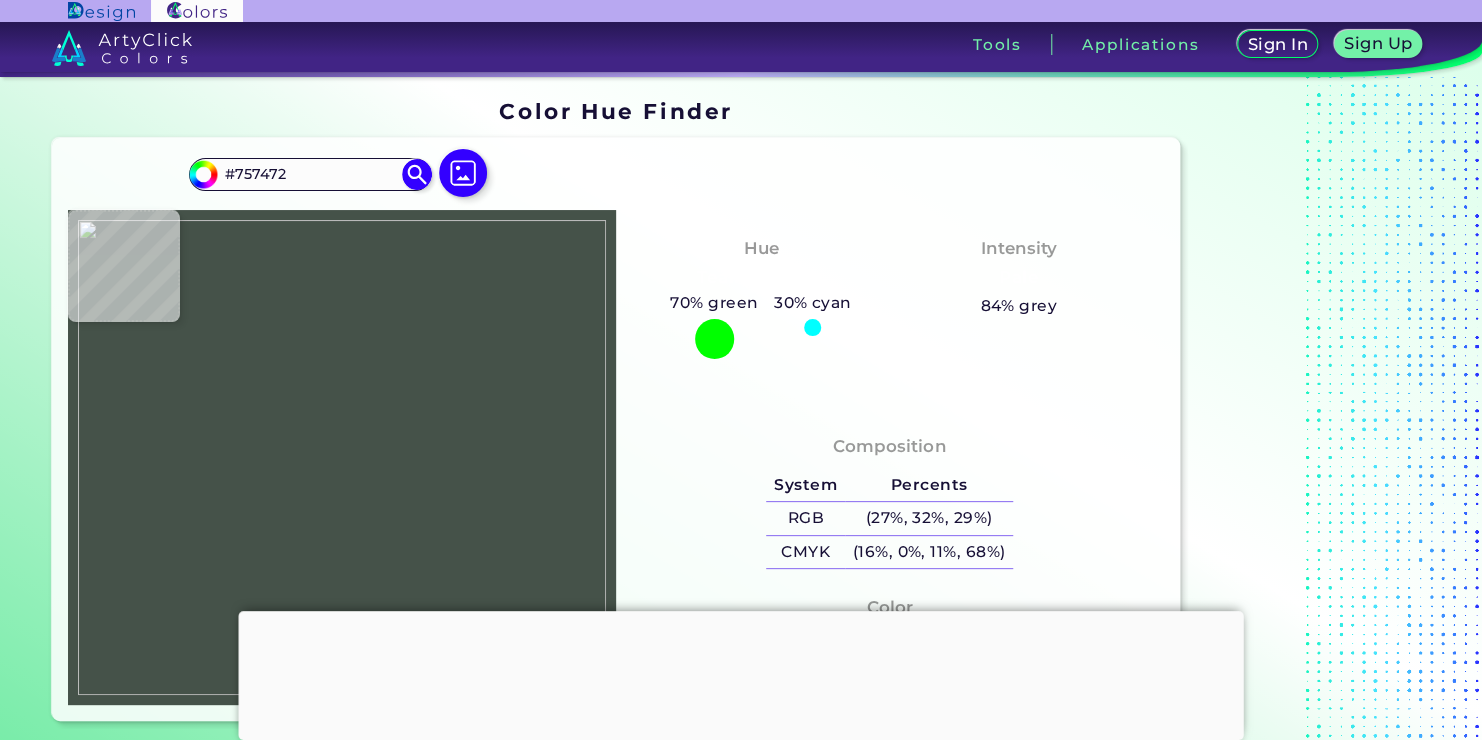 type on "#8c8b87" 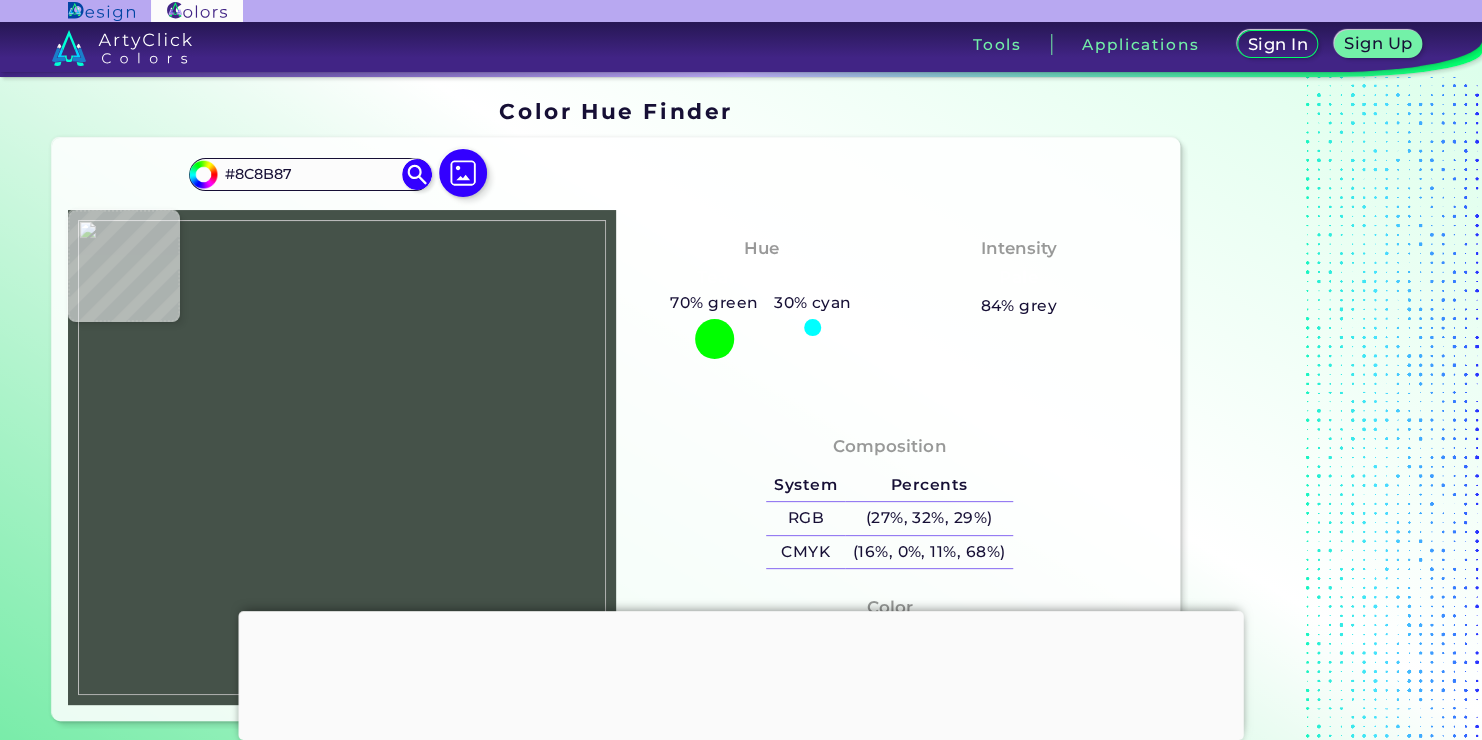 type on "#8f8c87" 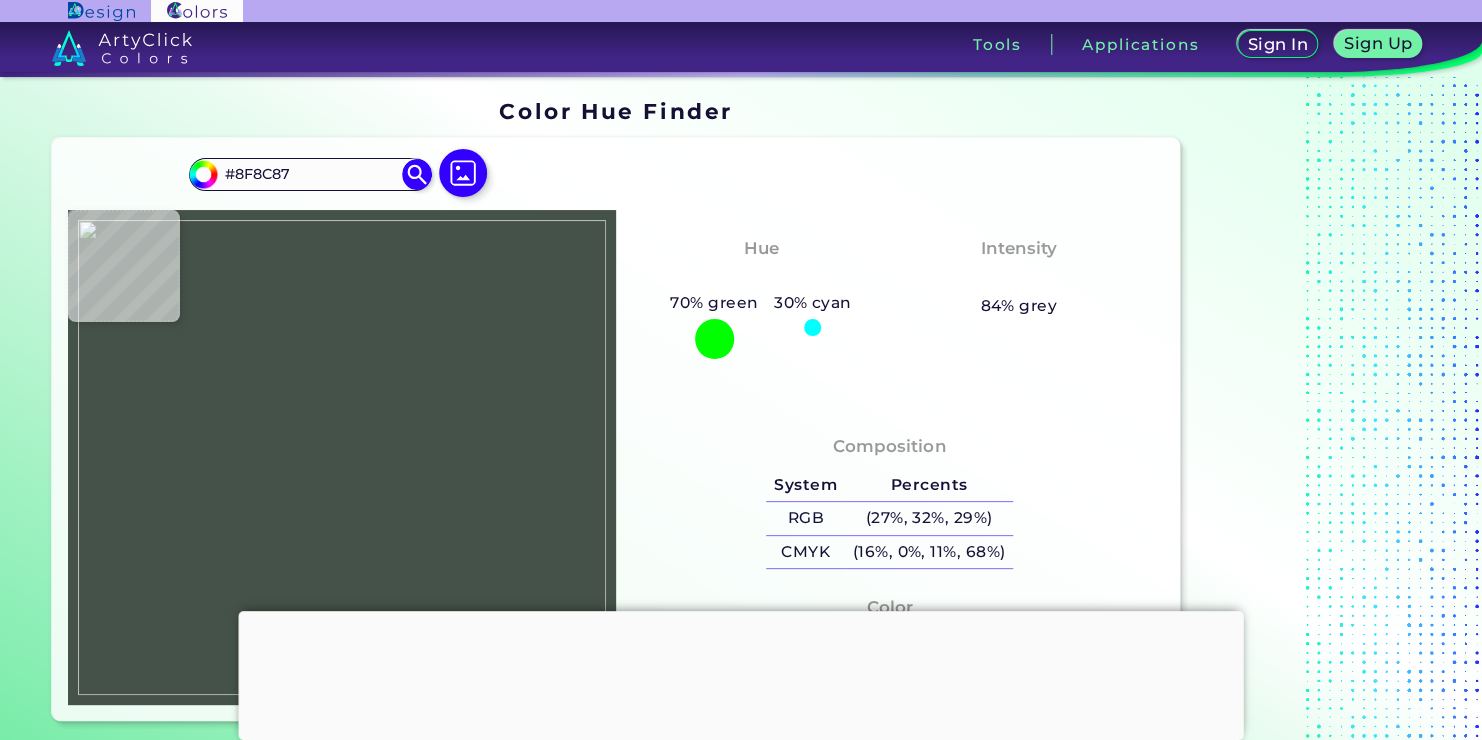 type on "#8f8a8b" 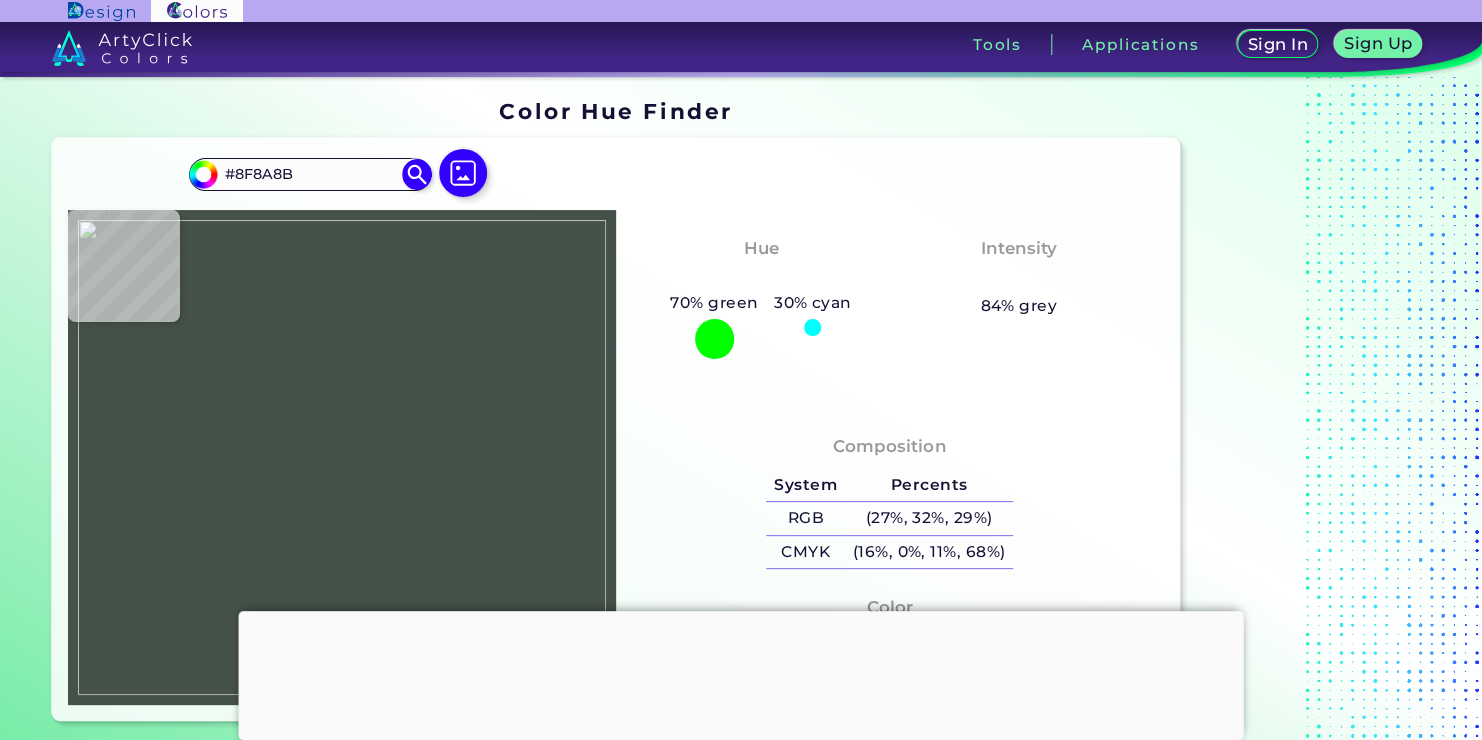 type on "#8d8989" 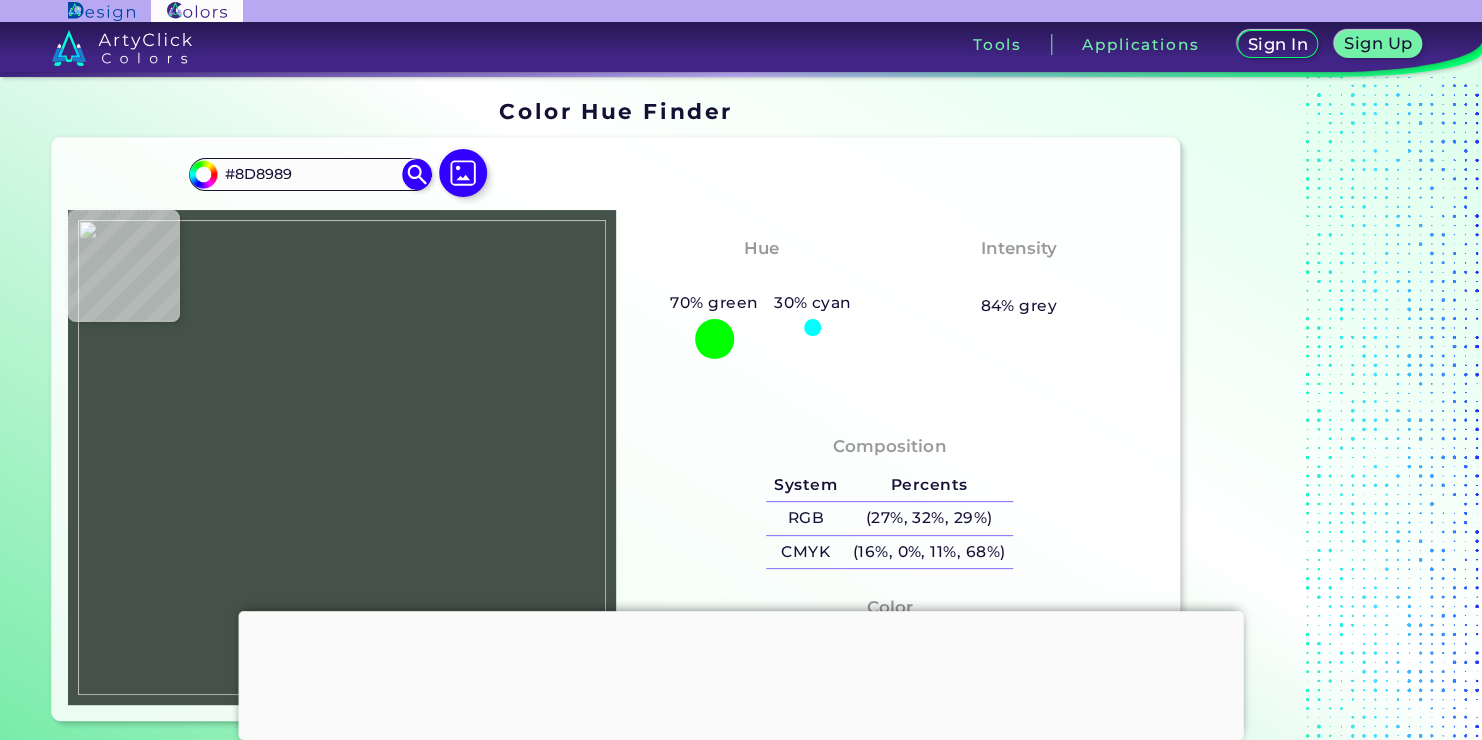 type on "#8c8b89" 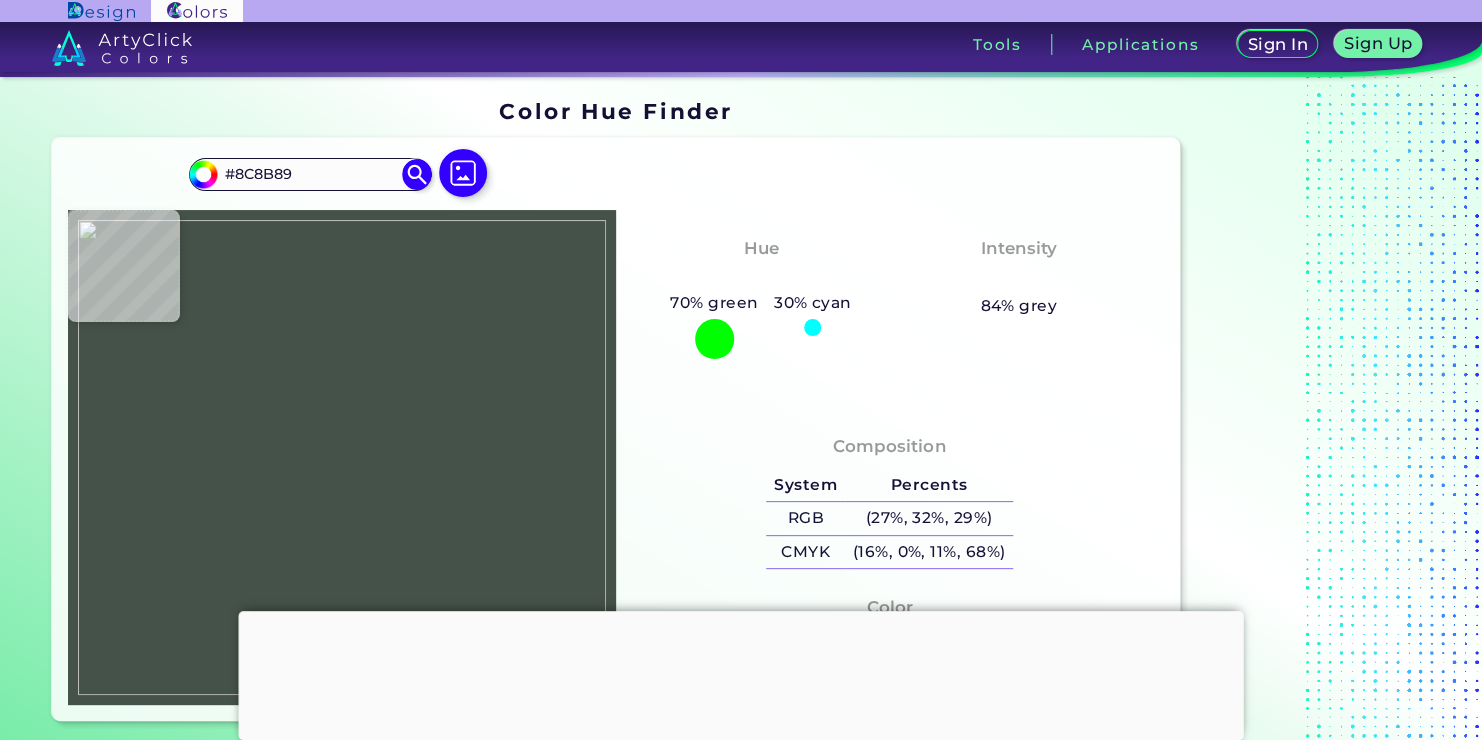 type on "#8b8a88" 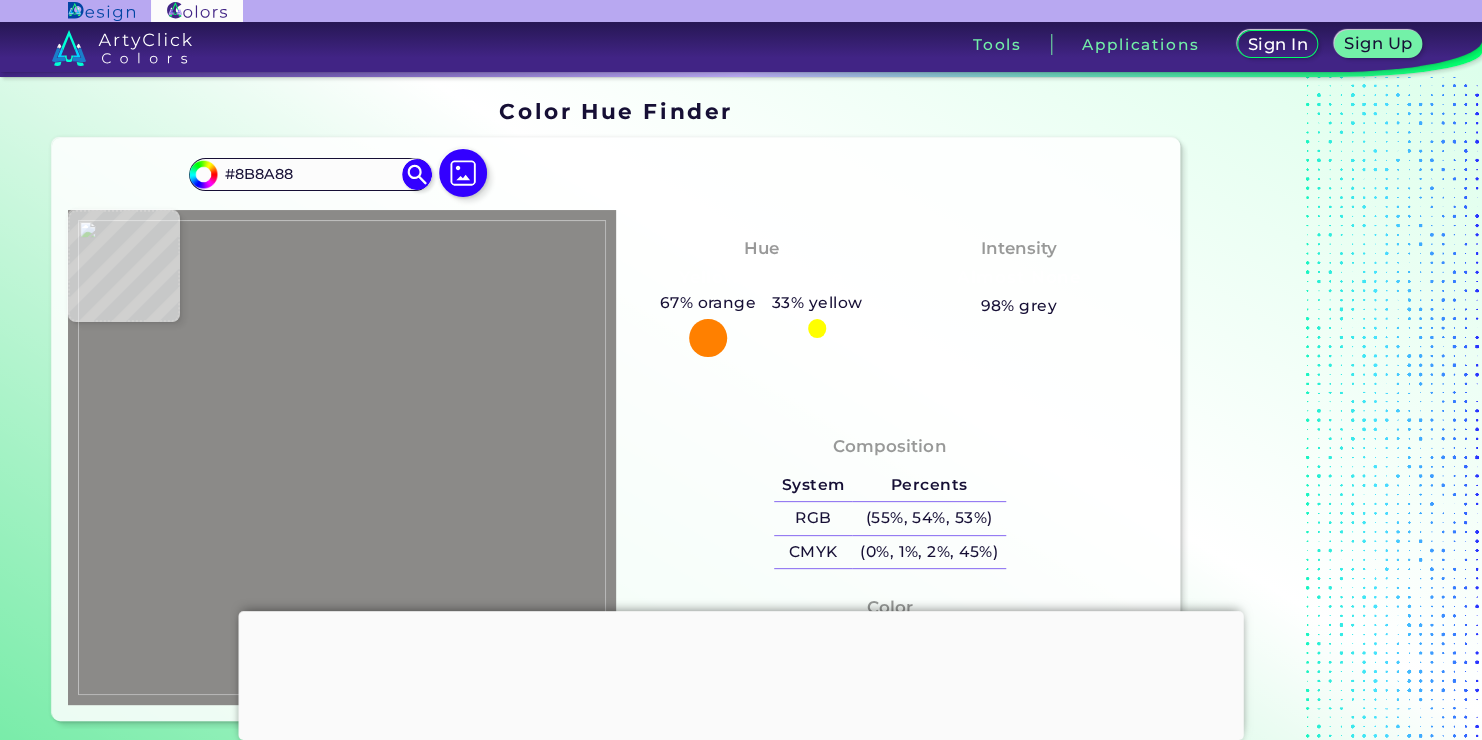 type on "#878684" 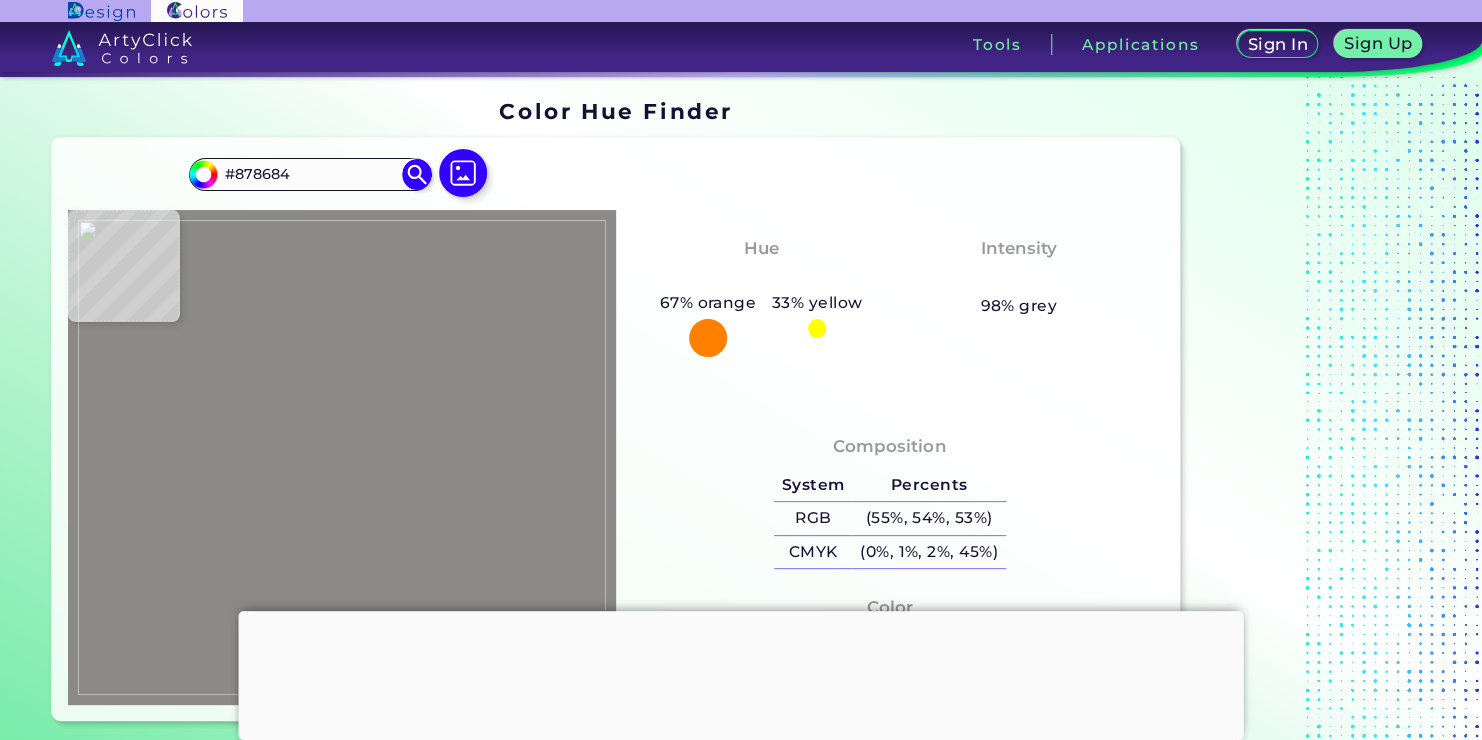 type on "#868583" 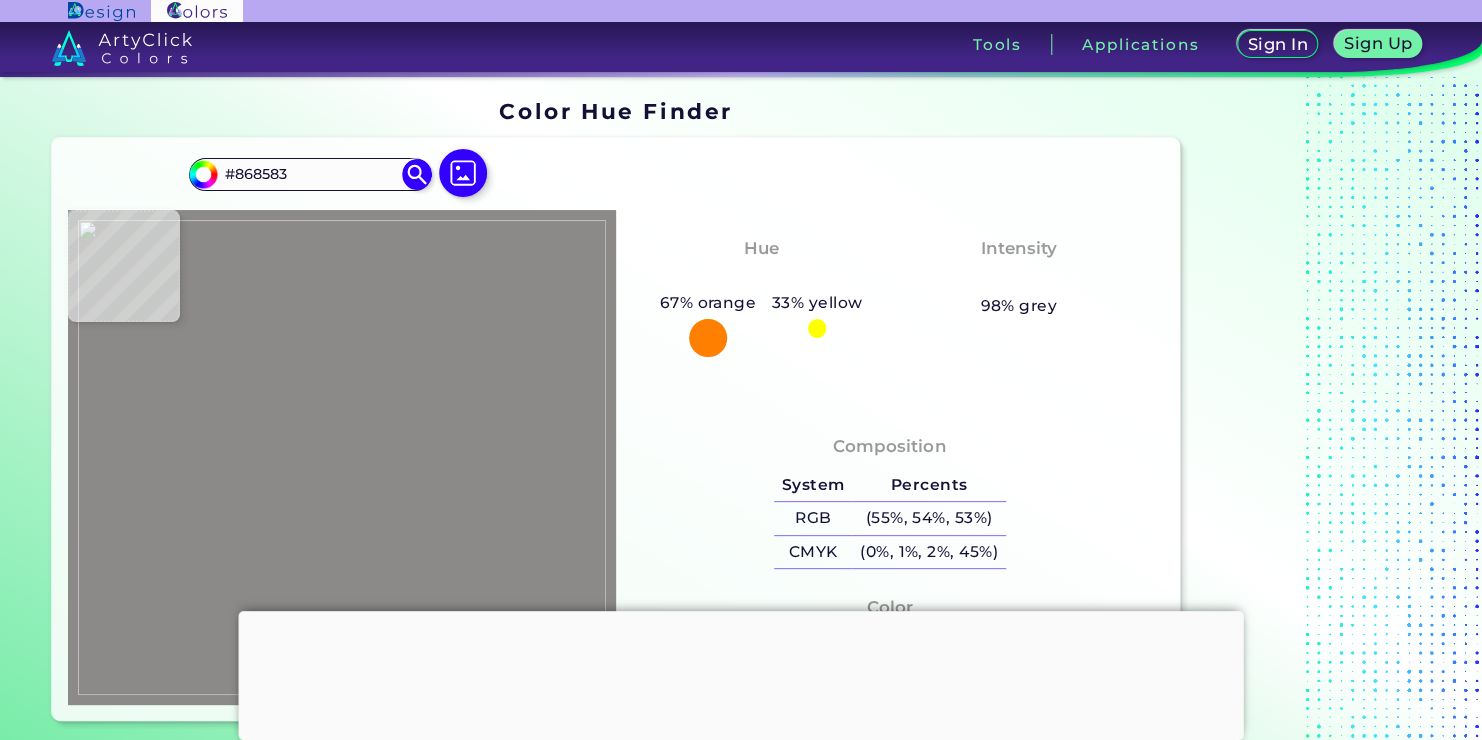 type on "#8a8987" 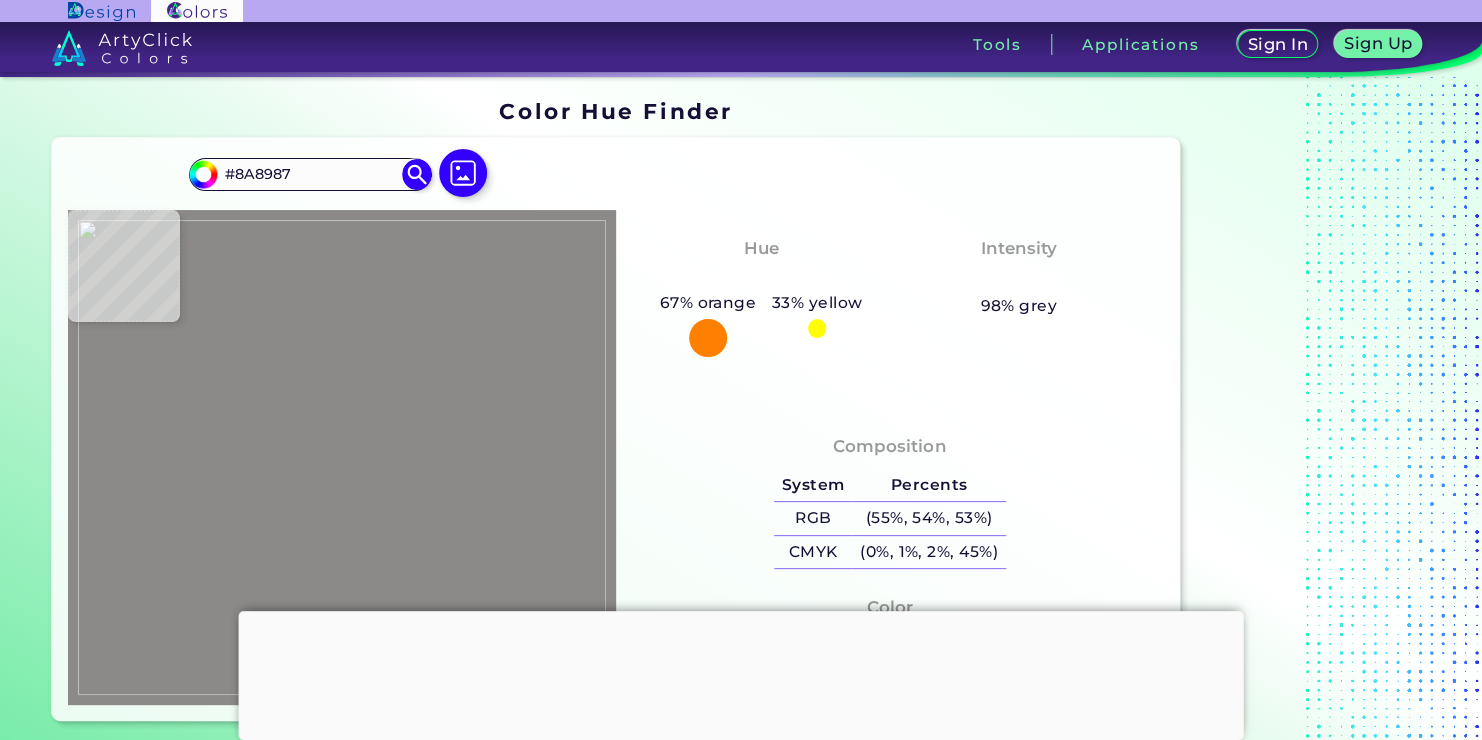 type on "#8b8a88" 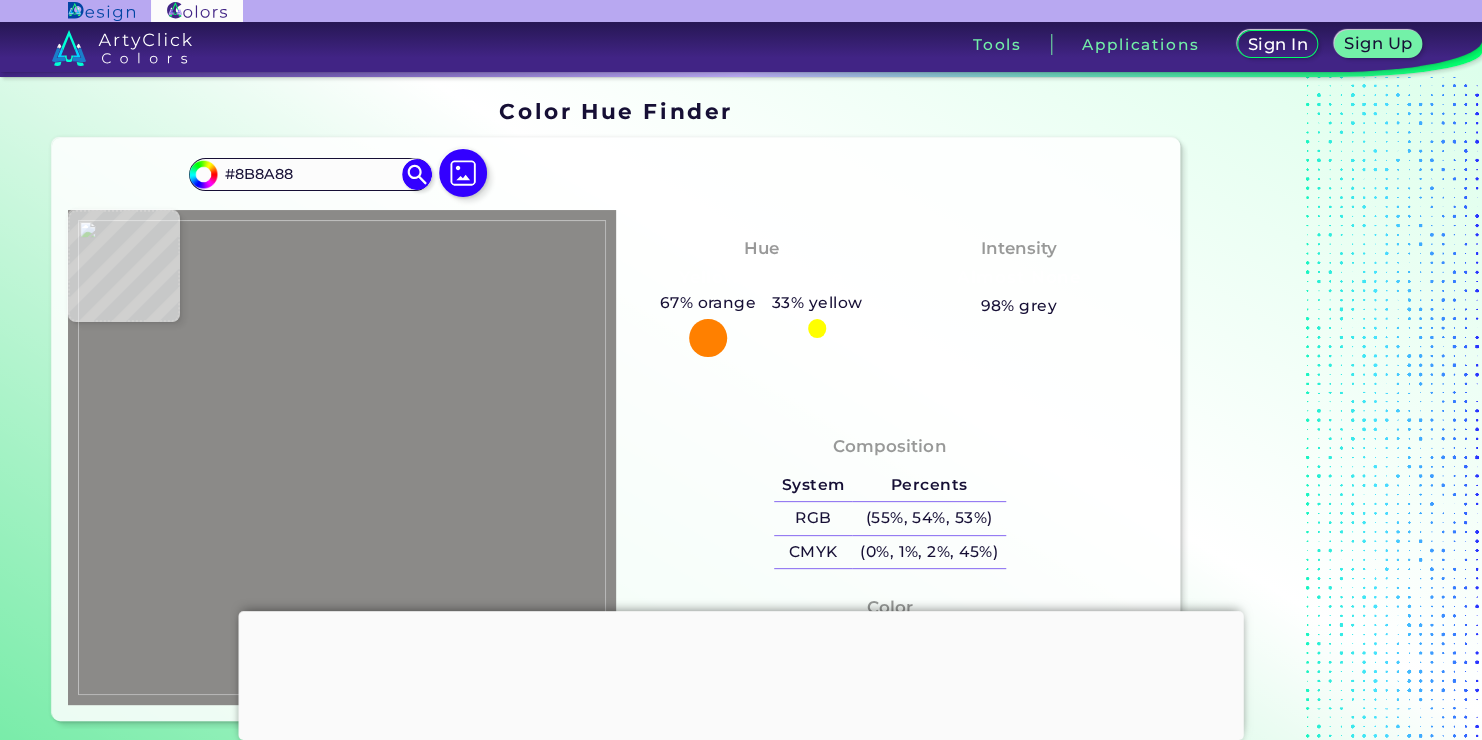 type on "#888785" 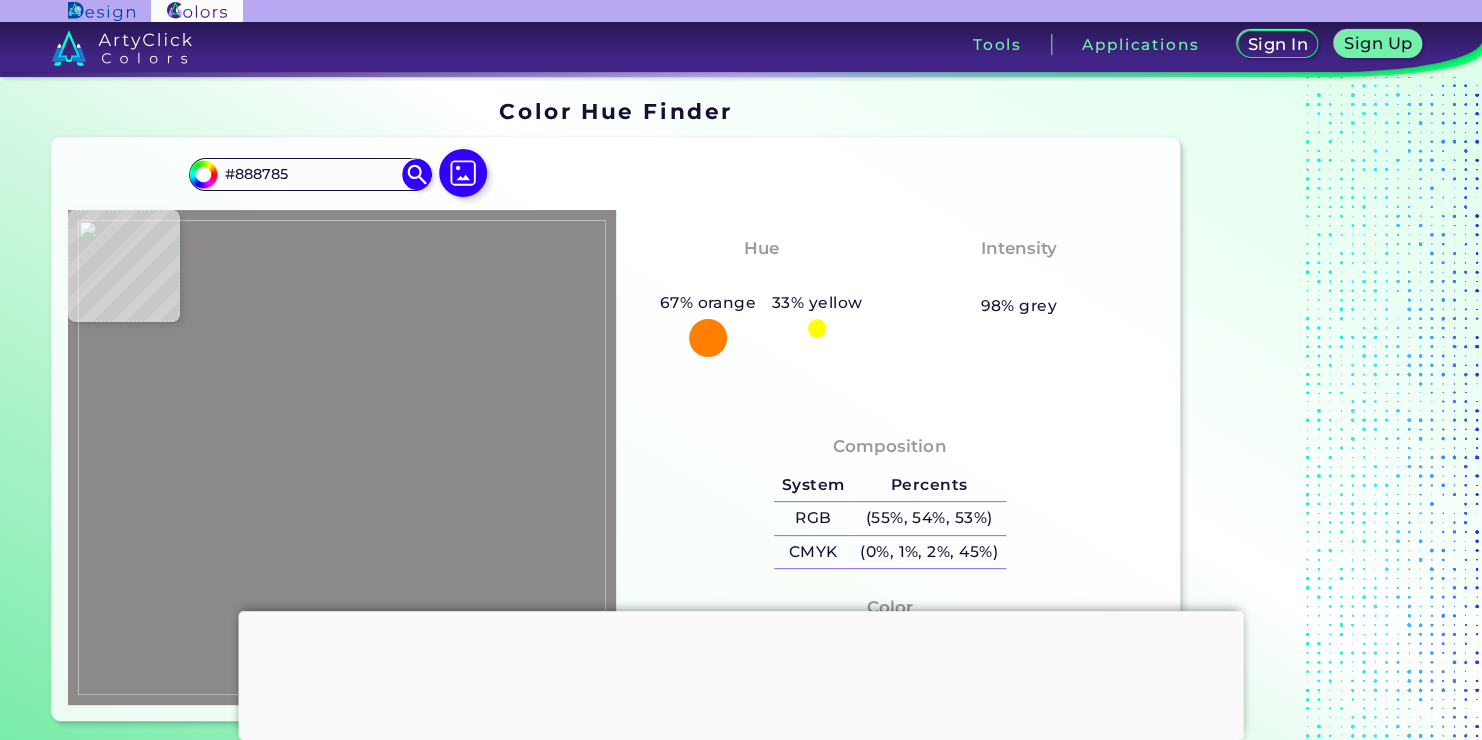 type on "#878684" 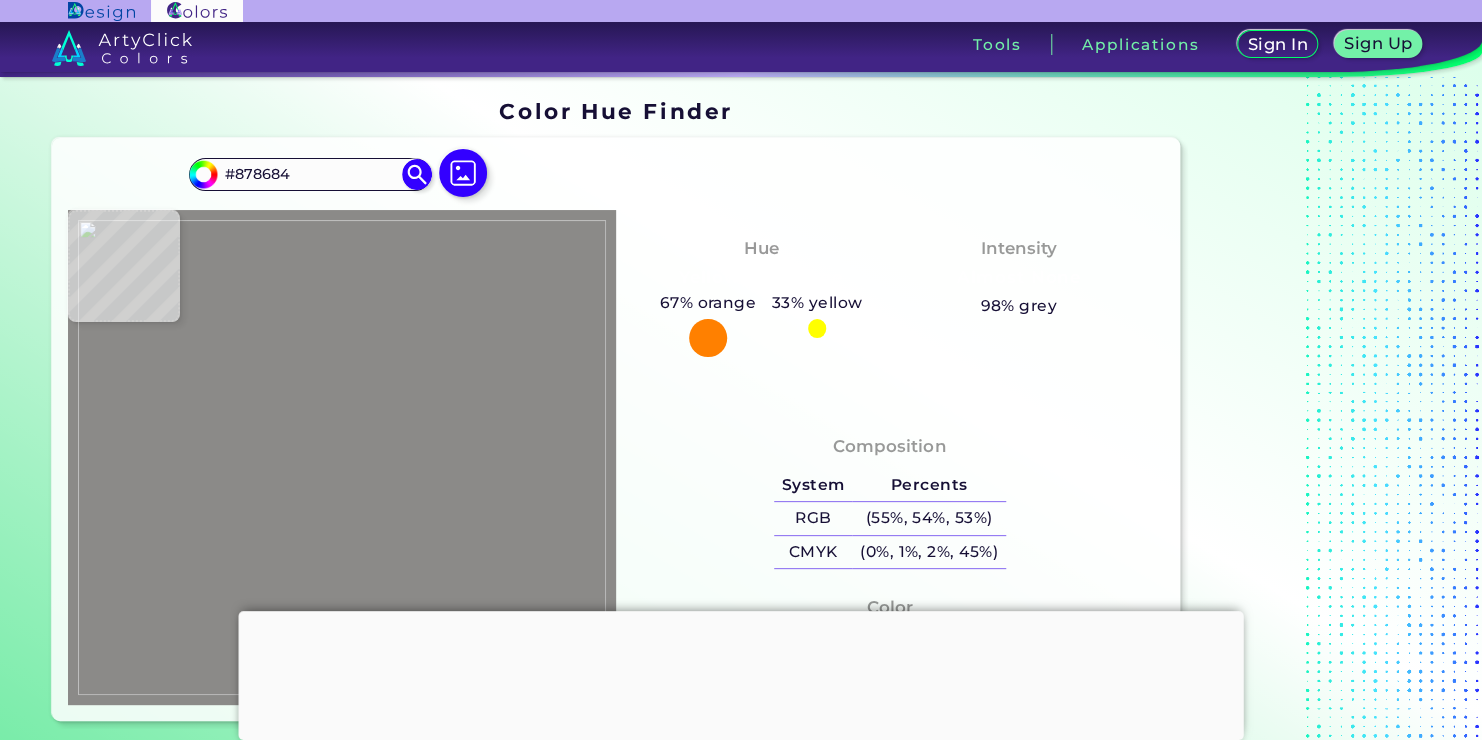 type on "#8a8987" 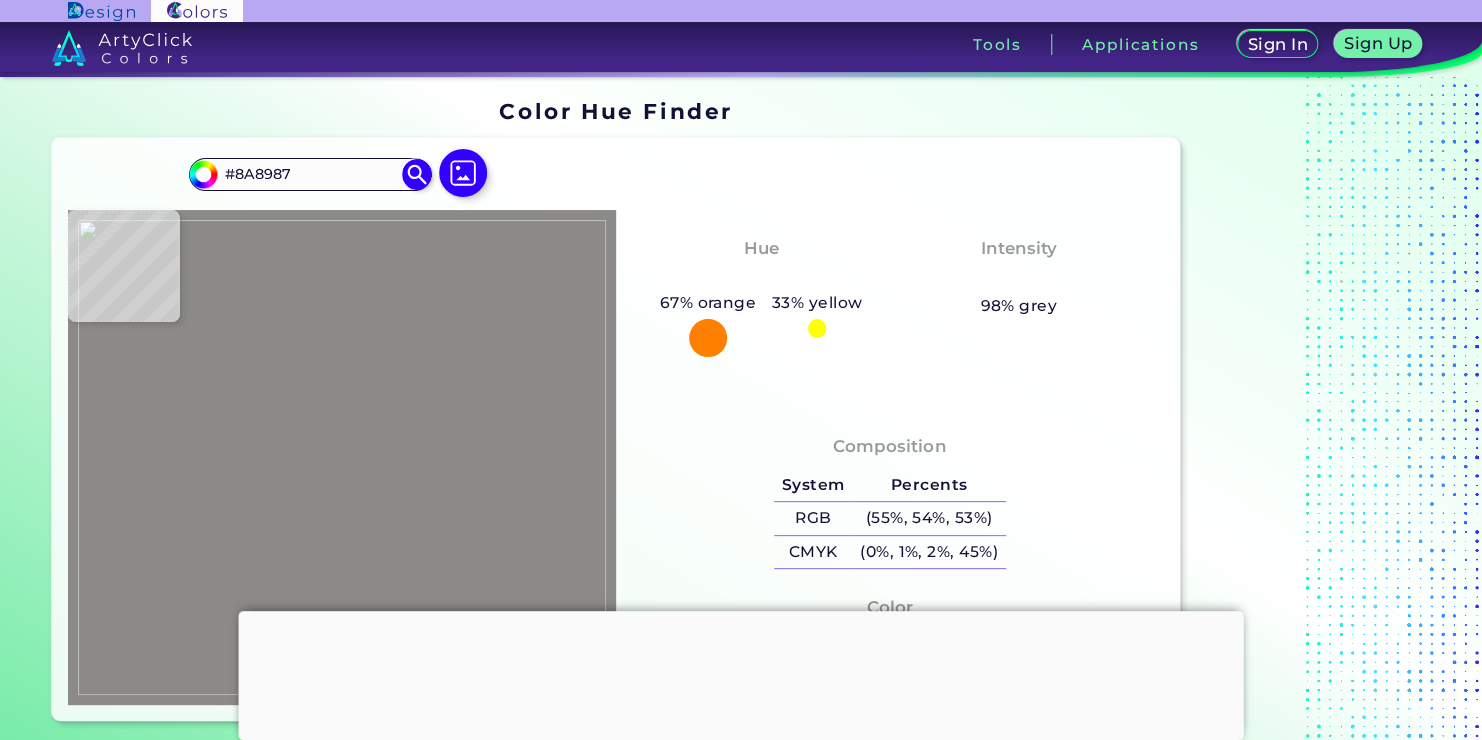 type on "#8b8a88" 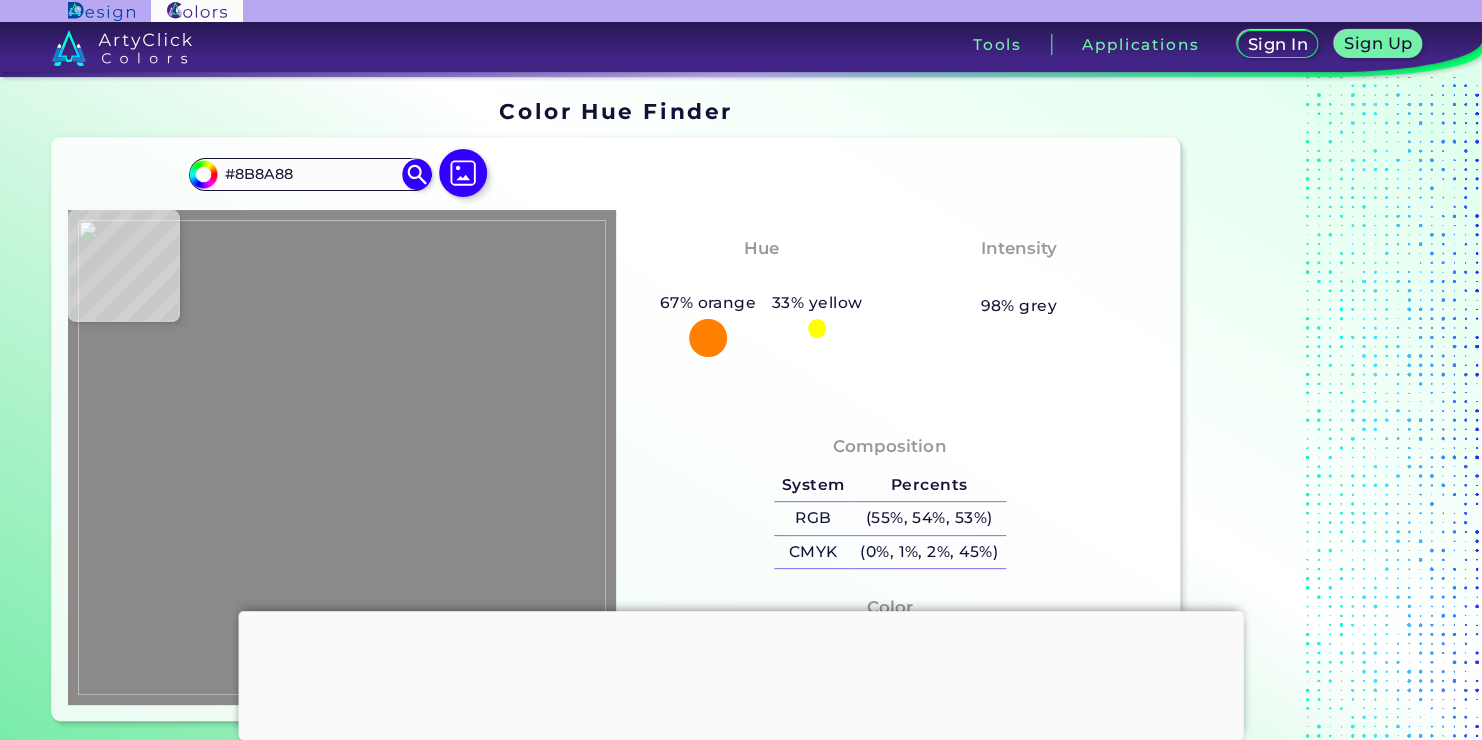 type on "#888785" 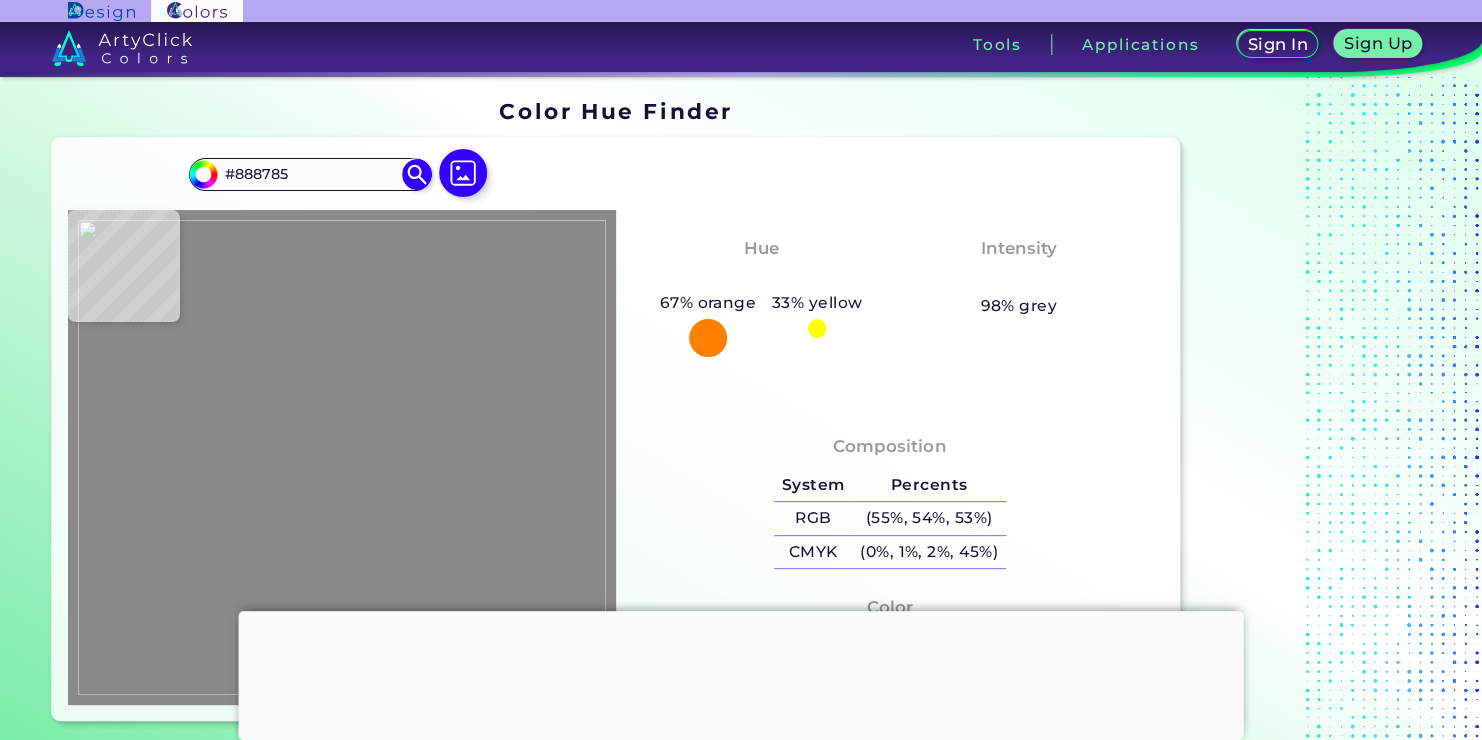 type on "#878684" 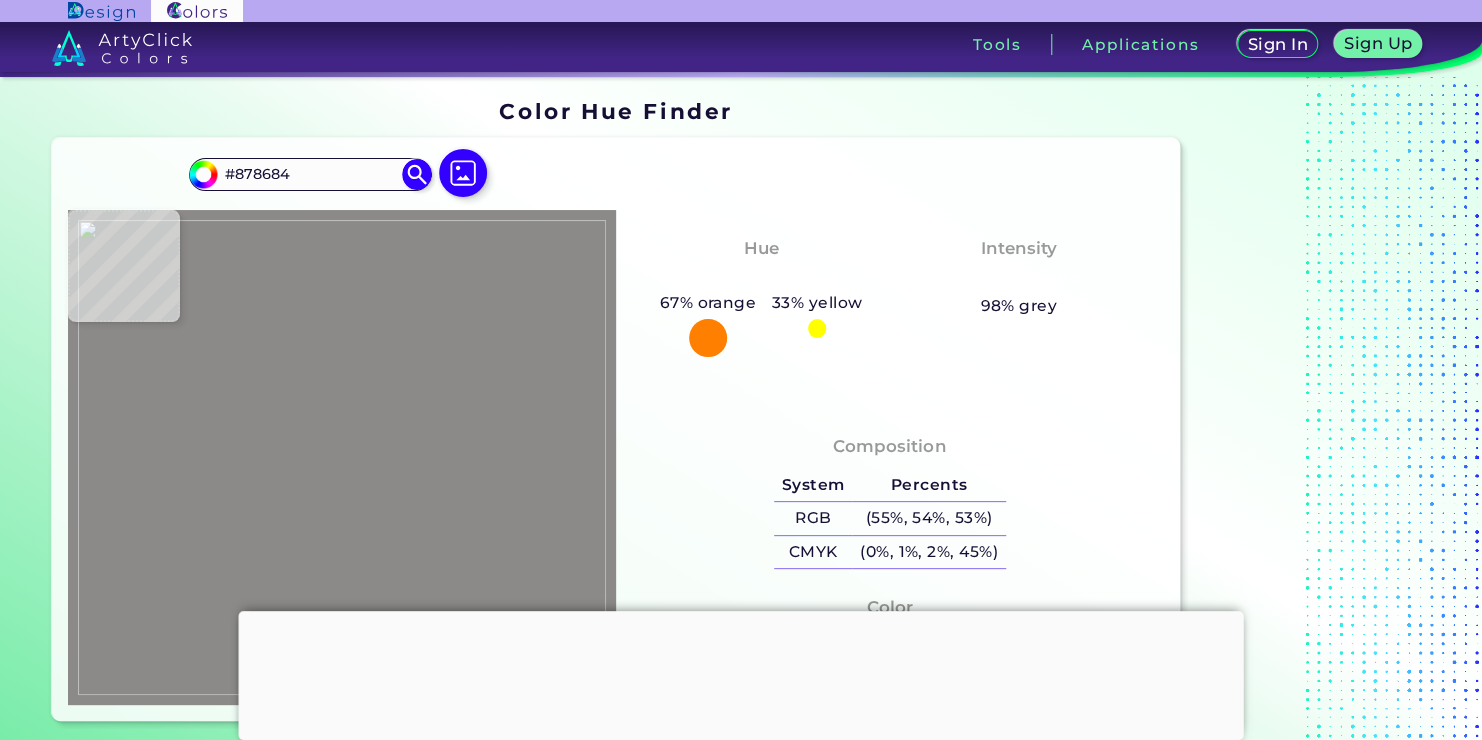 type on "#dad6cb" 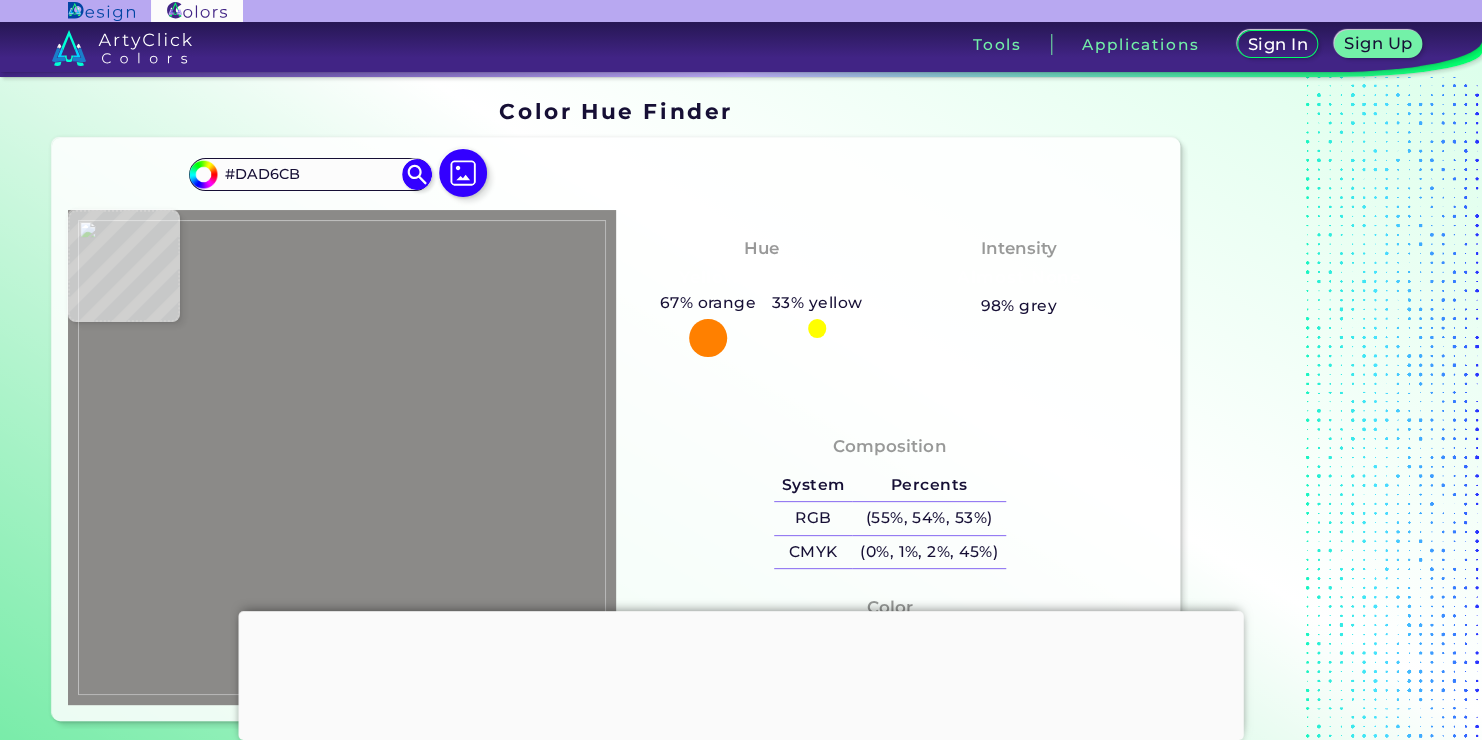 type on "#a19a90" 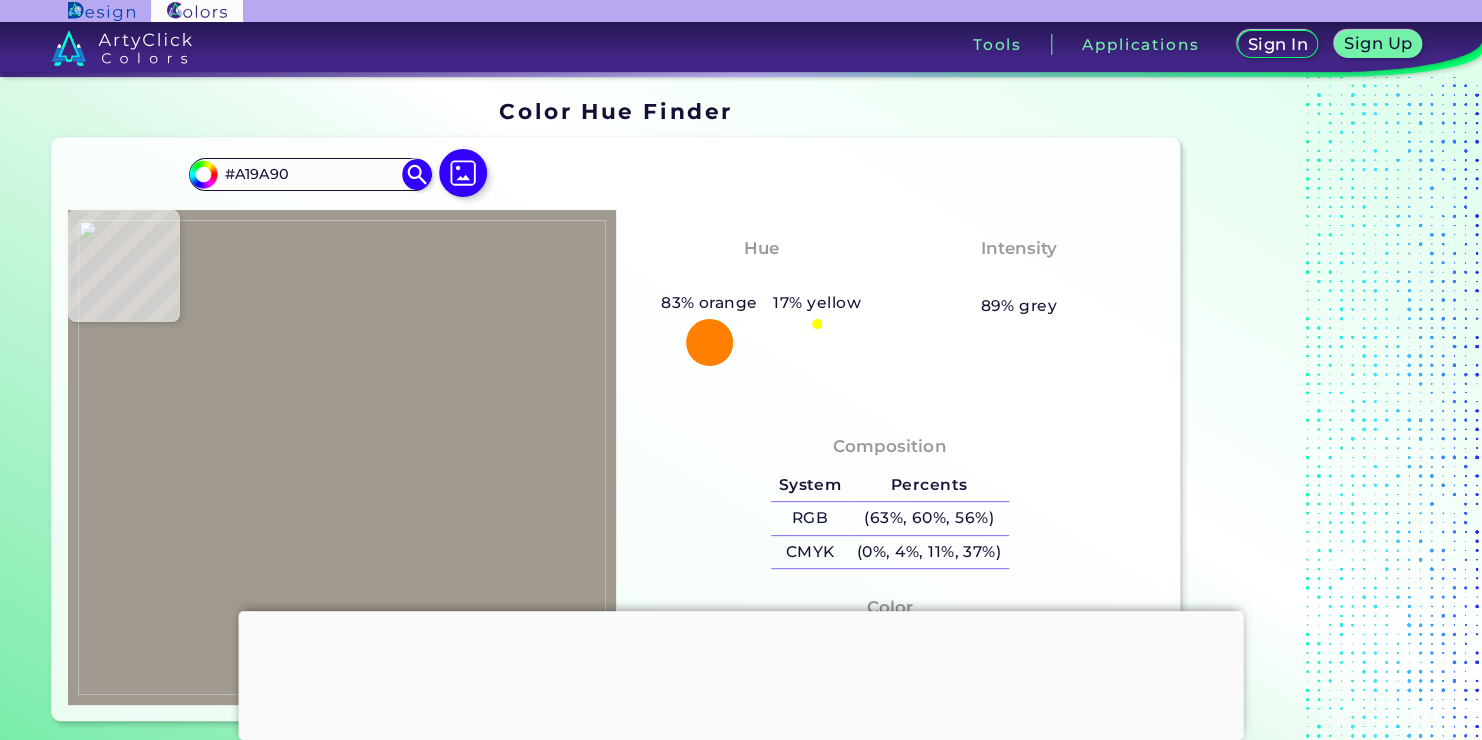 type on "#d5d1c8" 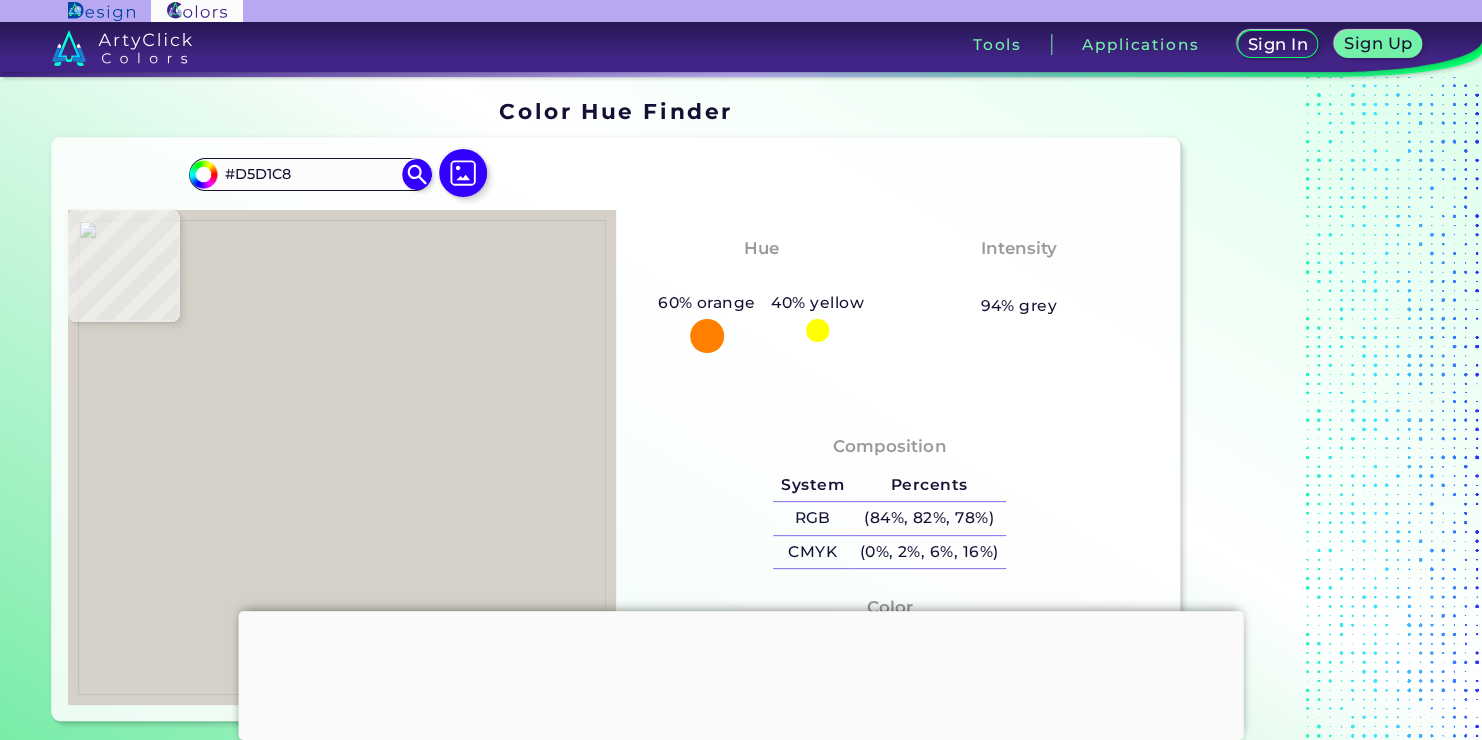 type on "#dbd7ce" 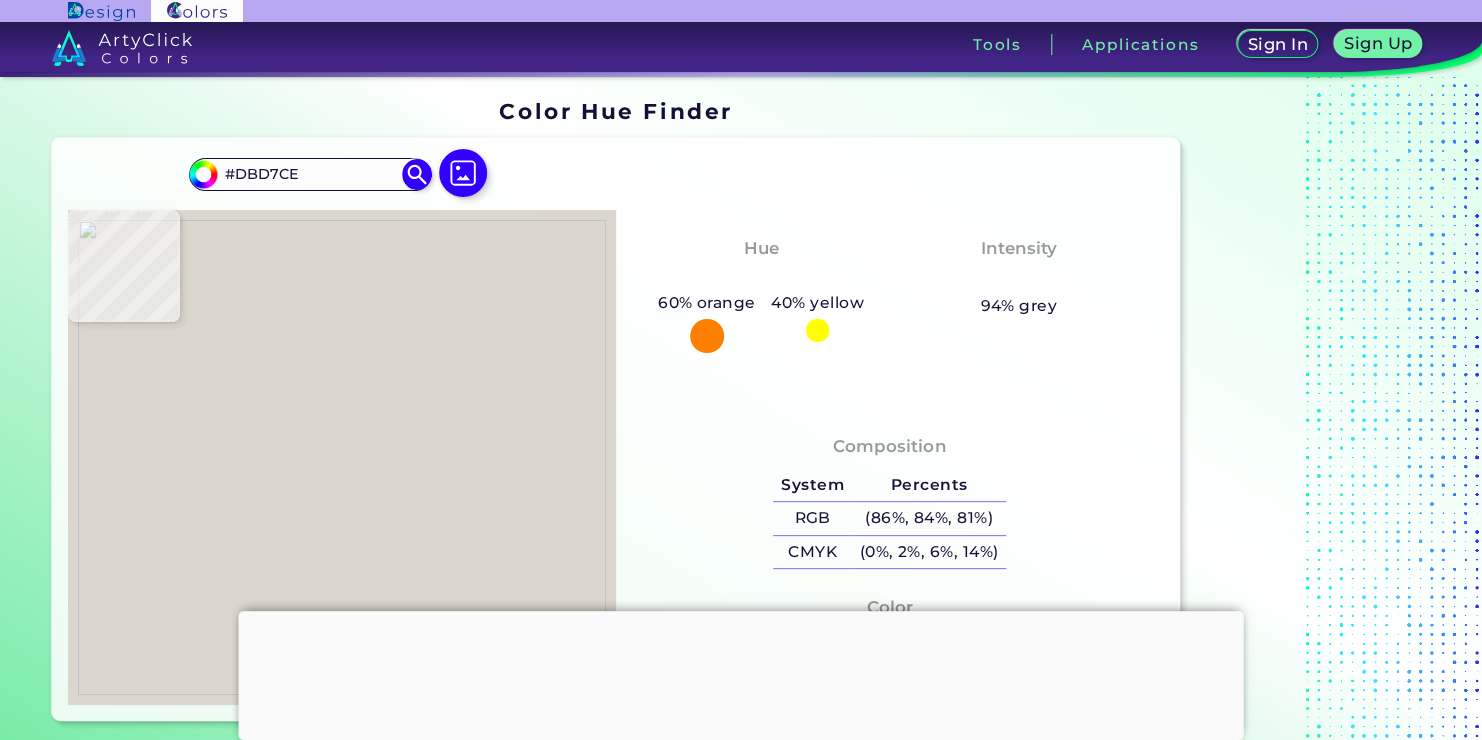 type on "#dcd8cf" 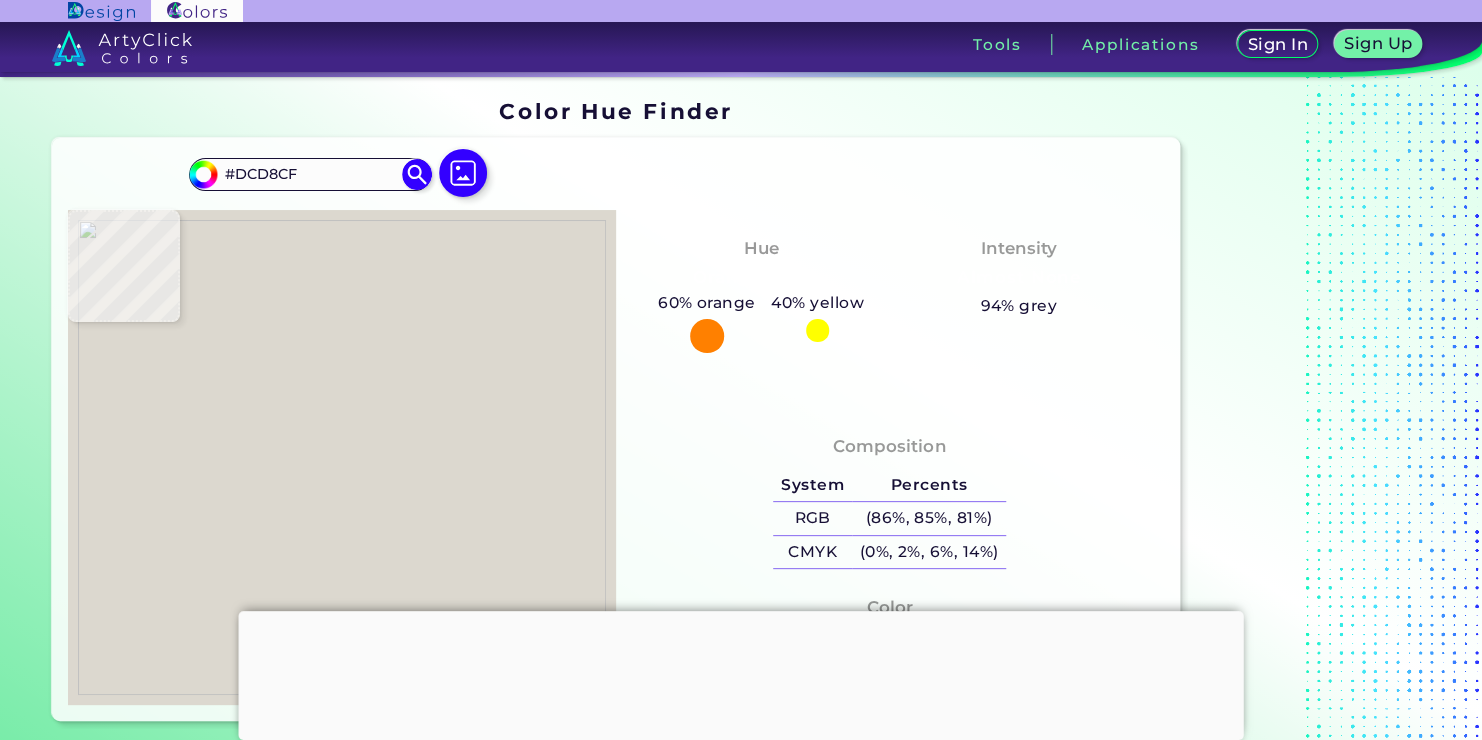type on "#e2dbd1" 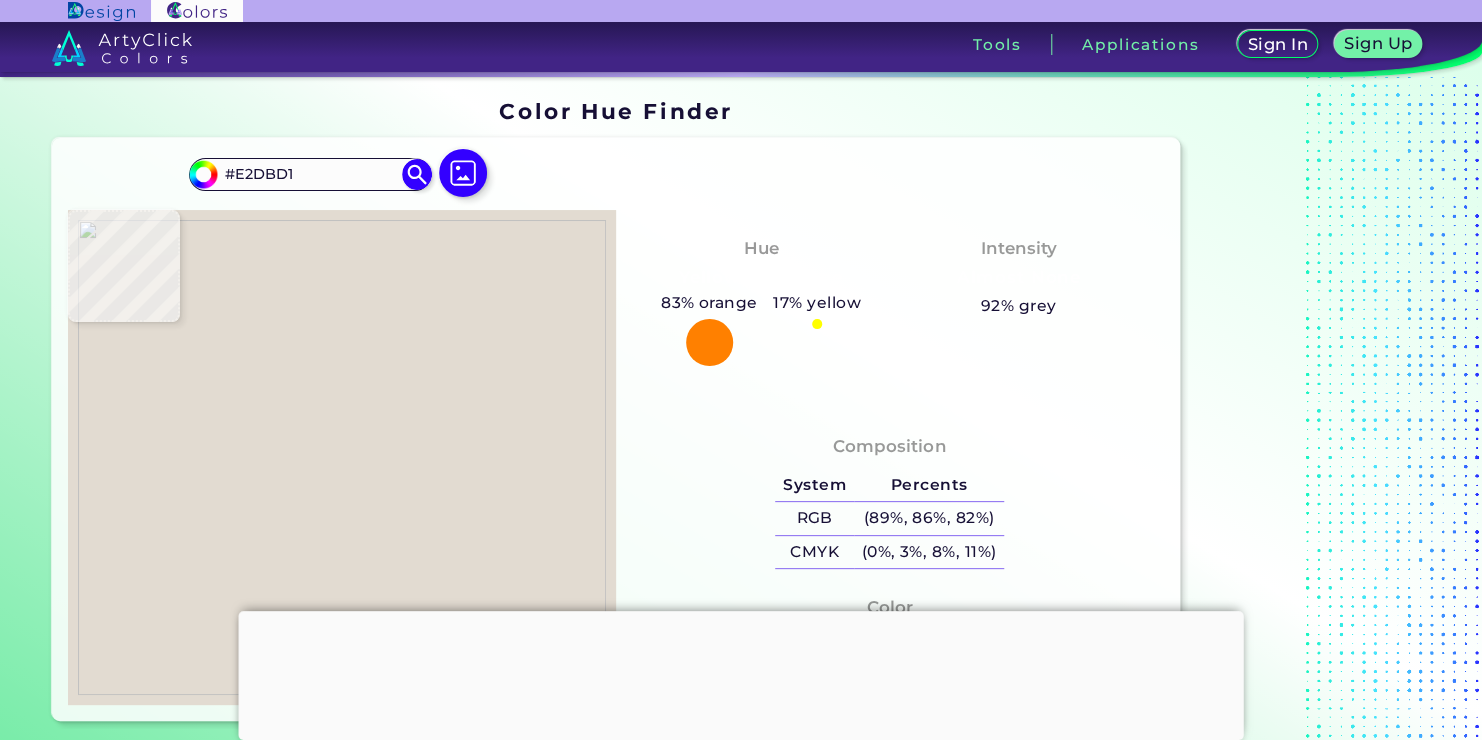type on "#a49d93" 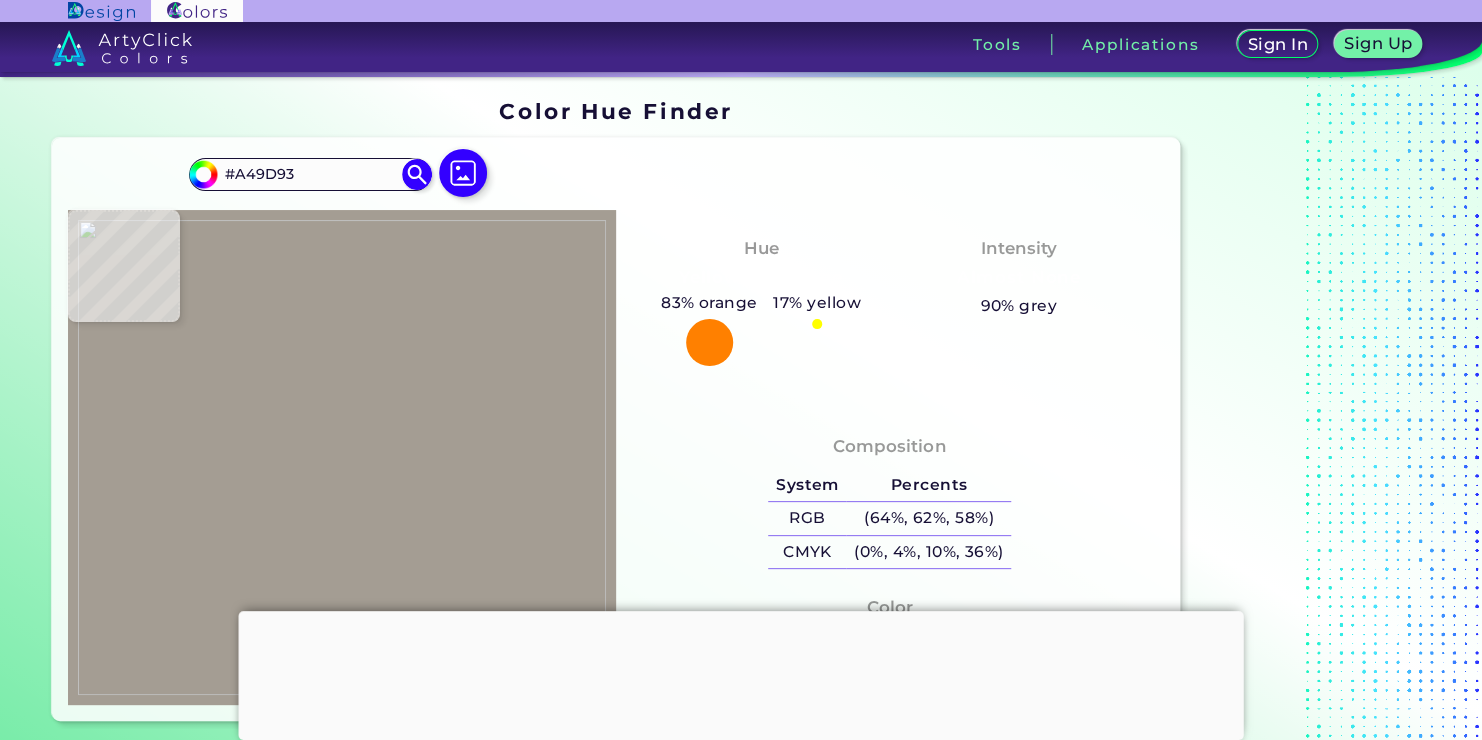 type on "#ded9cf" 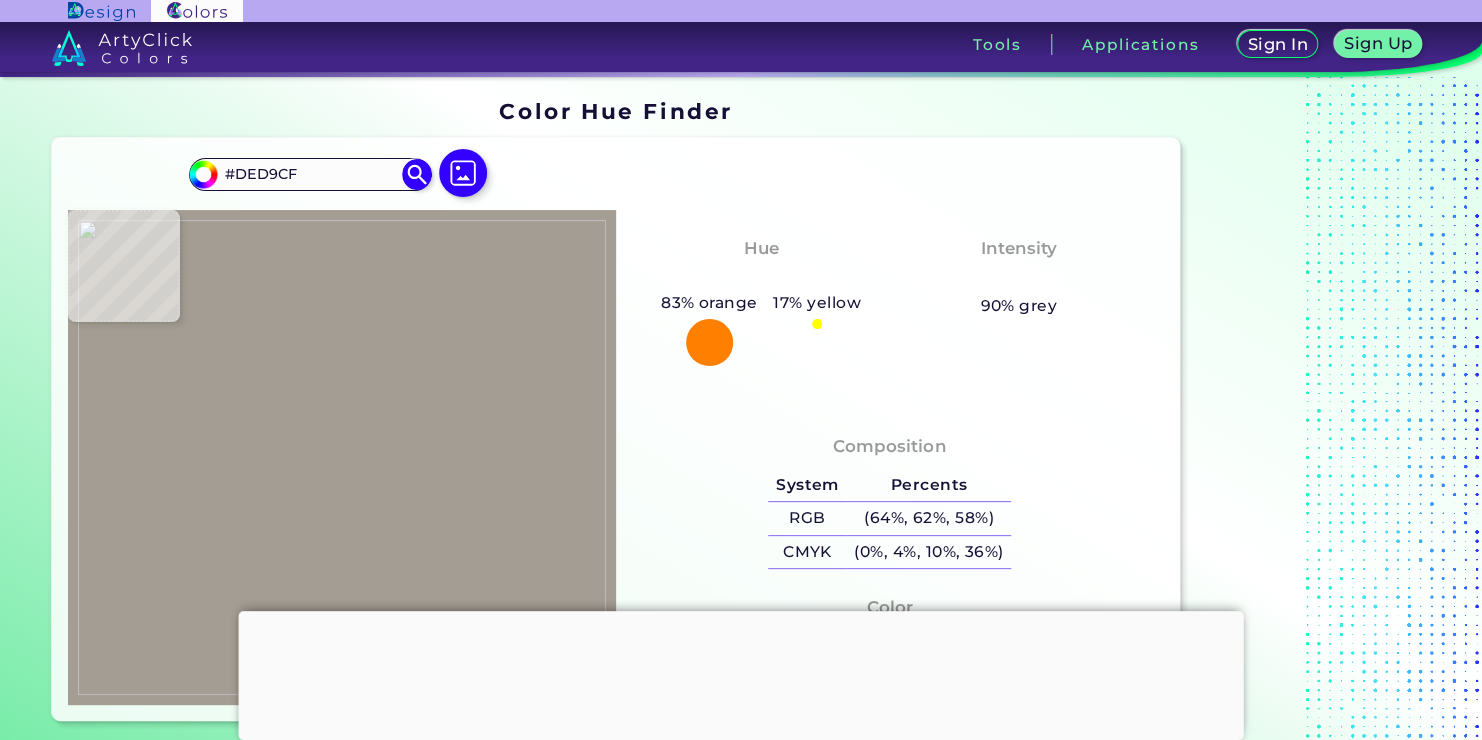 type on "#ded8cf" 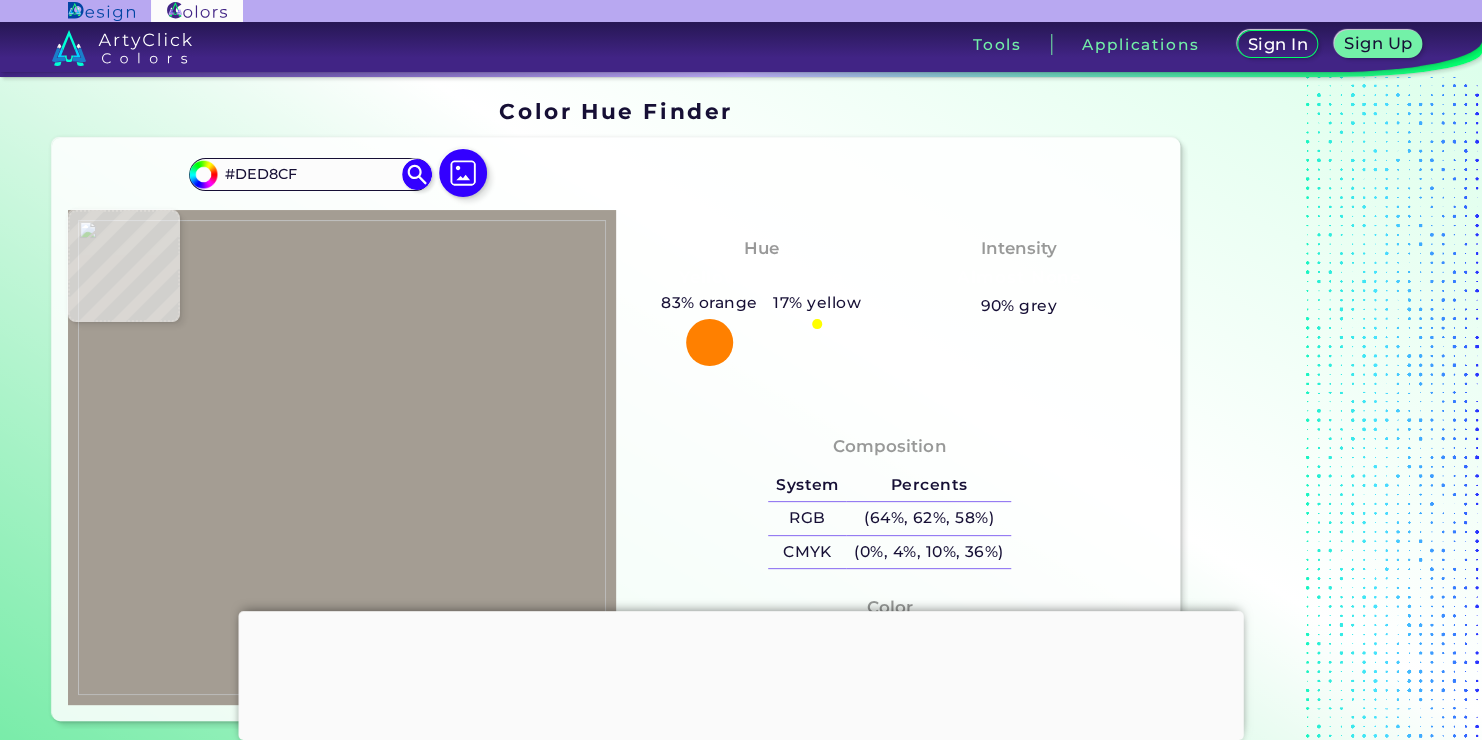 type on "#dcd5cb" 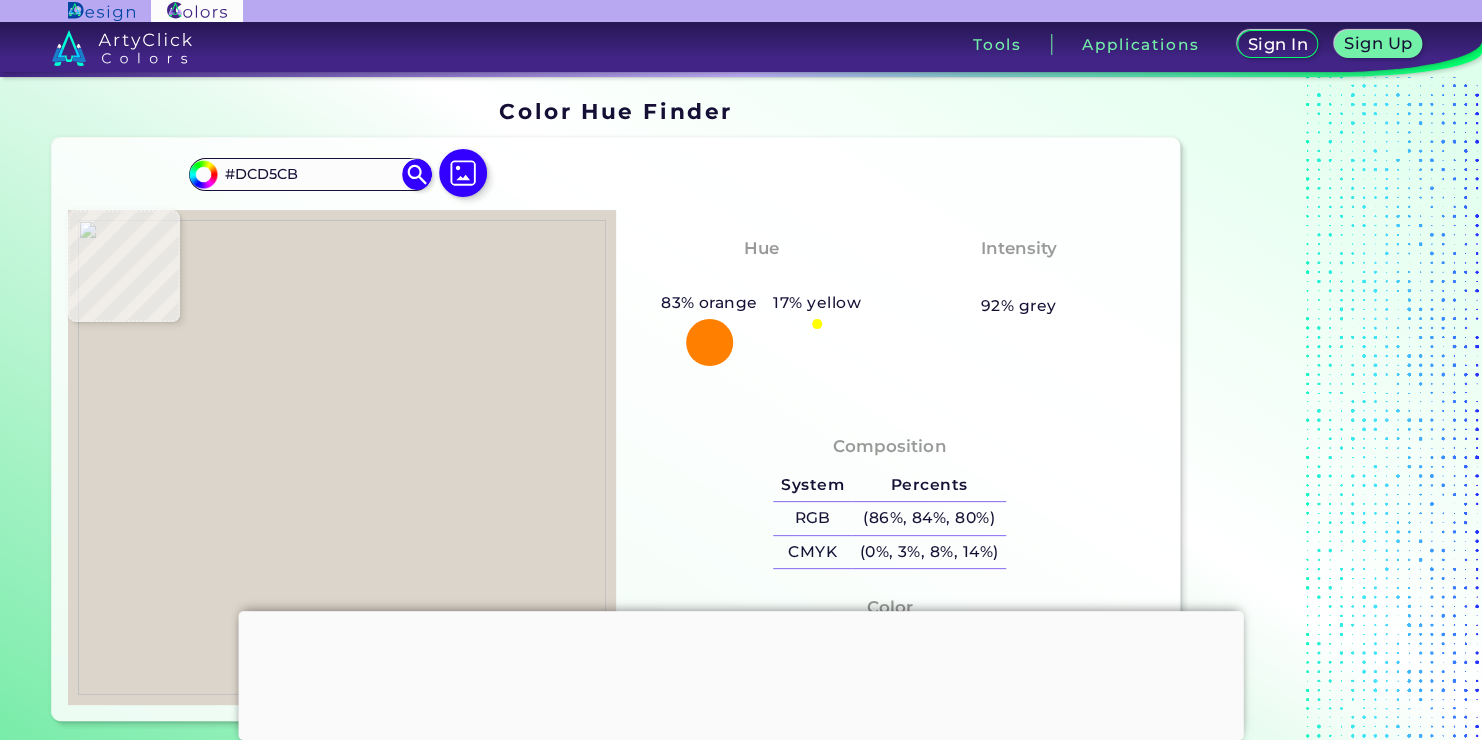 click at bounding box center [342, 457] 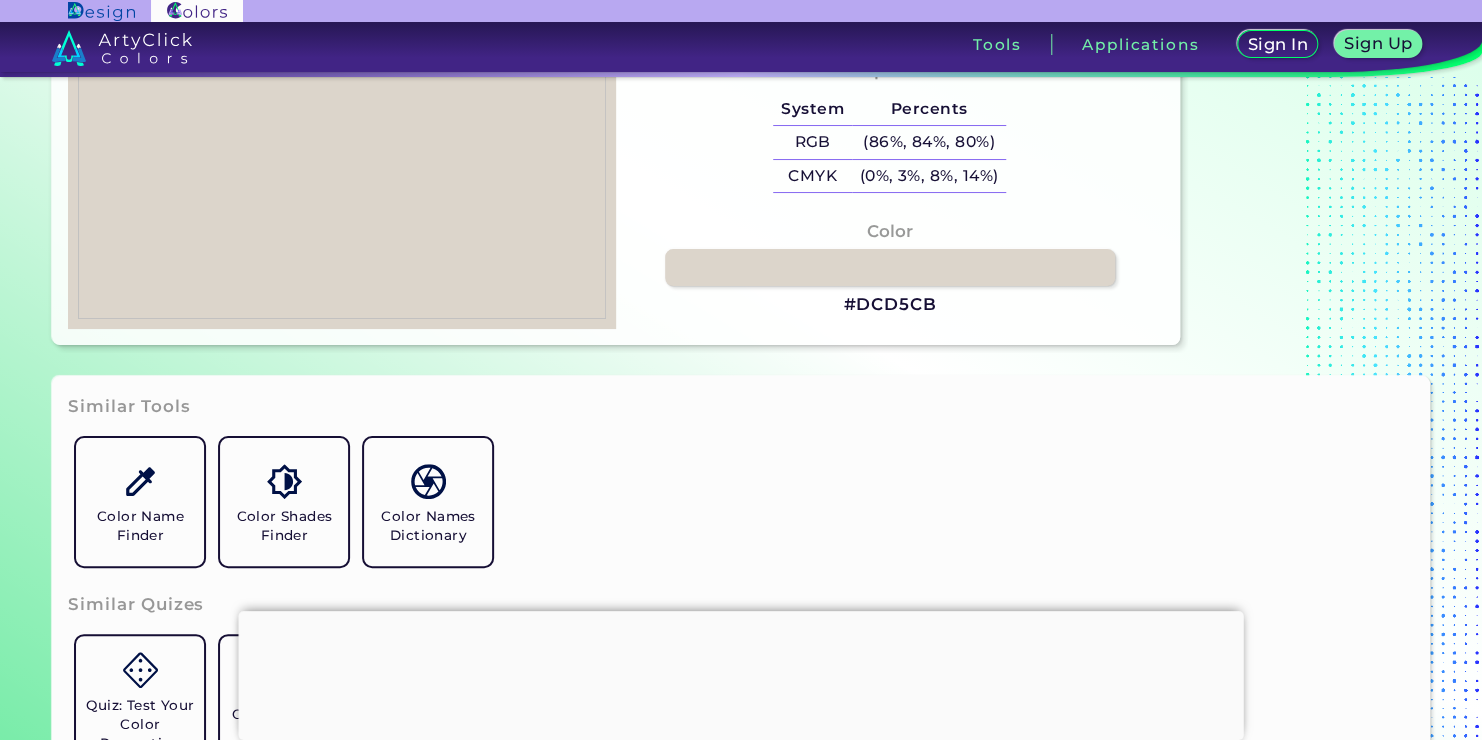 scroll, scrollTop: 400, scrollLeft: 0, axis: vertical 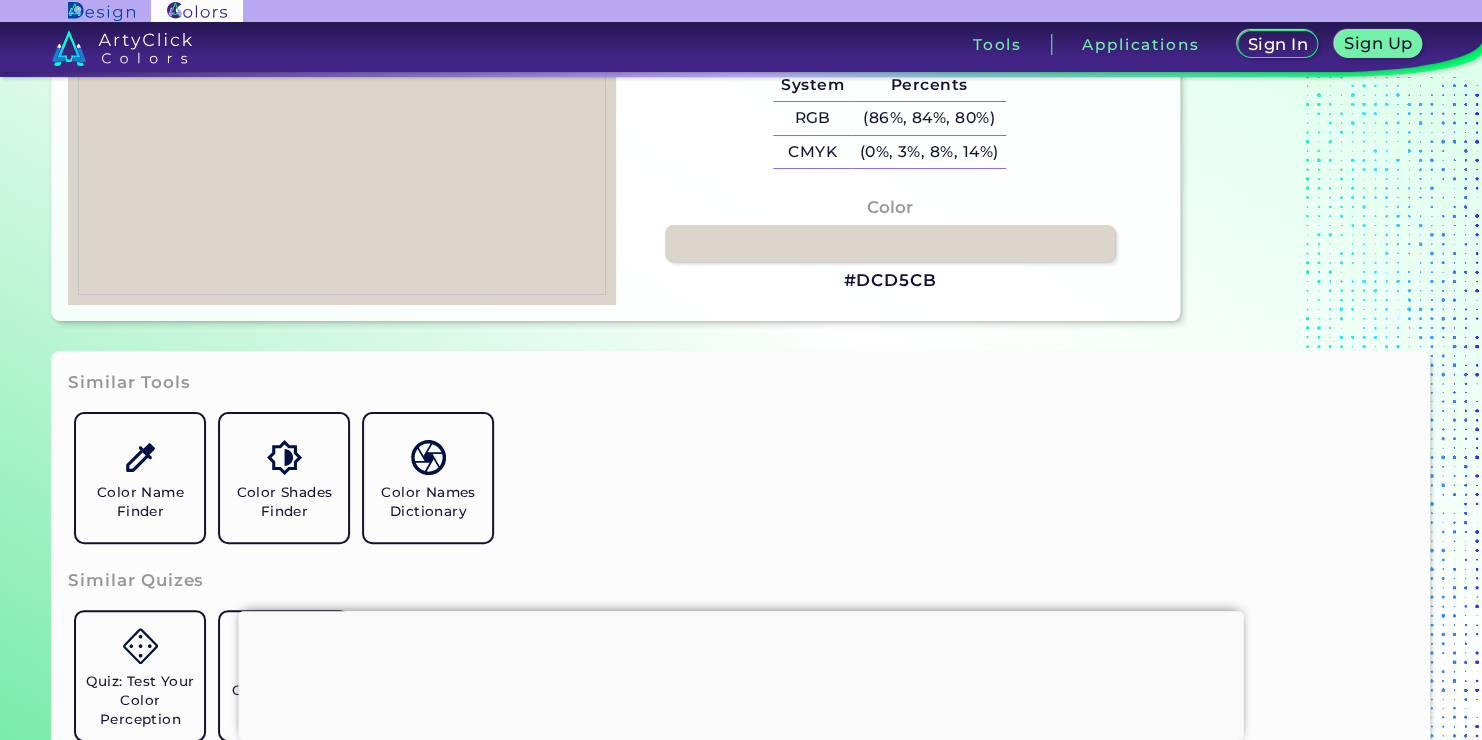 click on "#DCD5CB" at bounding box center [889, 281] 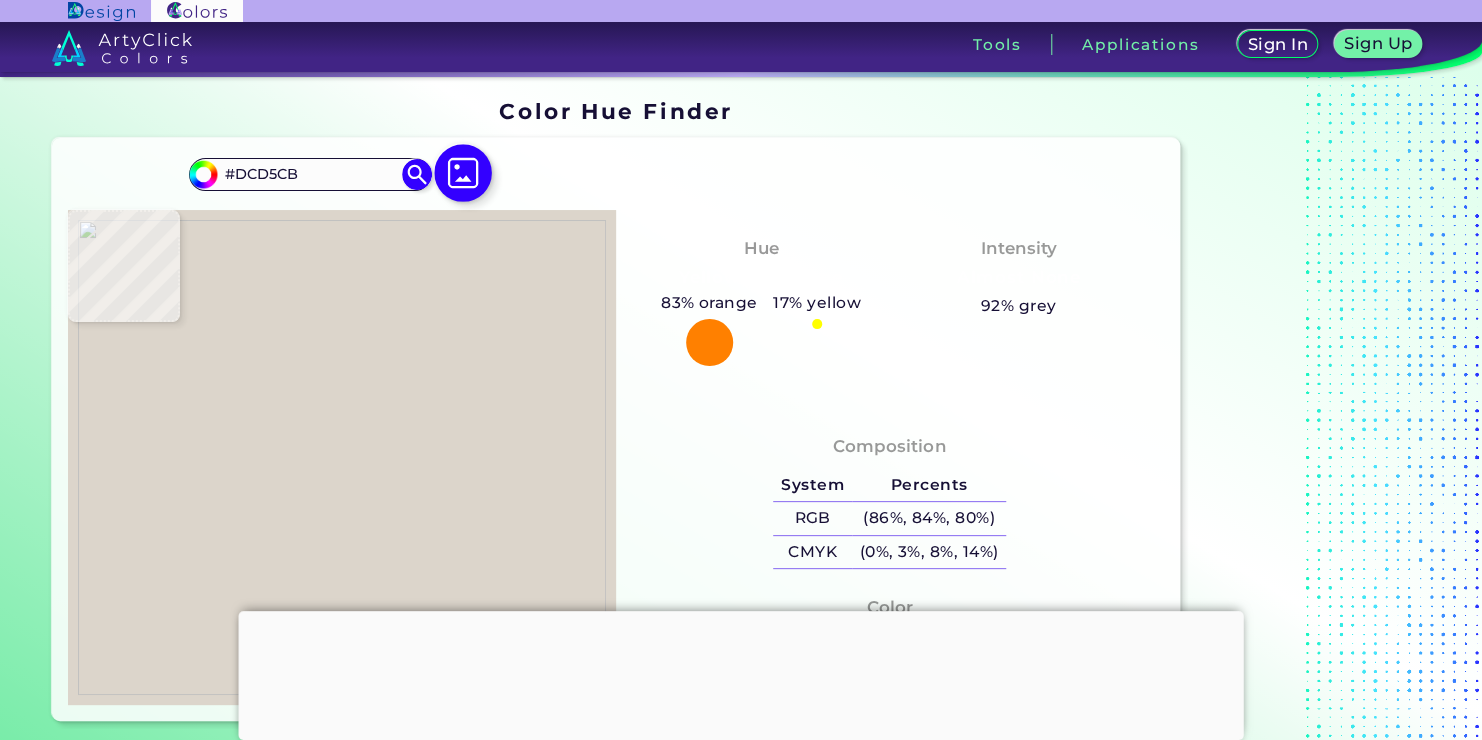 click at bounding box center (463, 173) 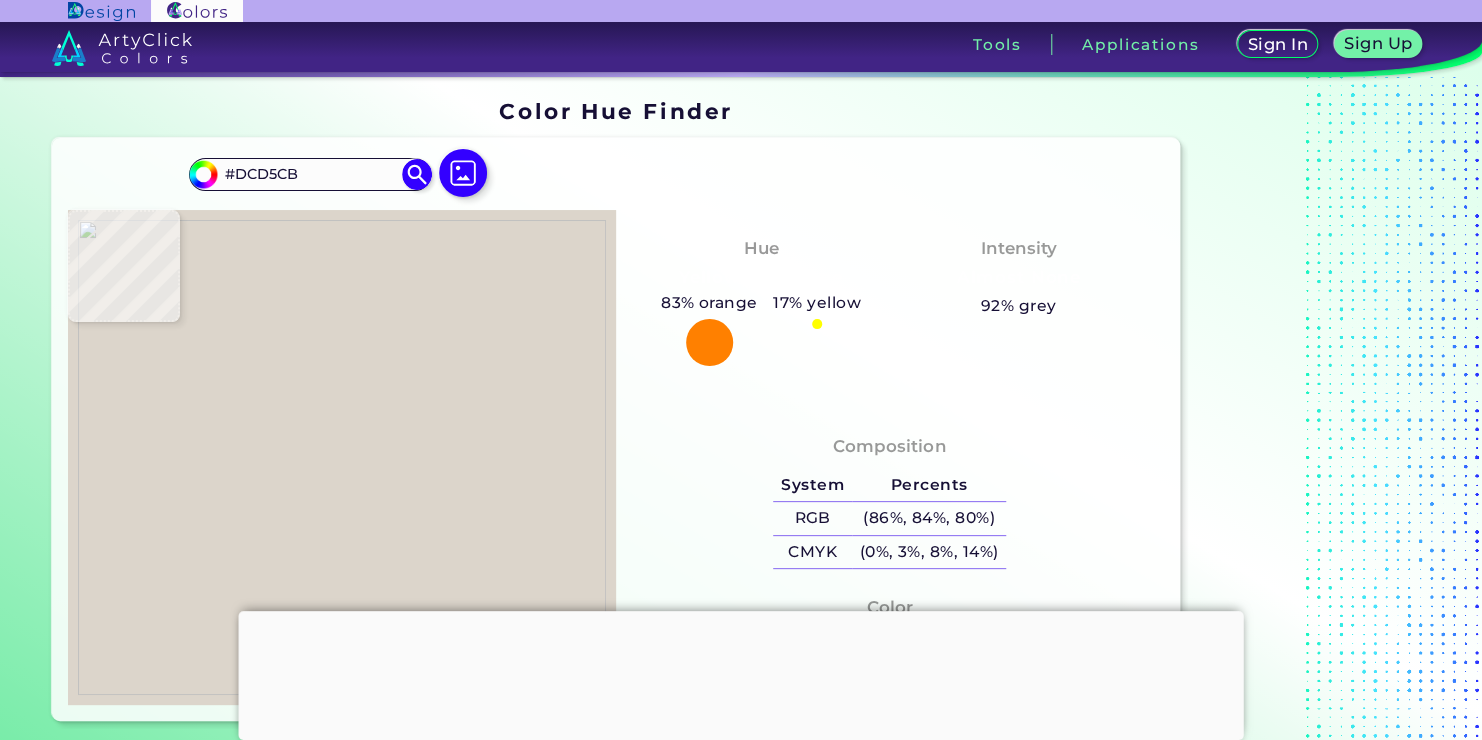 click at bounding box center [342, 457] 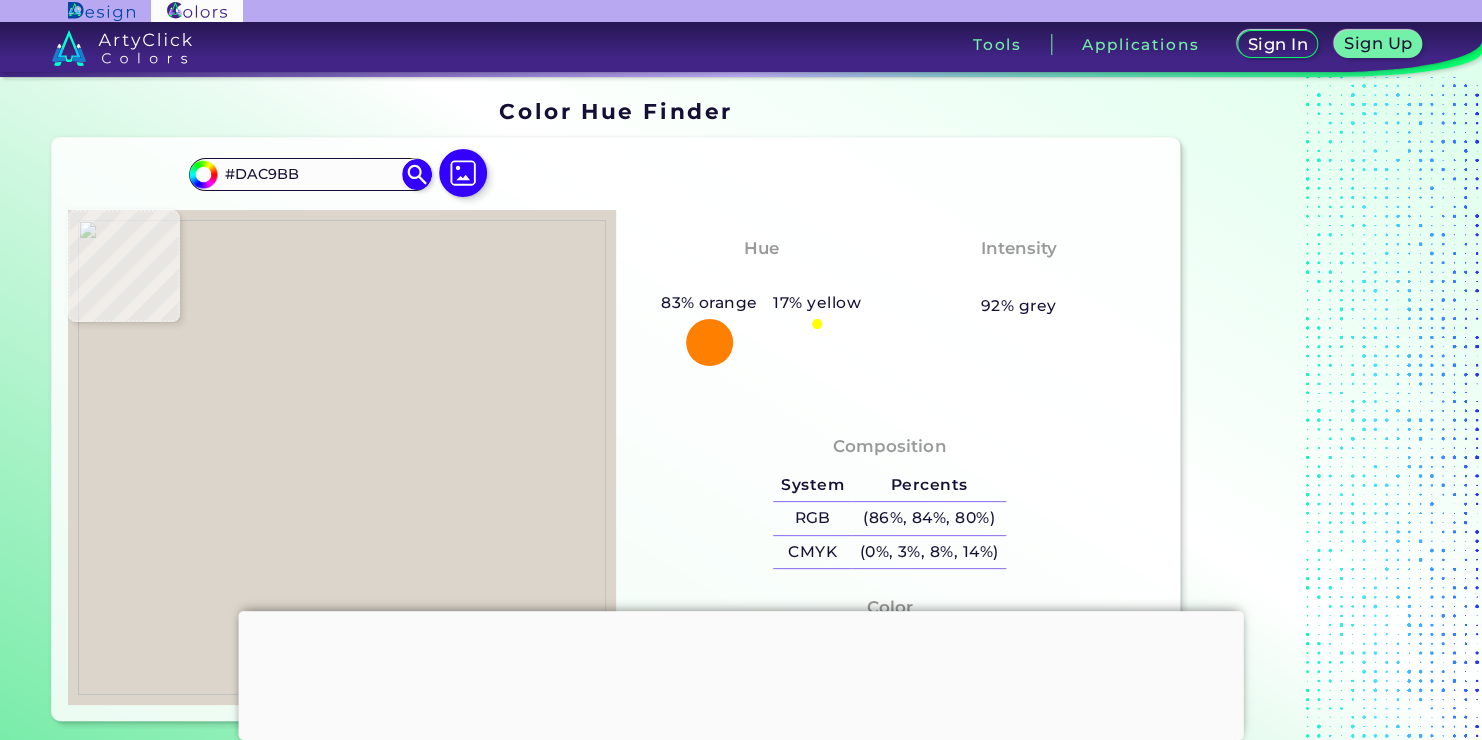 type on "#d9c8b9" 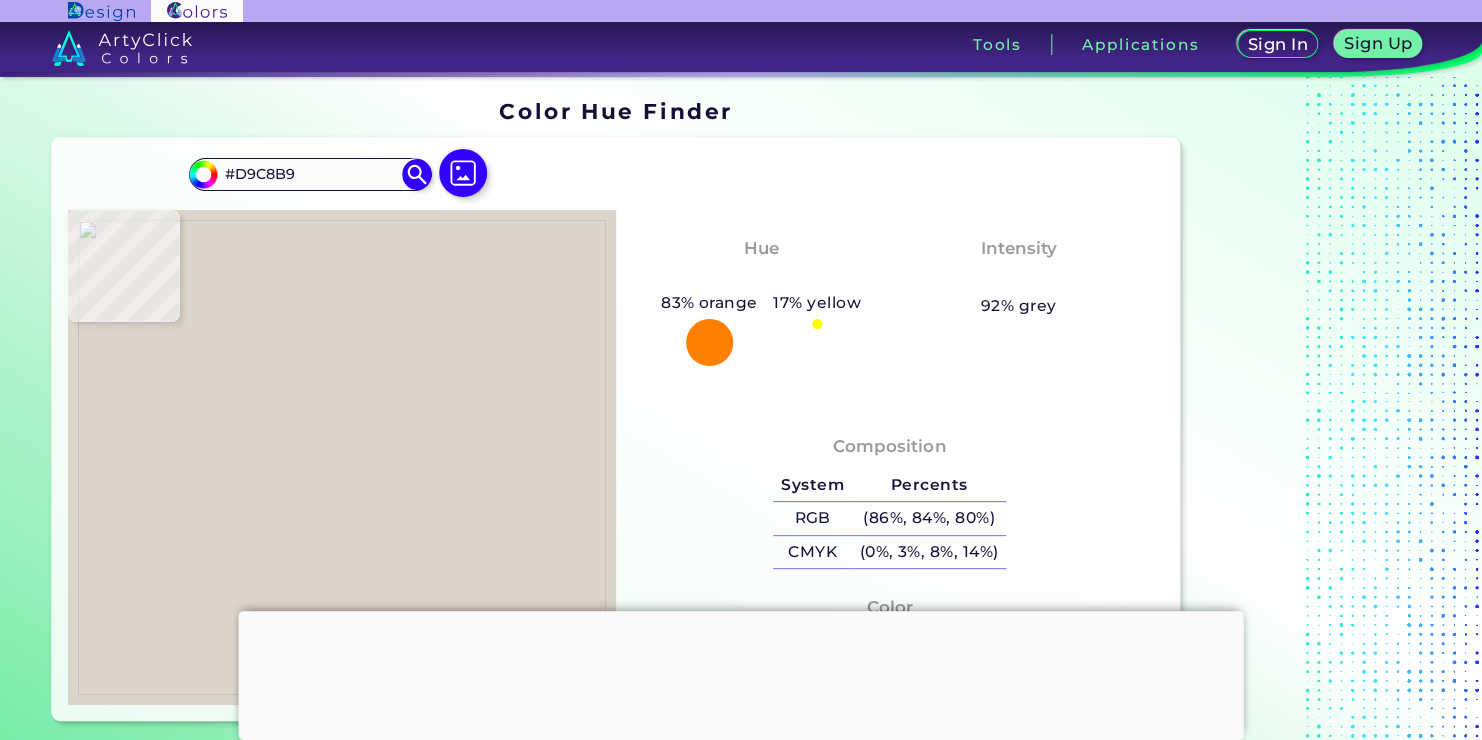 type on "#dac8ba" 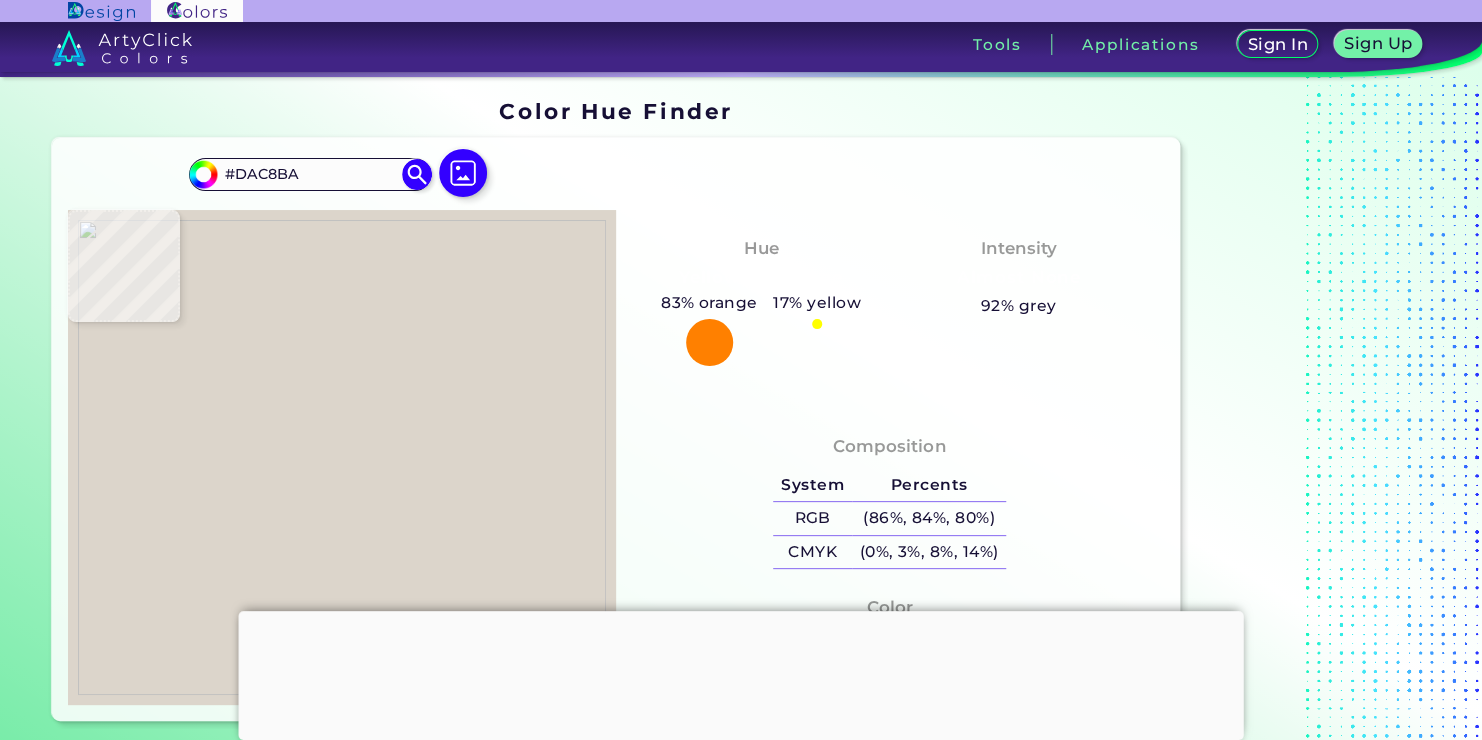 type on "#d9c9b9" 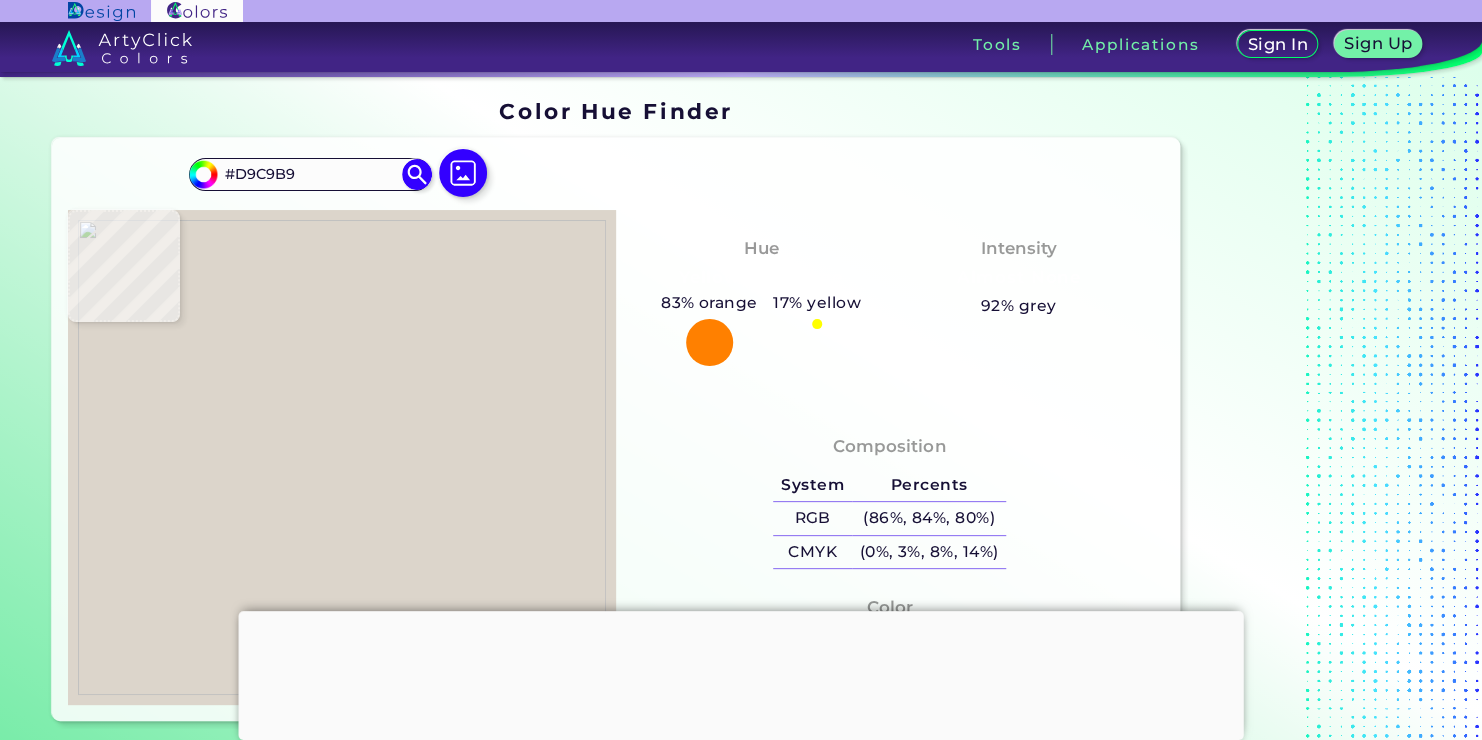 type on "#d7c7b7" 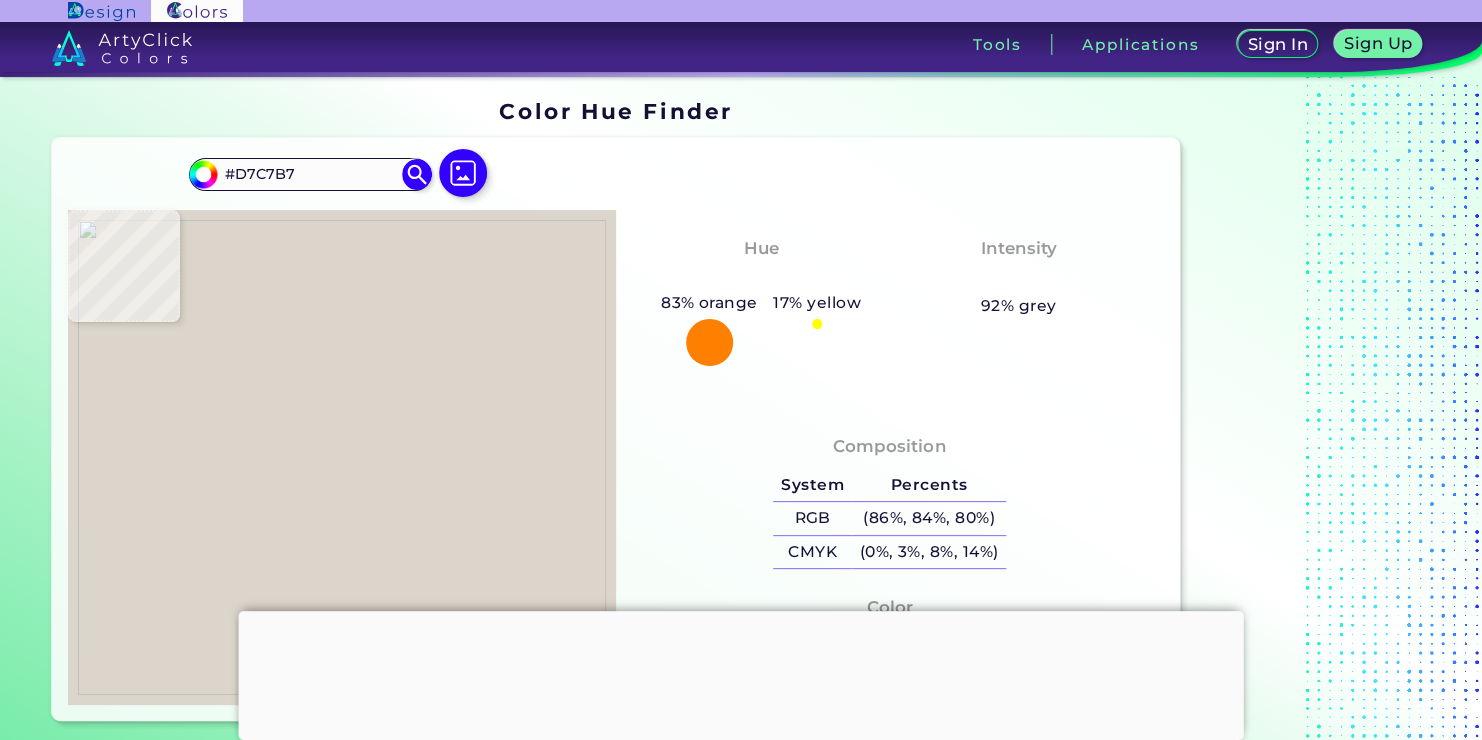 type on "#d5c4b4" 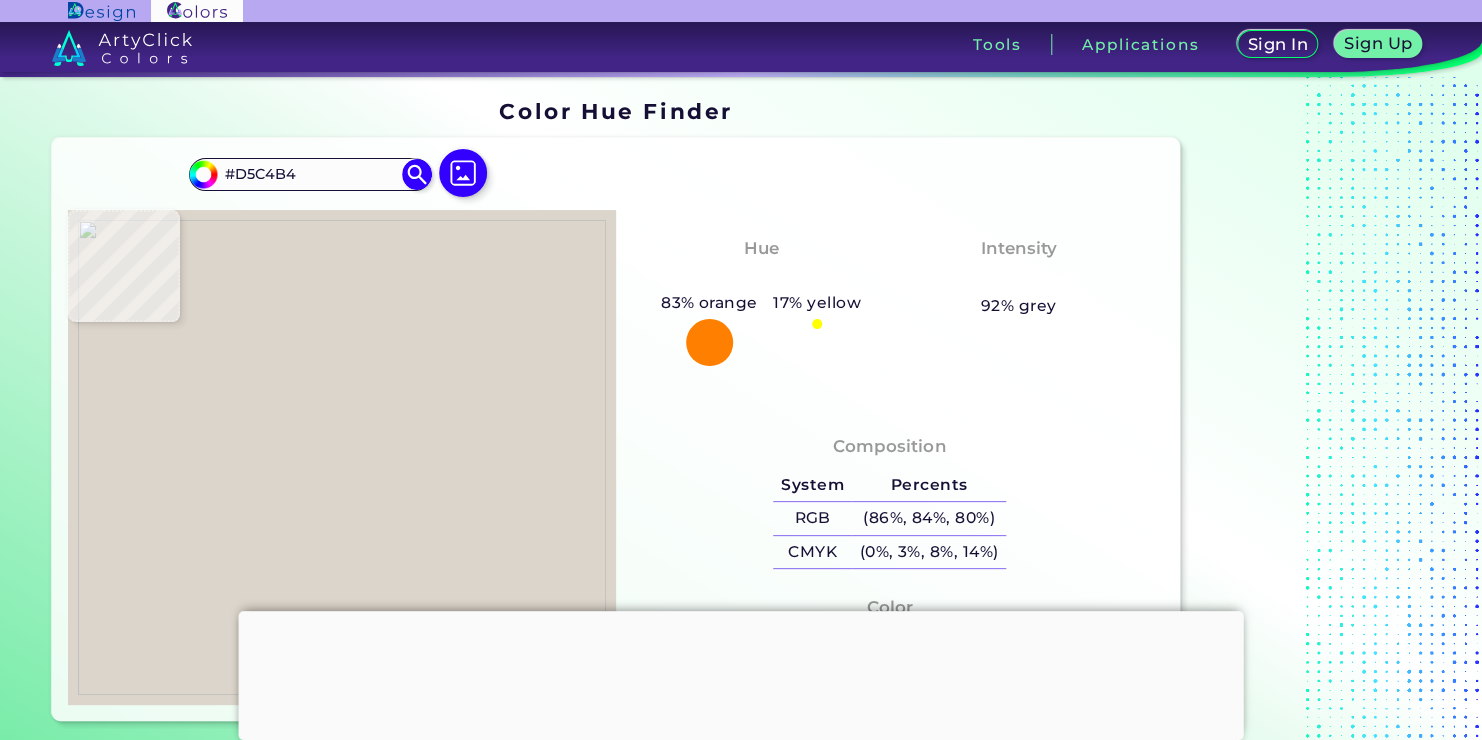 type on "#d7c6b6" 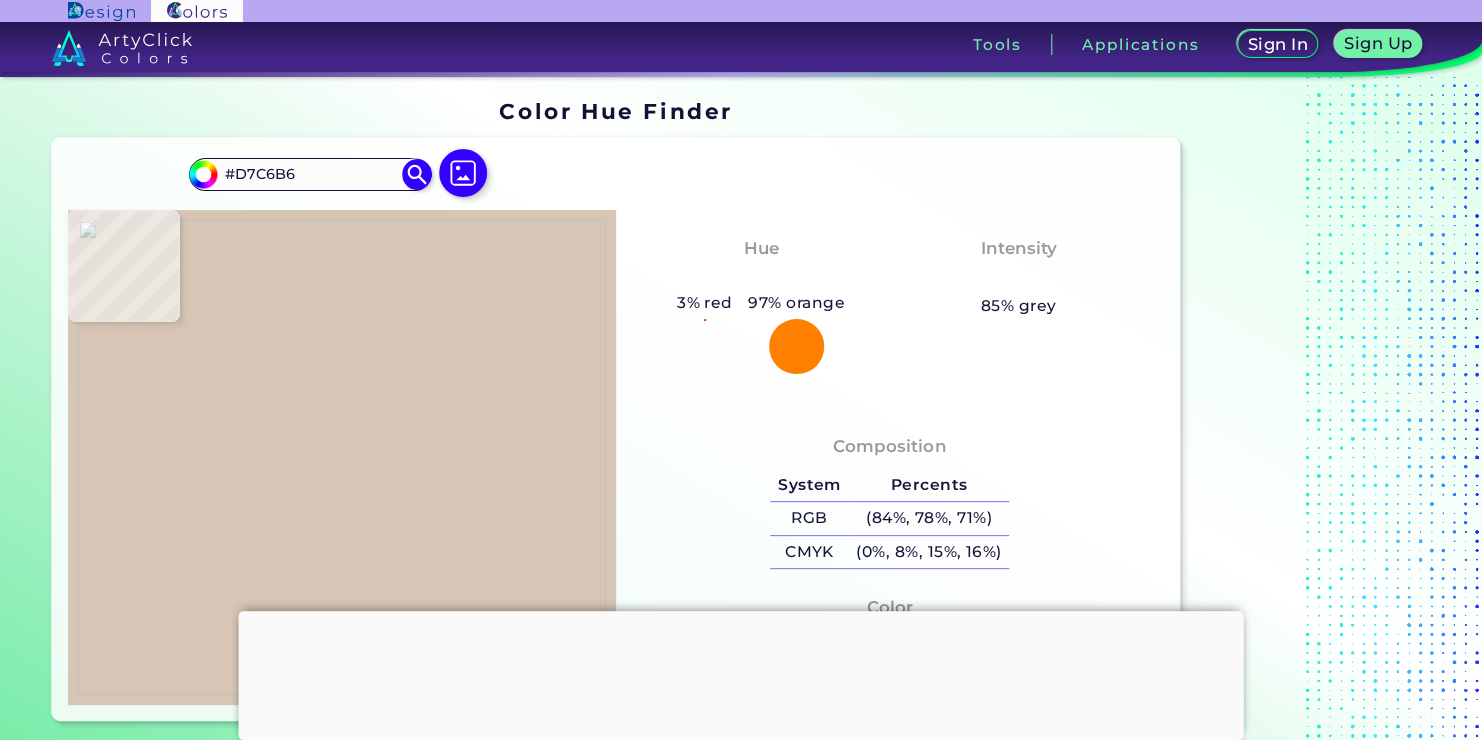 type on "#d5c4b4" 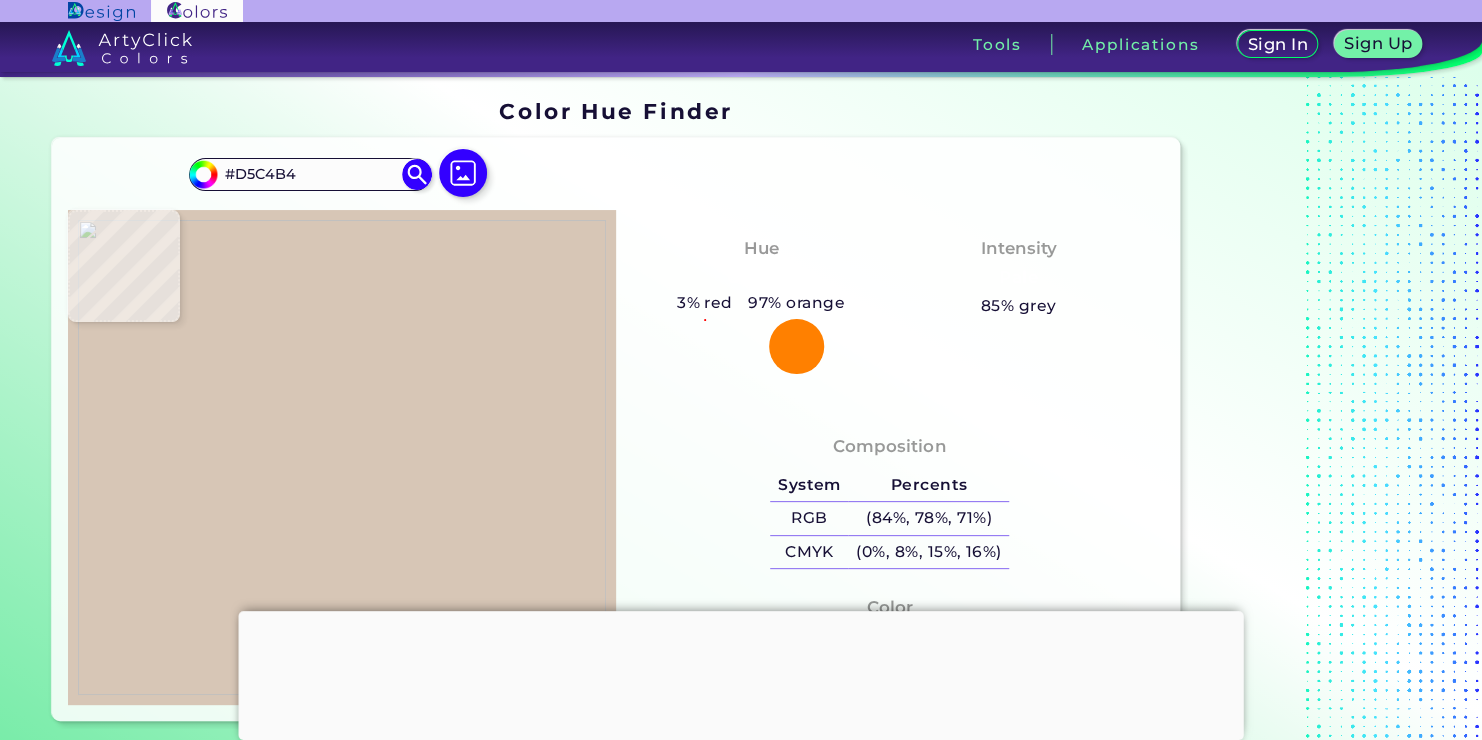 type on "#d7c6b6" 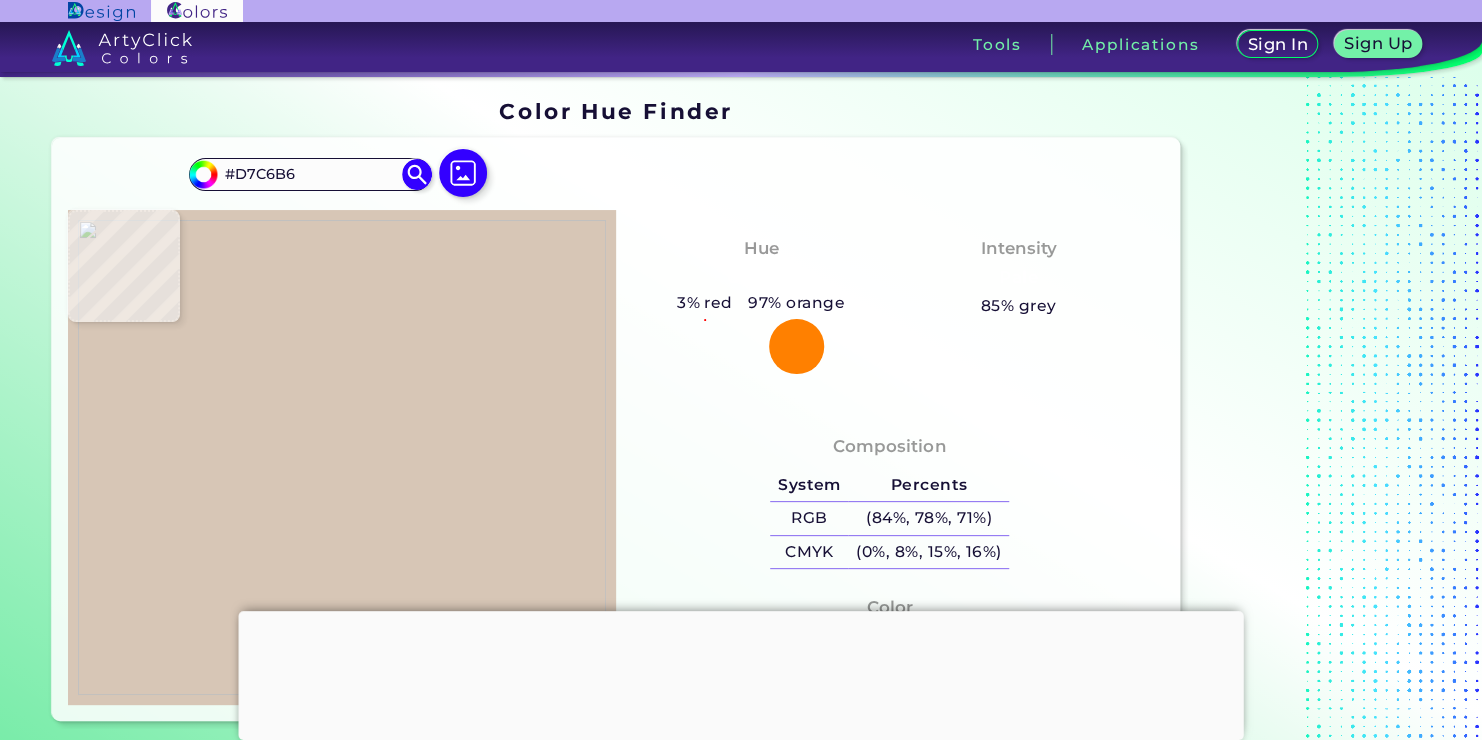 type on "#d5c4b4" 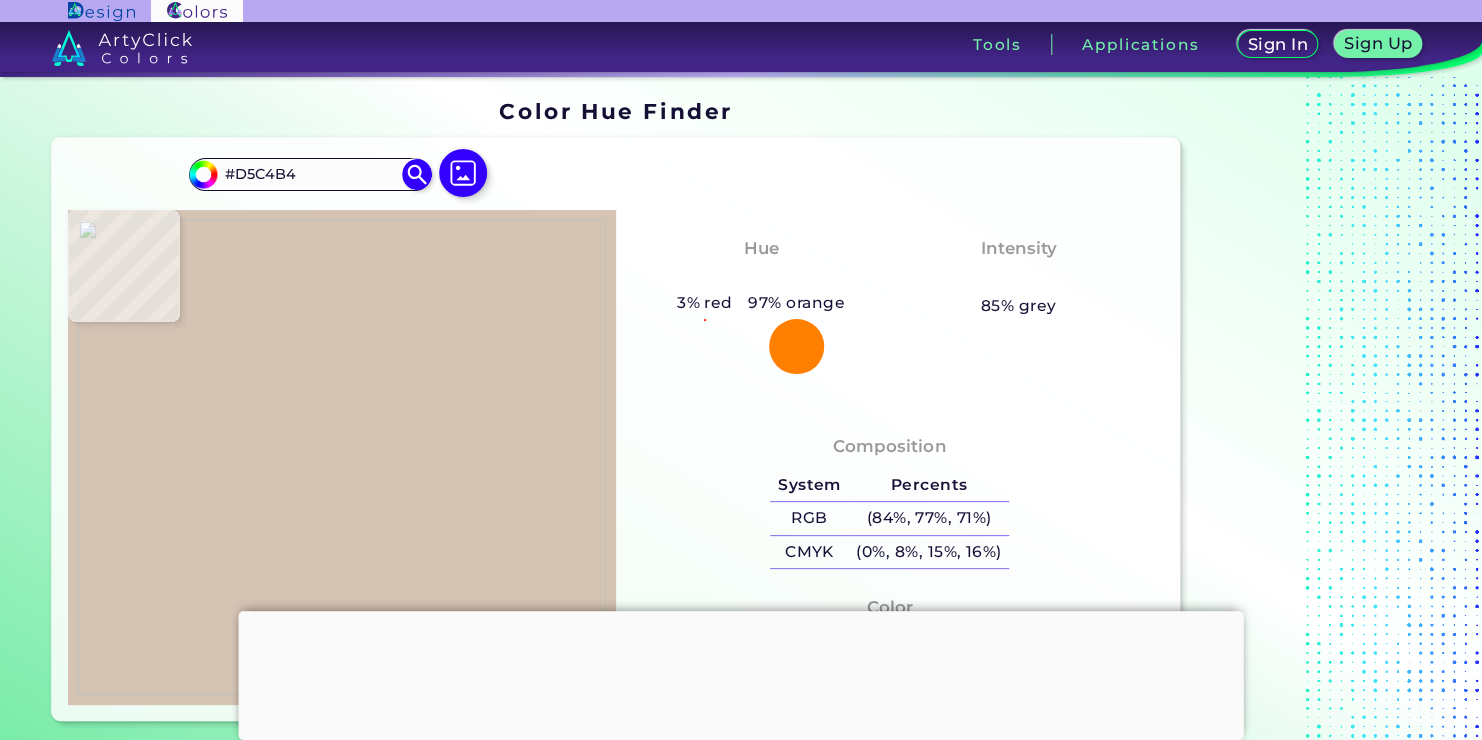 type on "#d4c3b3" 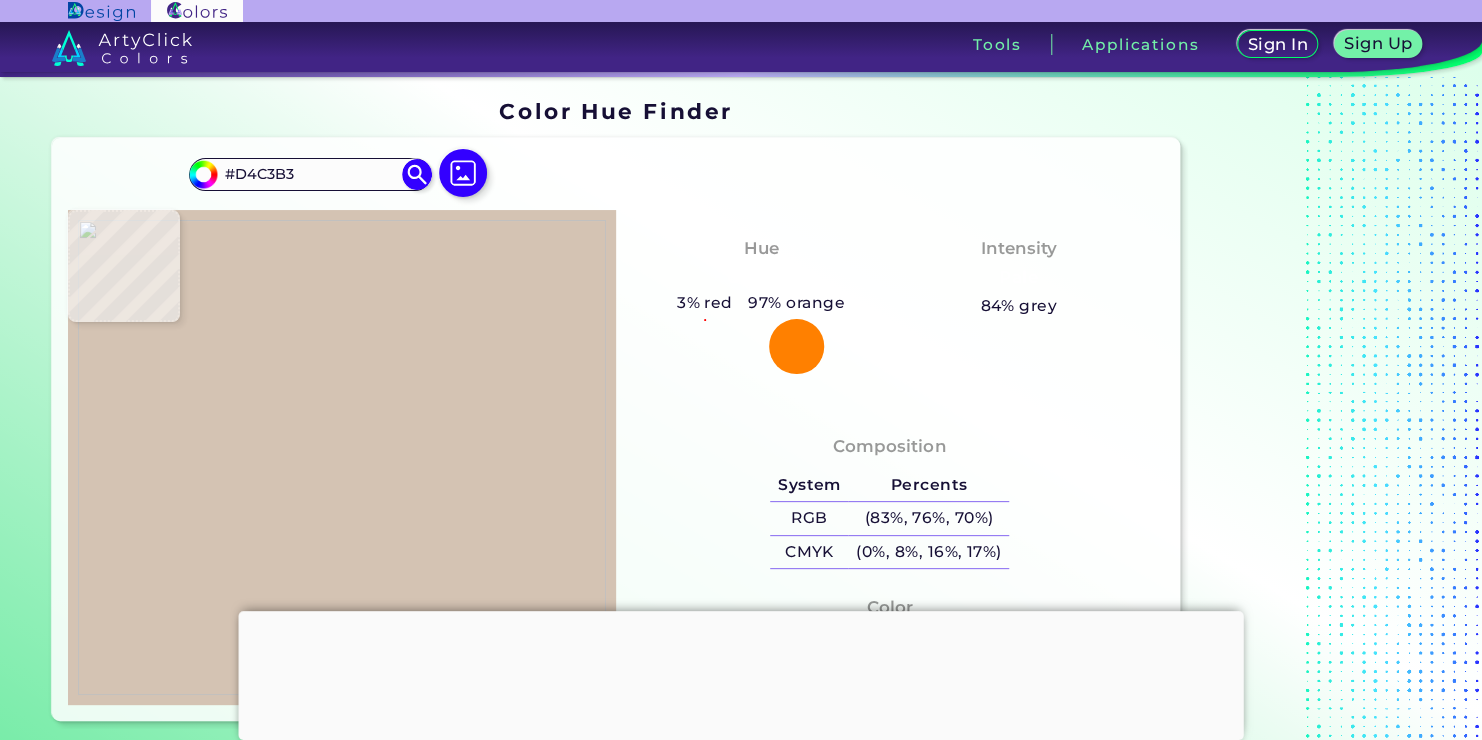 type on "#d6c5b5" 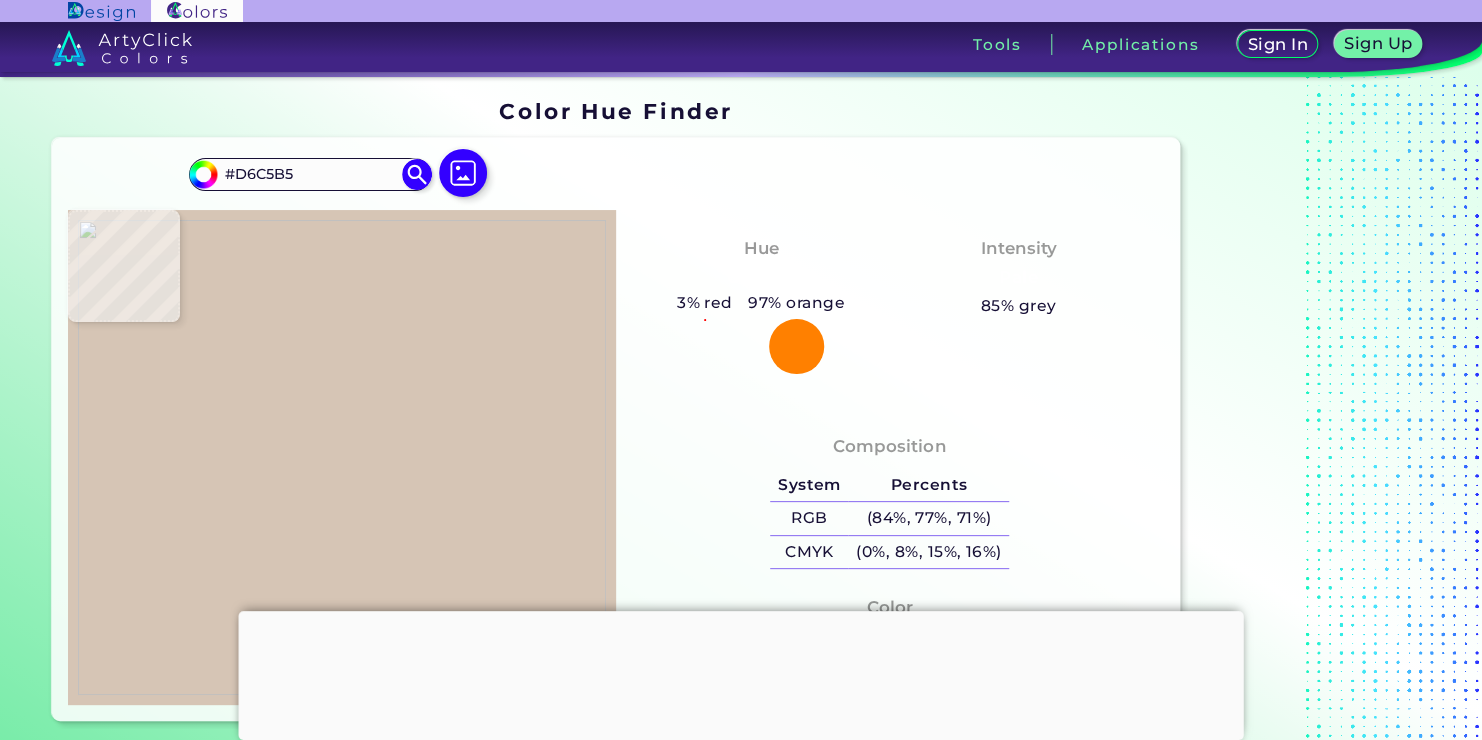 type on "#dac9b9" 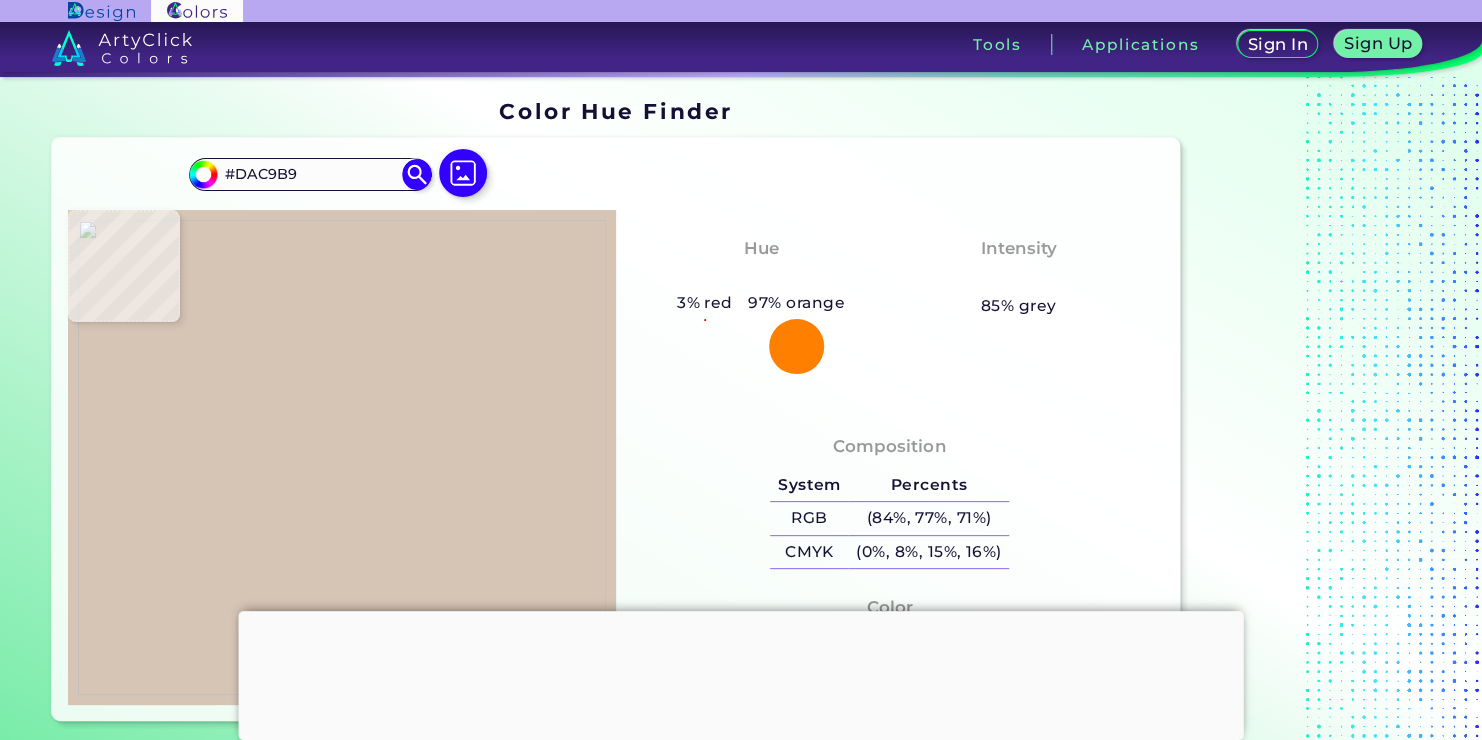 click at bounding box center (342, 457) 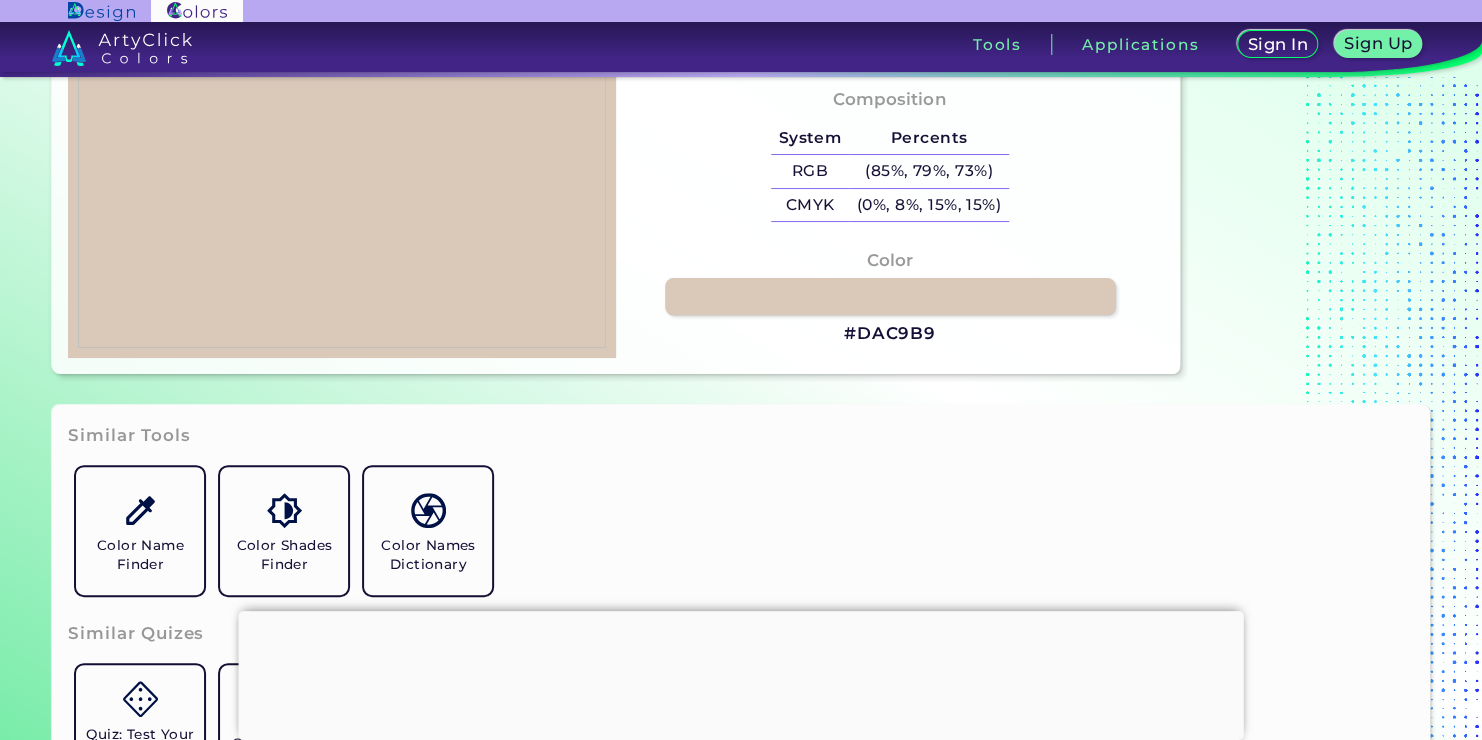 scroll, scrollTop: 200, scrollLeft: 0, axis: vertical 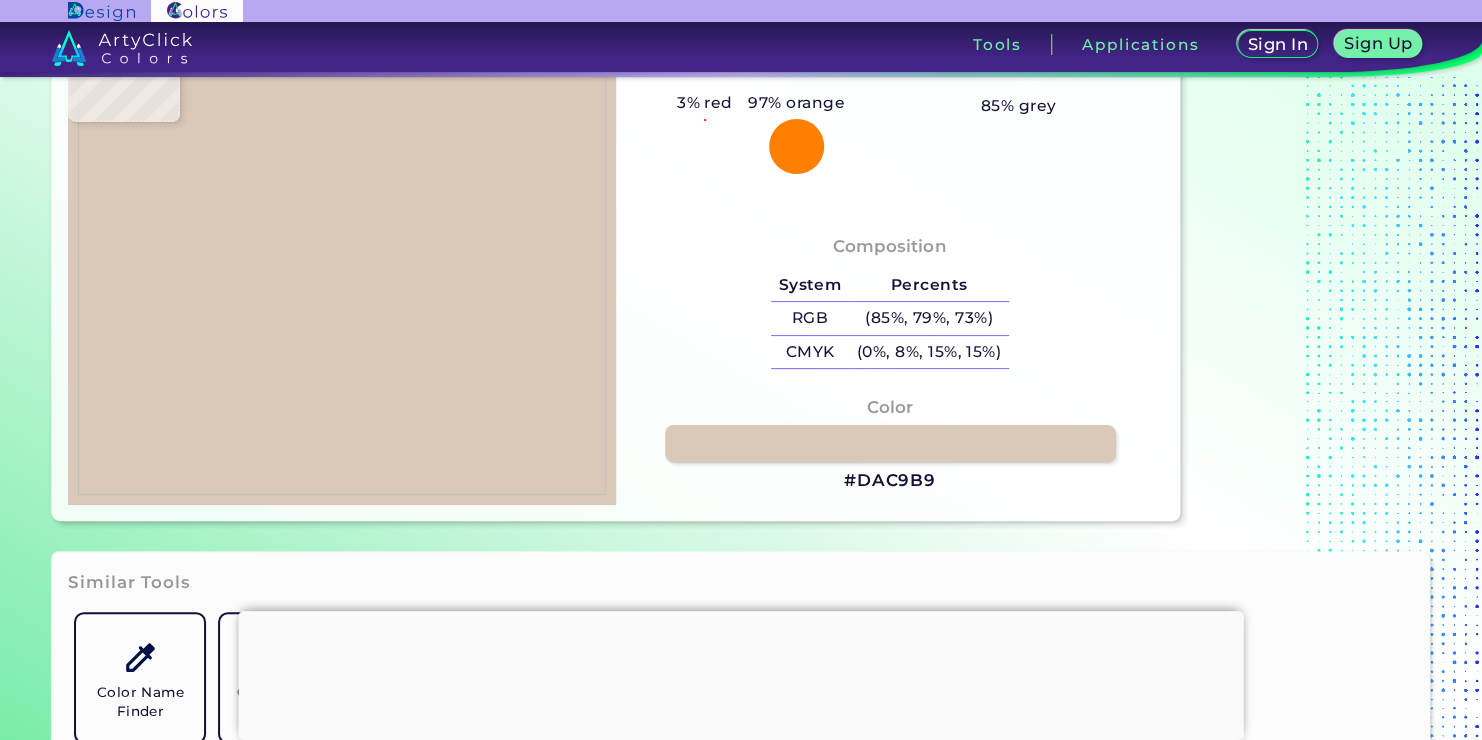 click on "#DAC9B9" at bounding box center [890, 481] 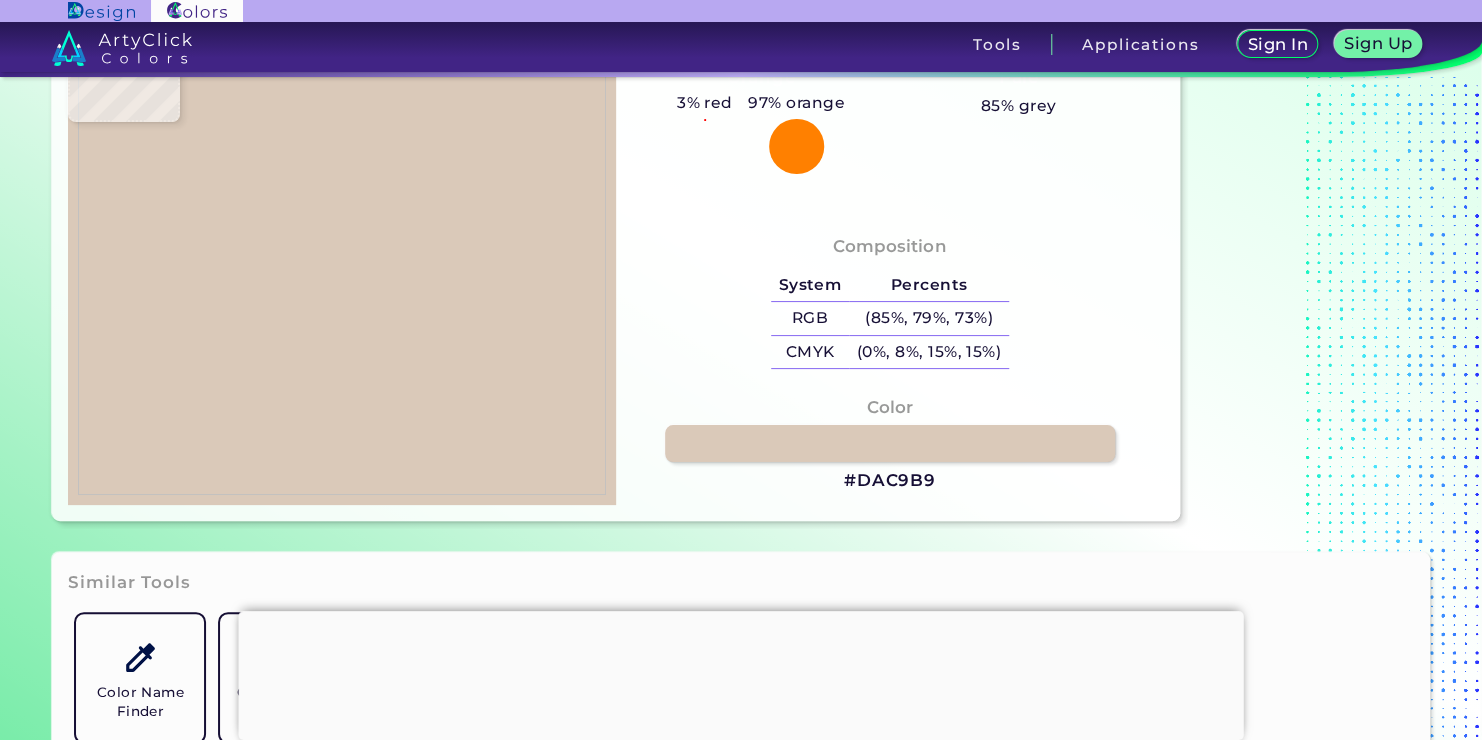 click on "#DAC9B9" at bounding box center [890, 481] 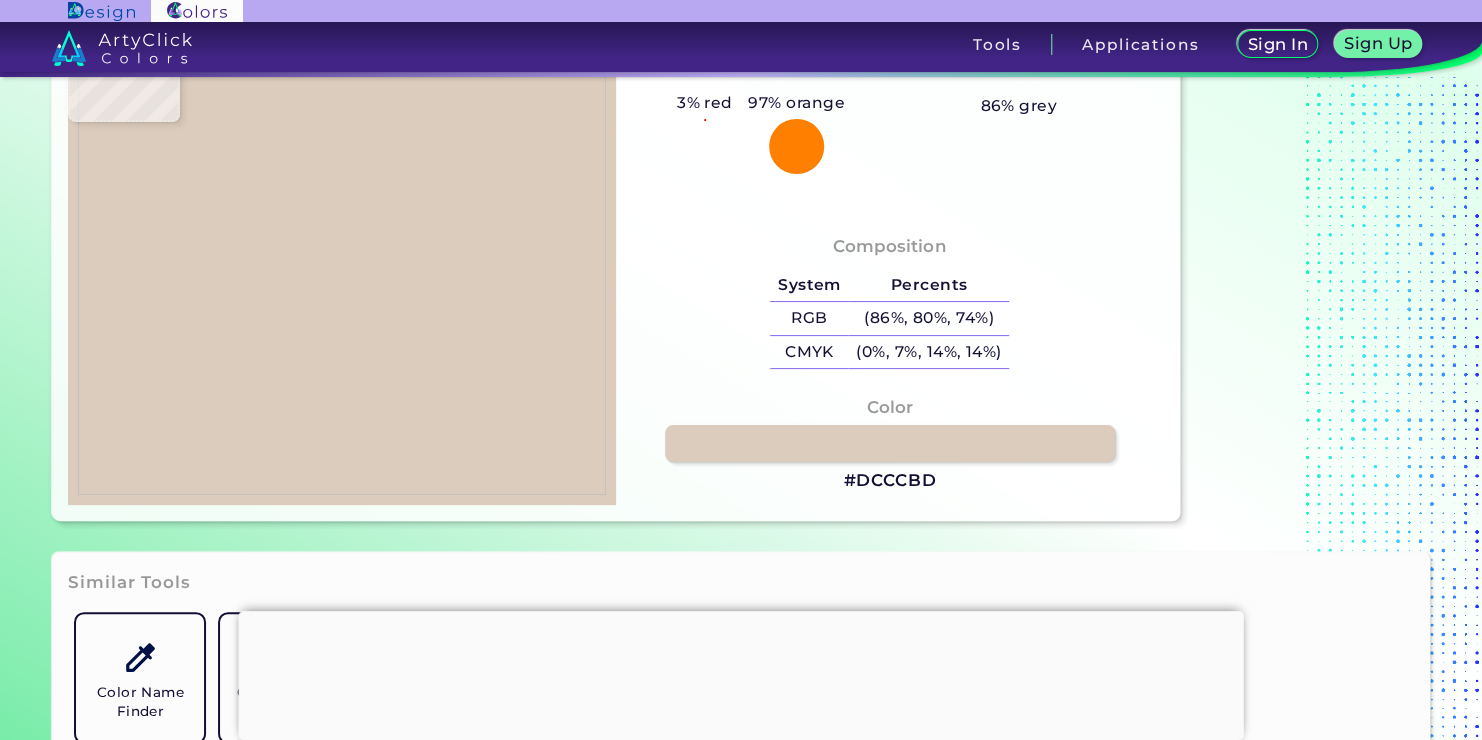 type on "#ddcdbe" 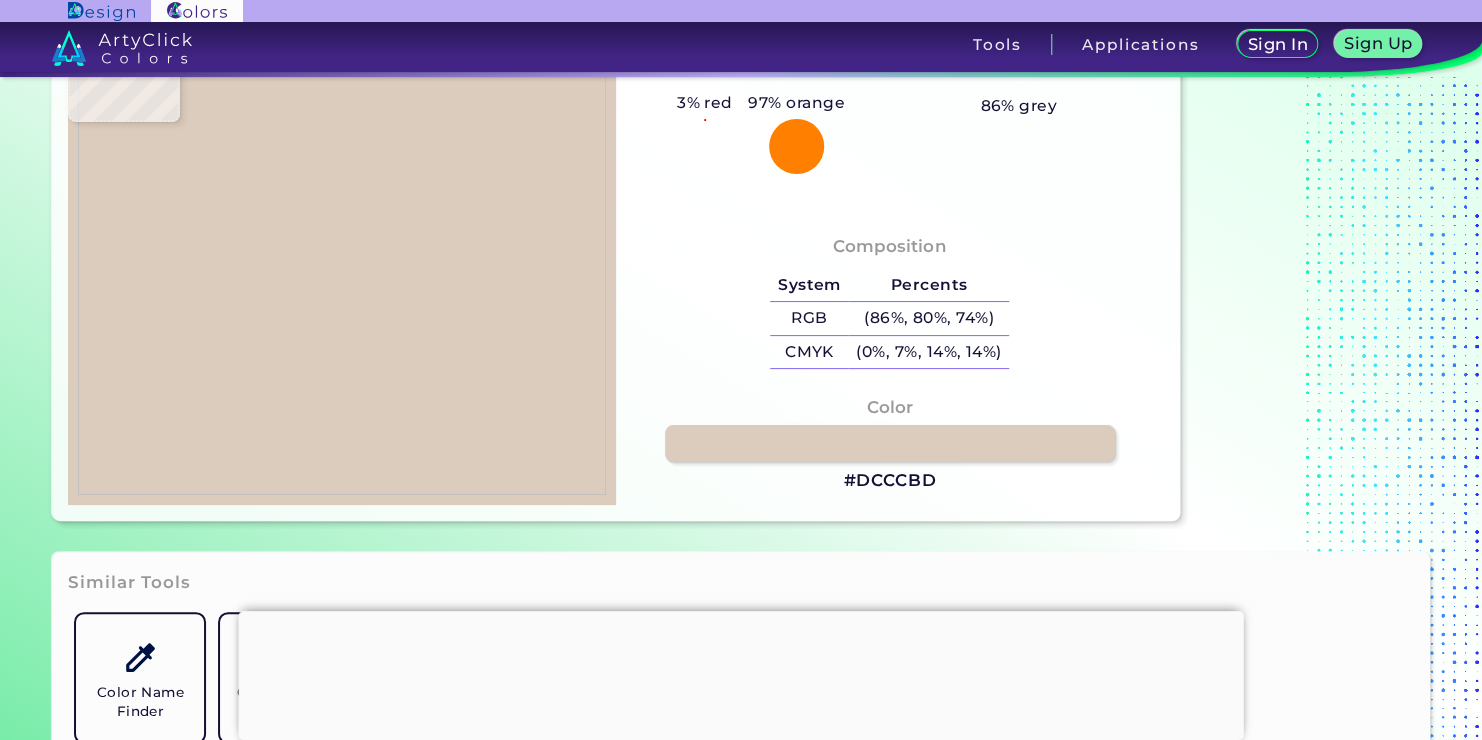 type on "#DDCDBE" 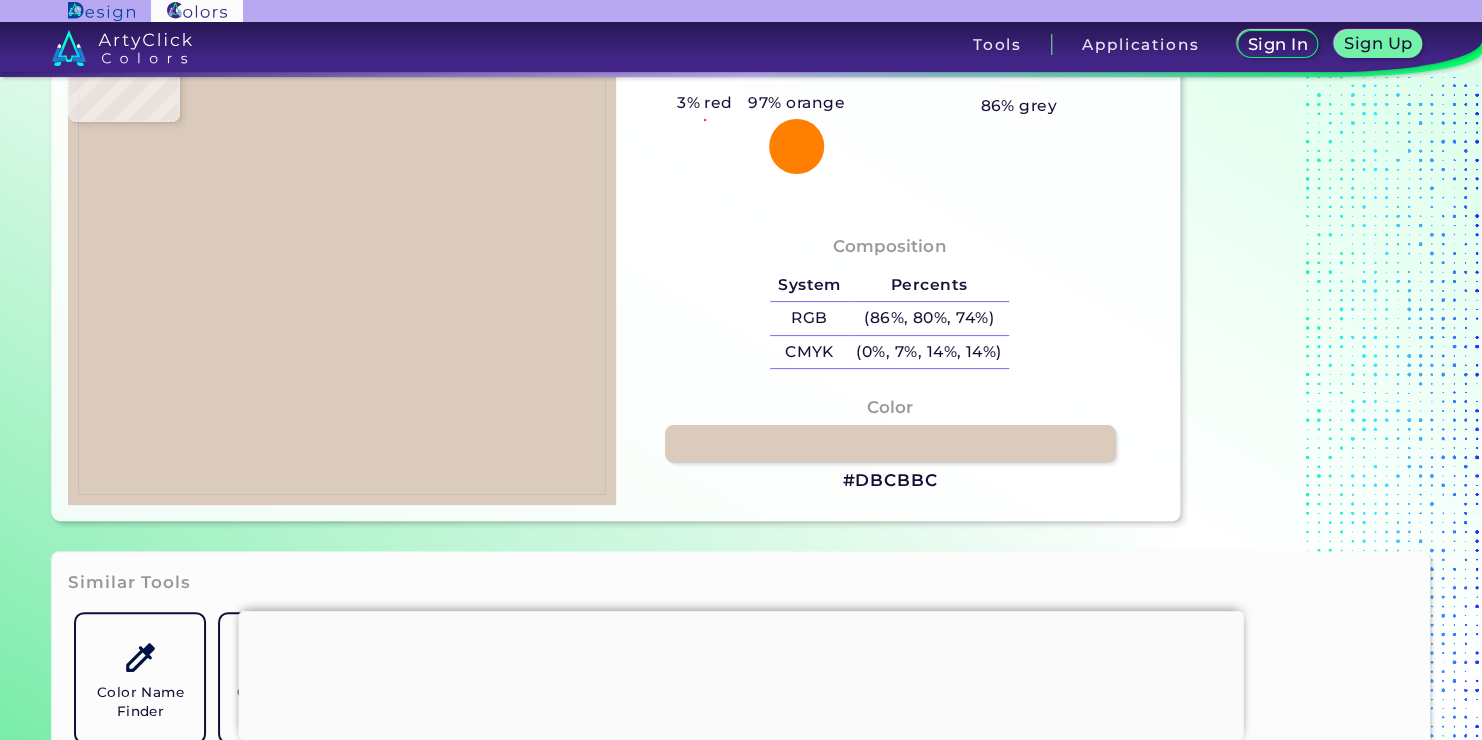 type on "#ddcdbe" 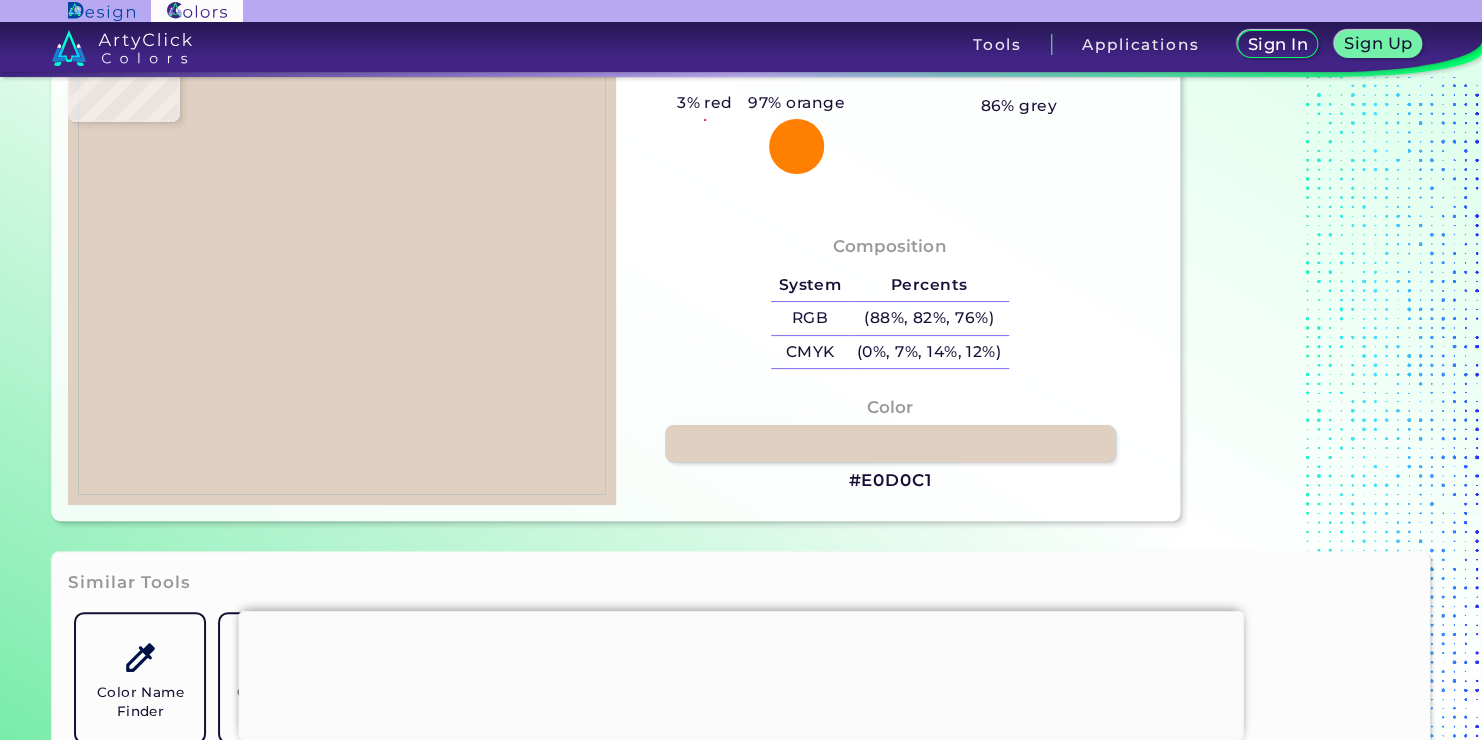 type on "#e2d2c3" 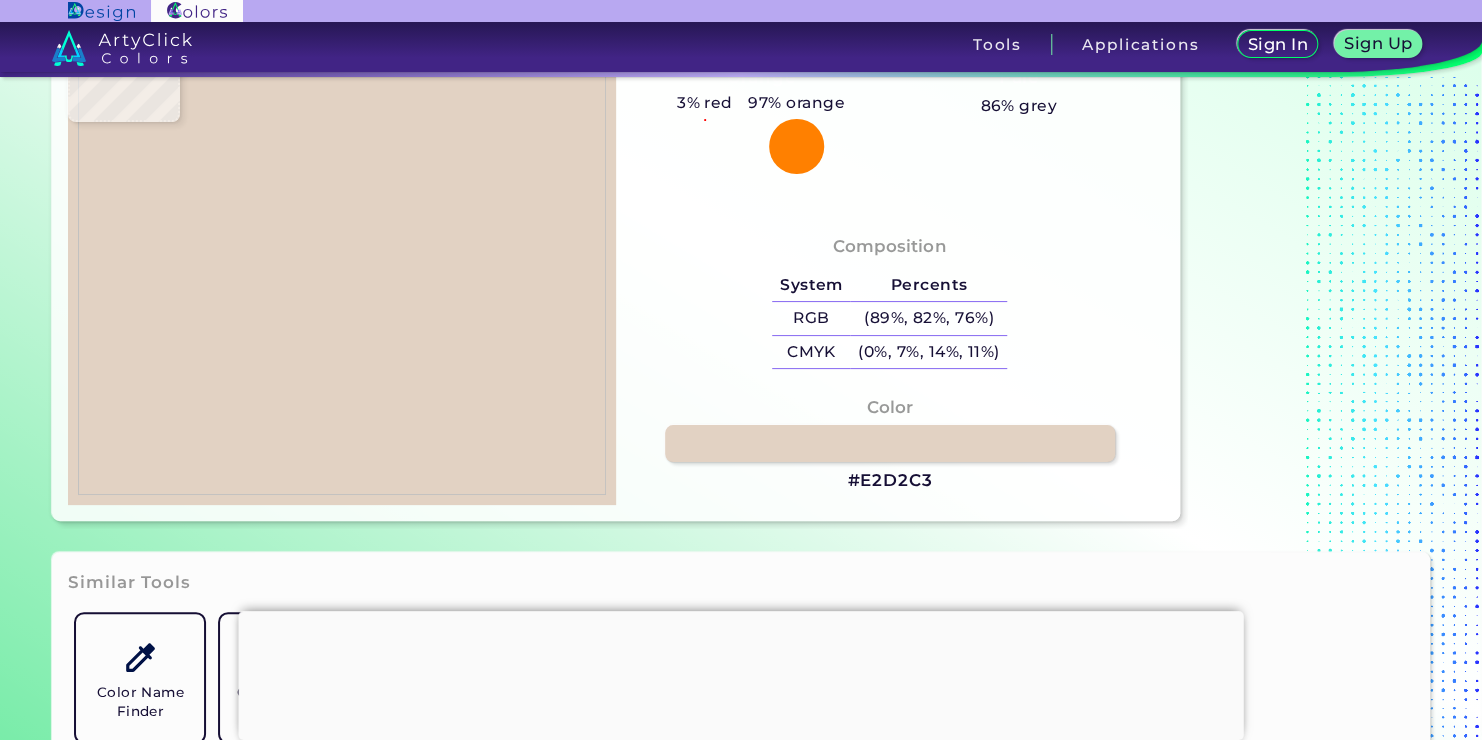 click at bounding box center [342, 257] 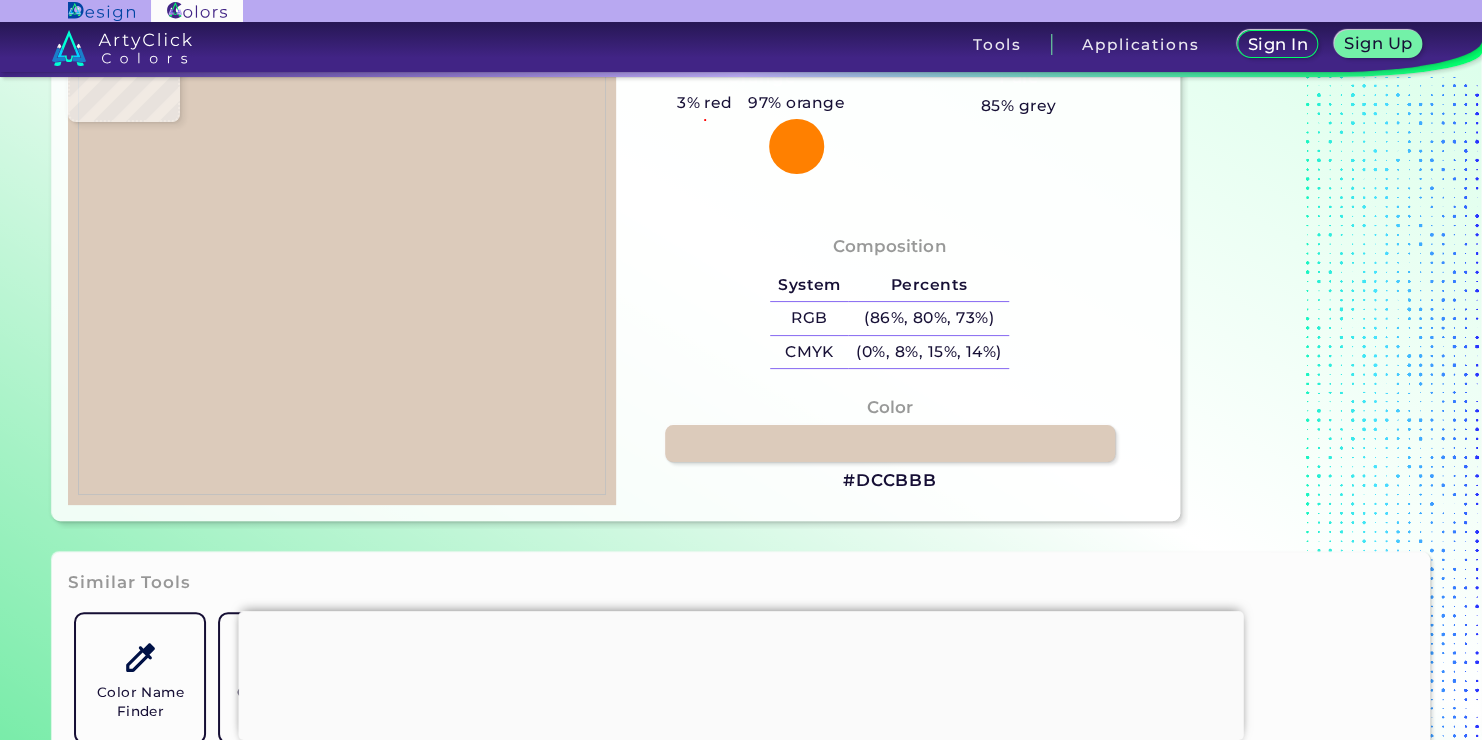 type on "#d8c7b6" 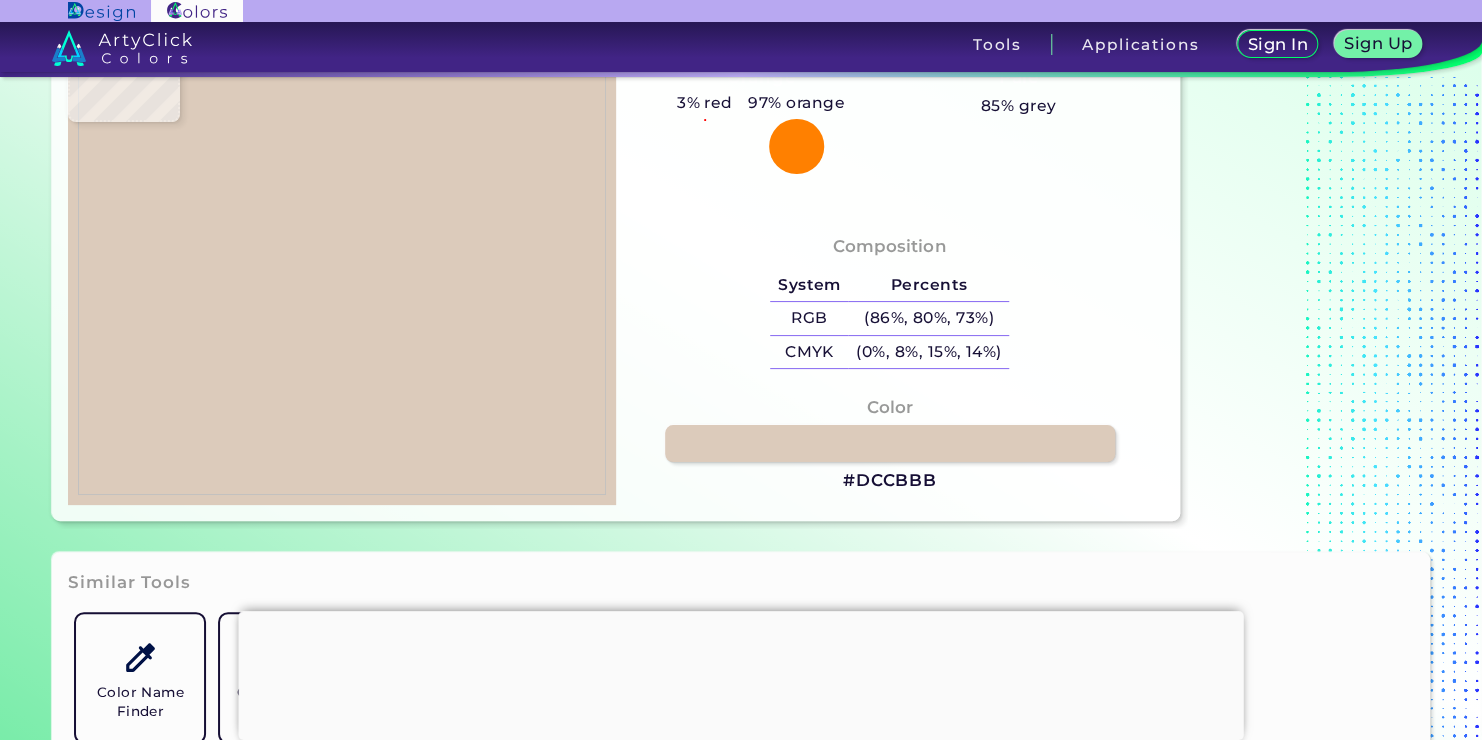 type on "#DDCDBD" 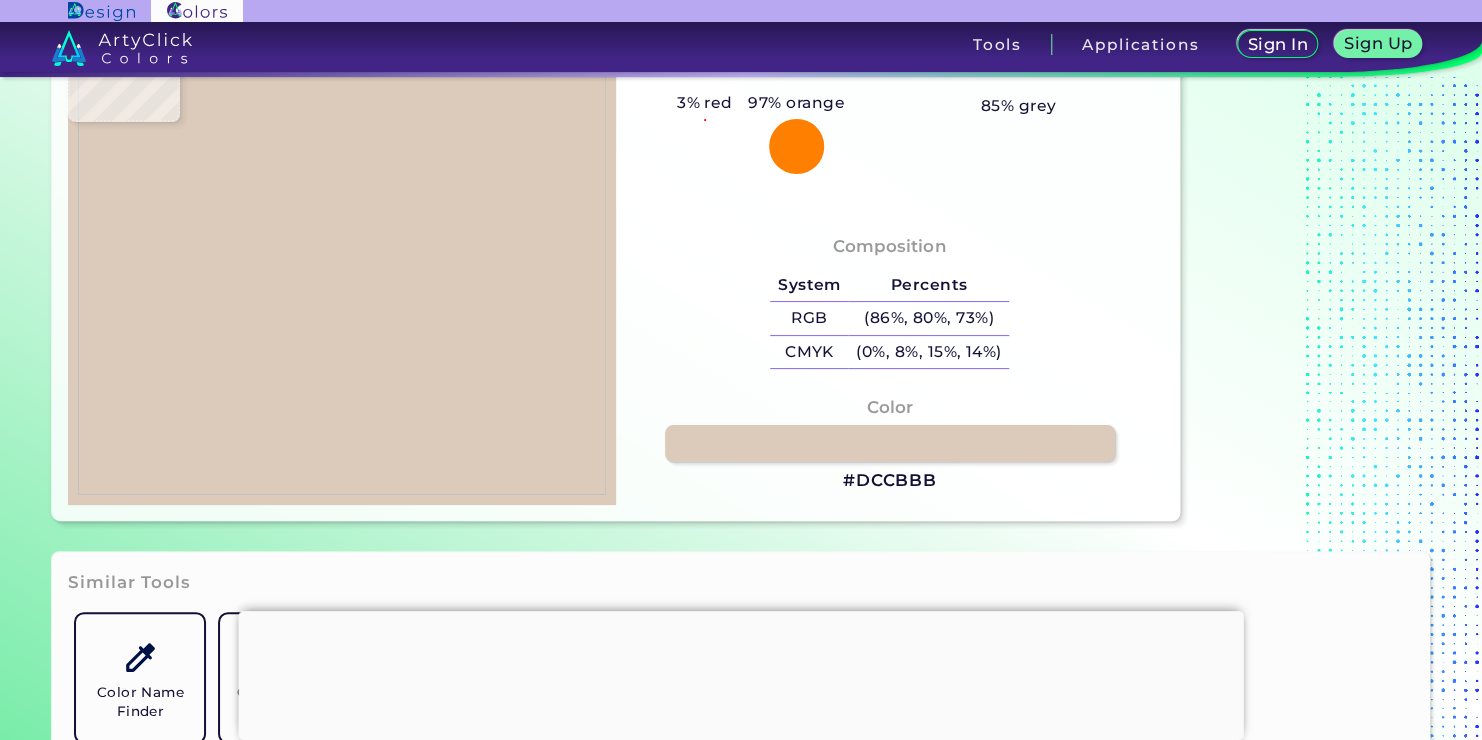 type on "#ddcdbe" 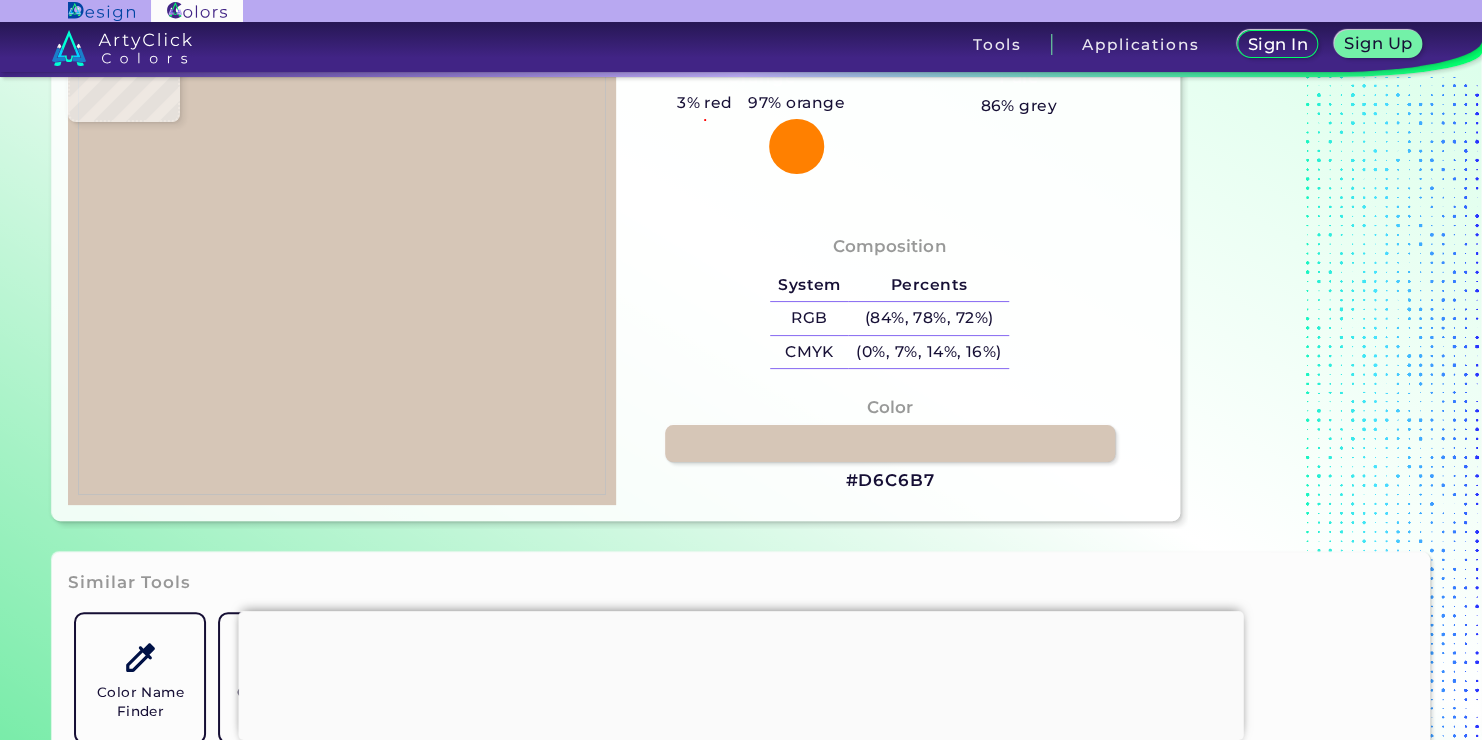 type on "#d2c2b3" 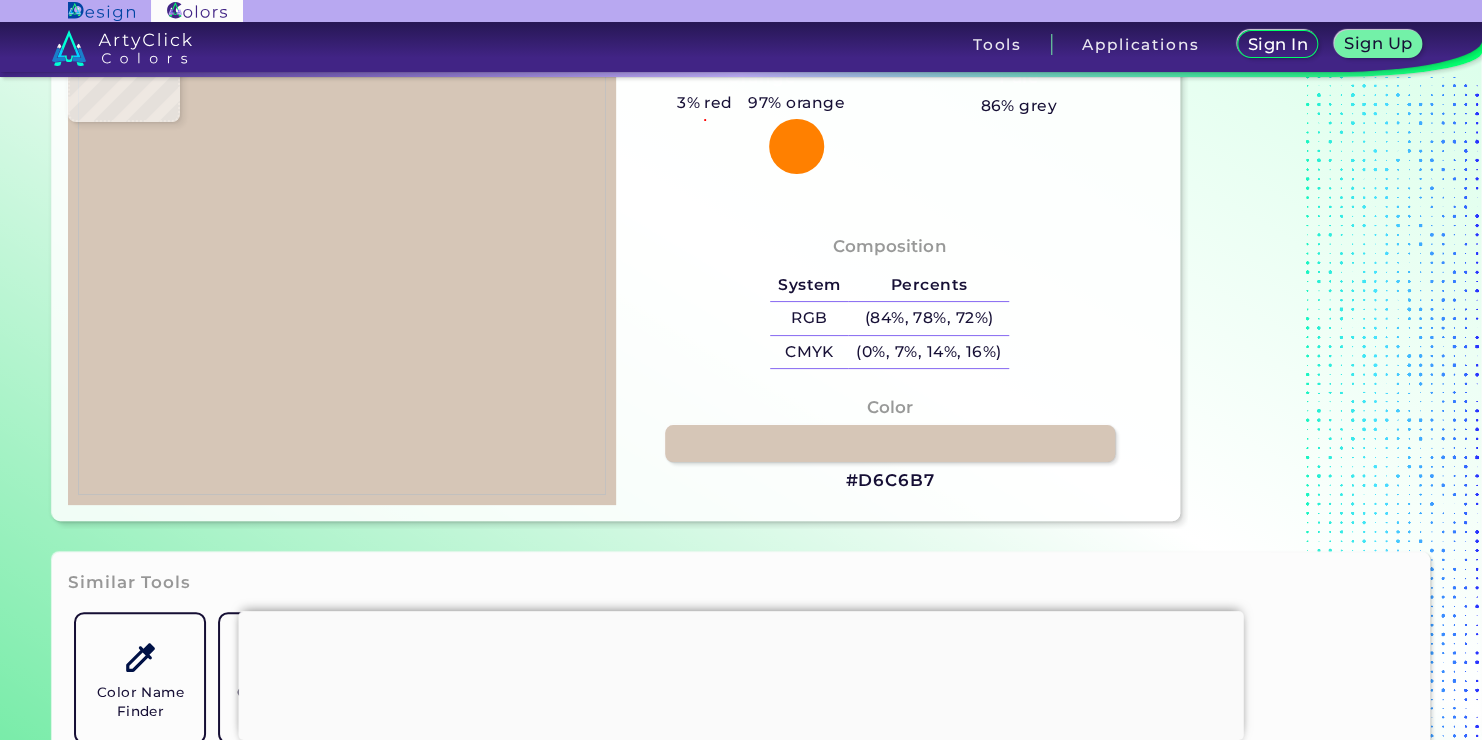 type 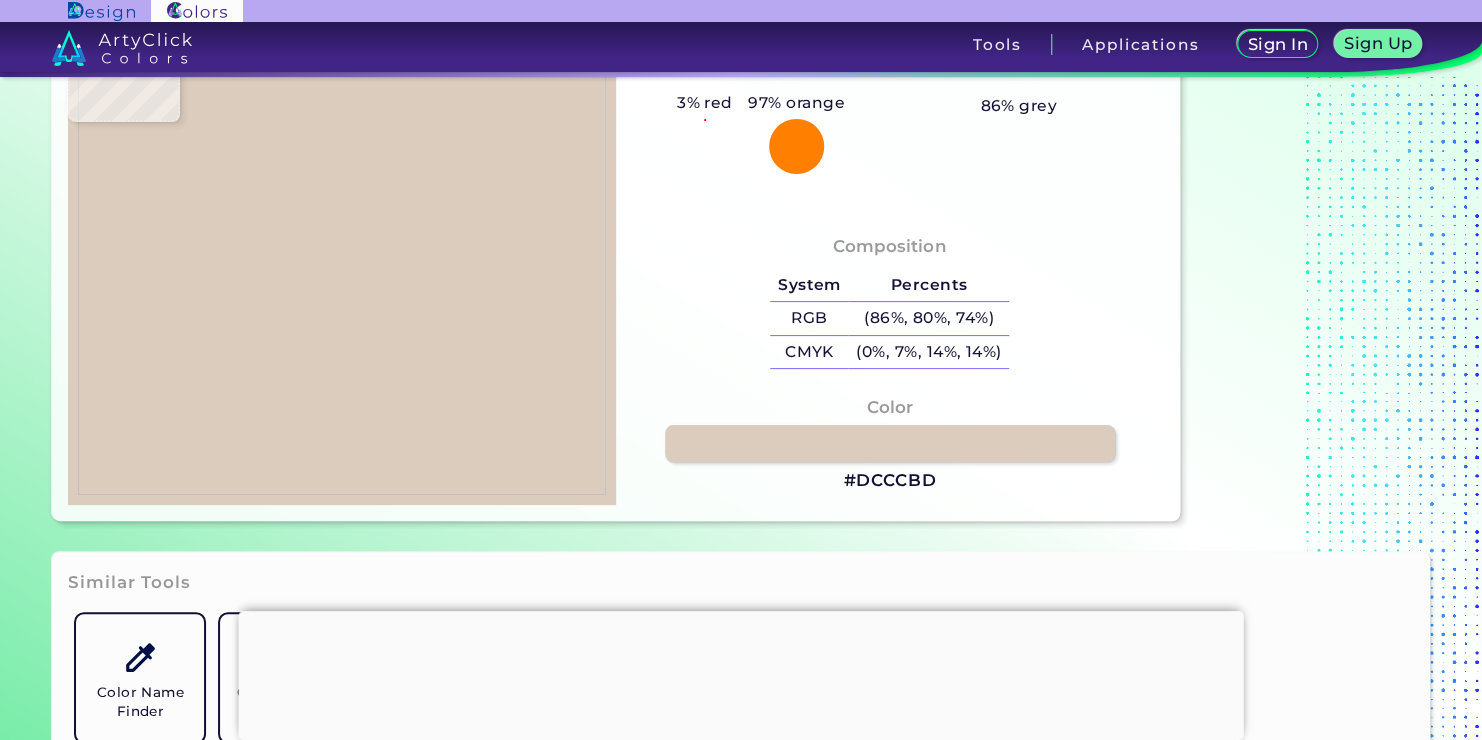 click at bounding box center (342, 257) 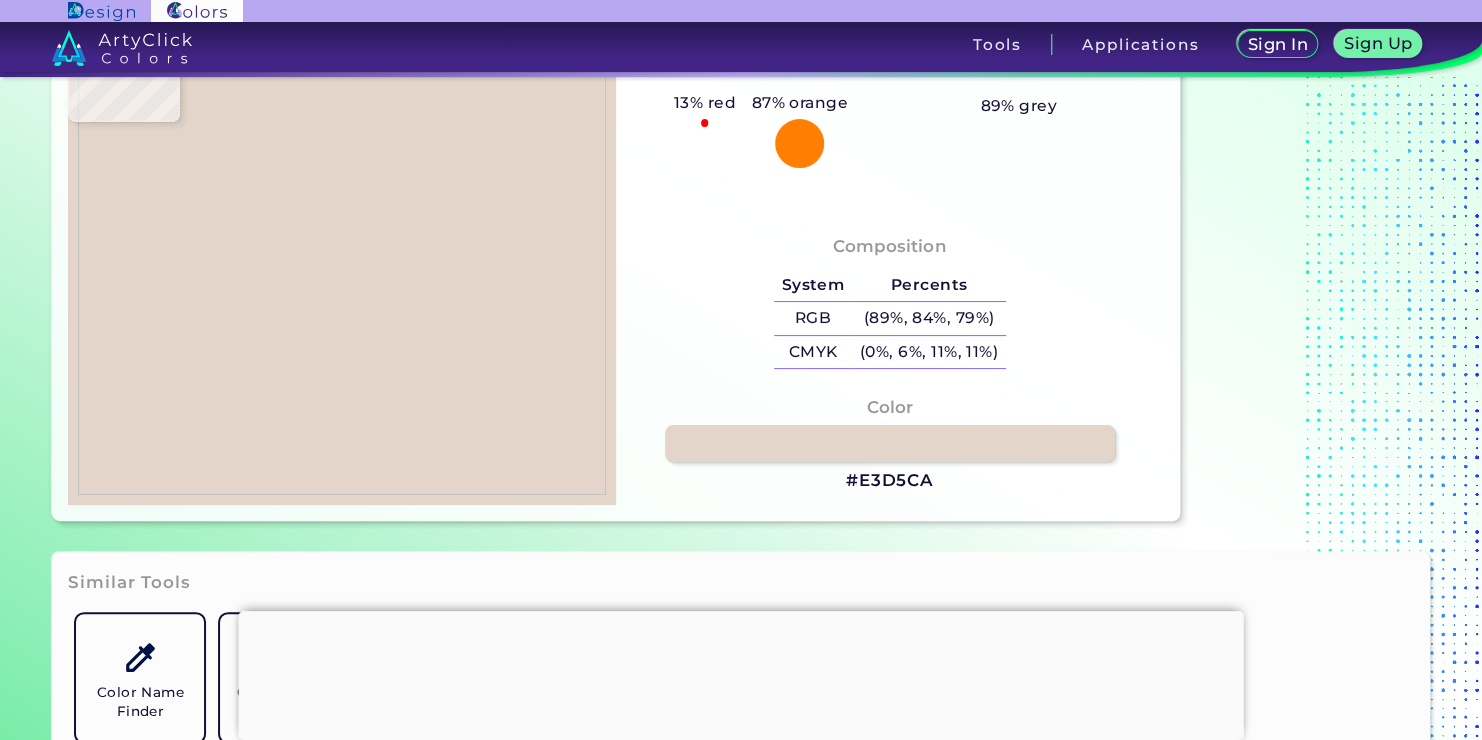 click at bounding box center [342, 257] 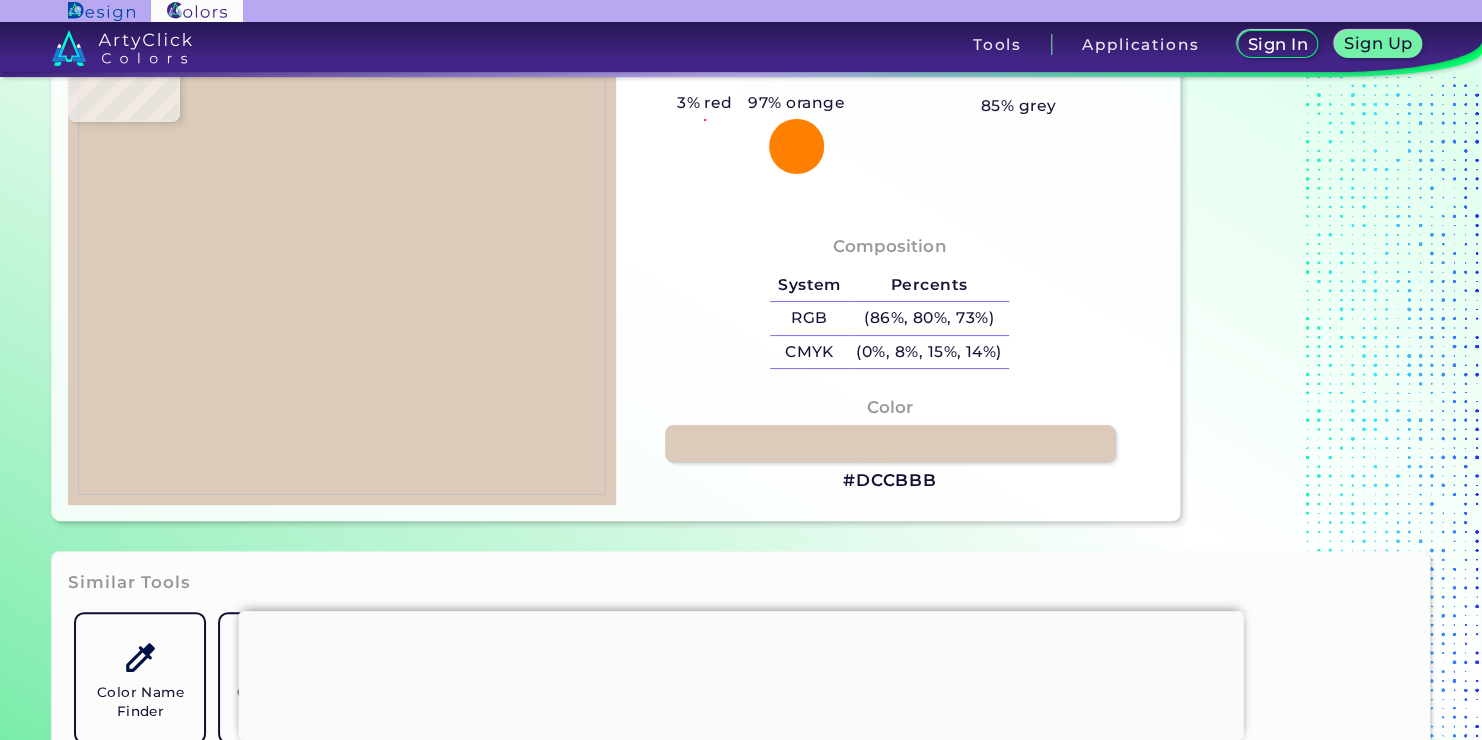 click at bounding box center (342, 257) 